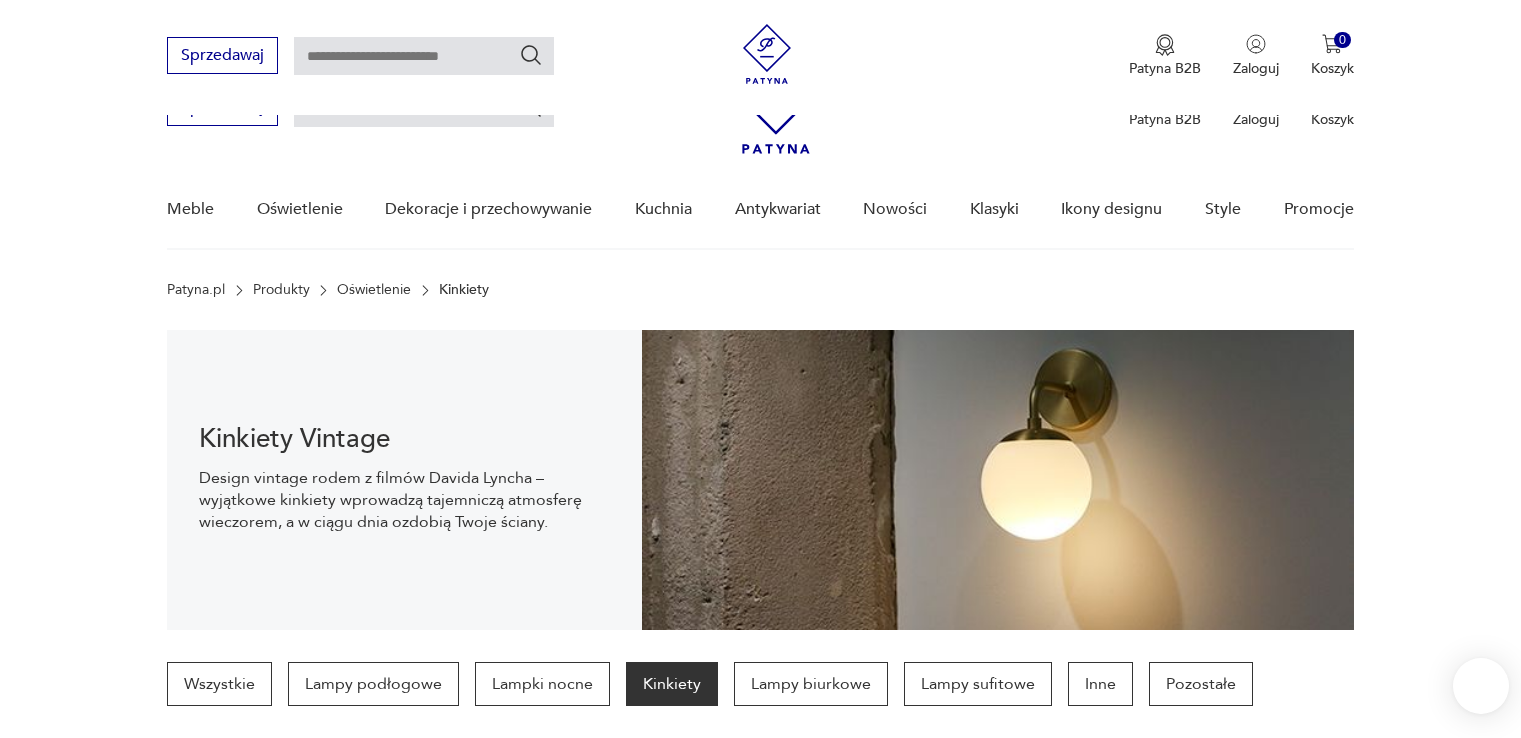 scroll, scrollTop: 629, scrollLeft: 0, axis: vertical 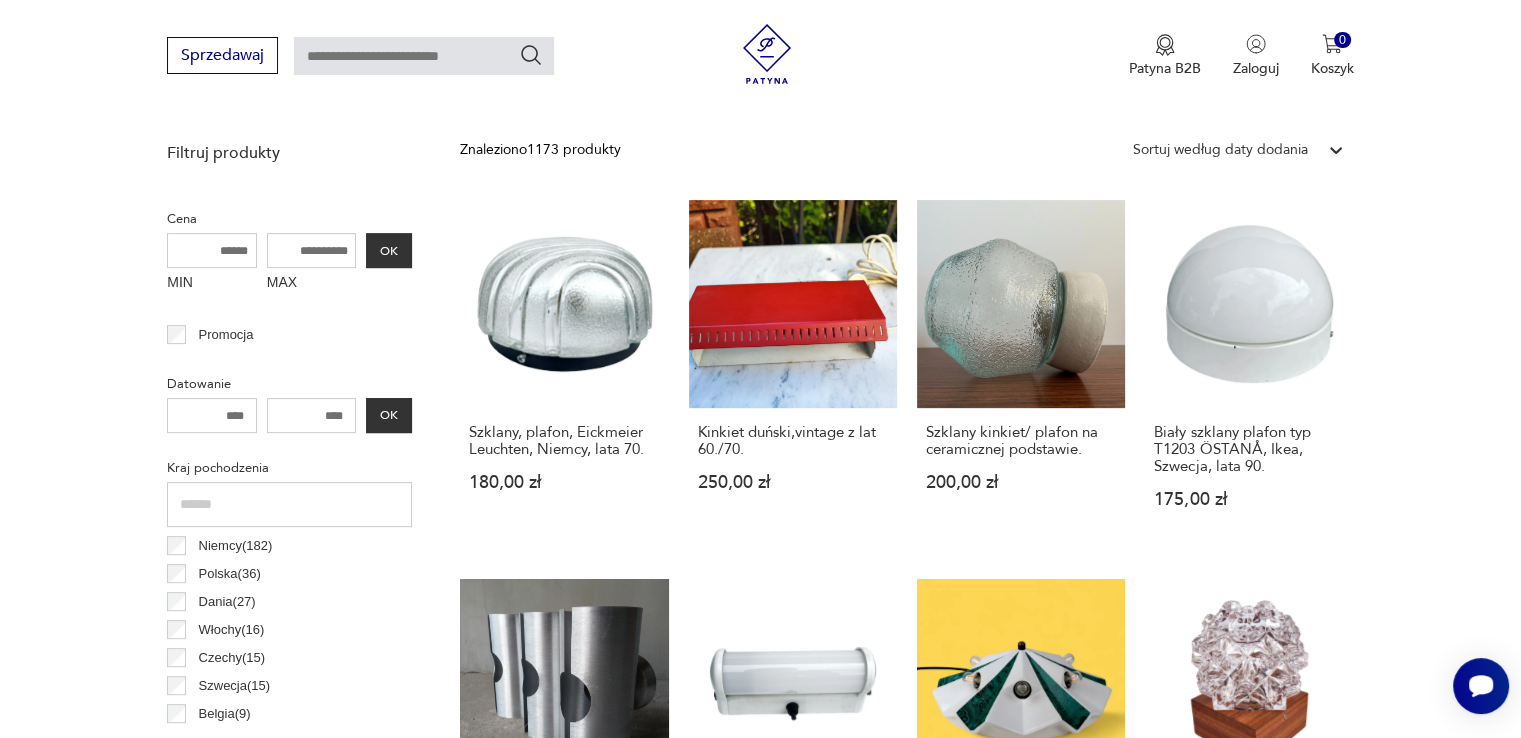 drag, startPoint x: 352, startPoint y: 249, endPoint x: 168, endPoint y: 245, distance: 184.04347 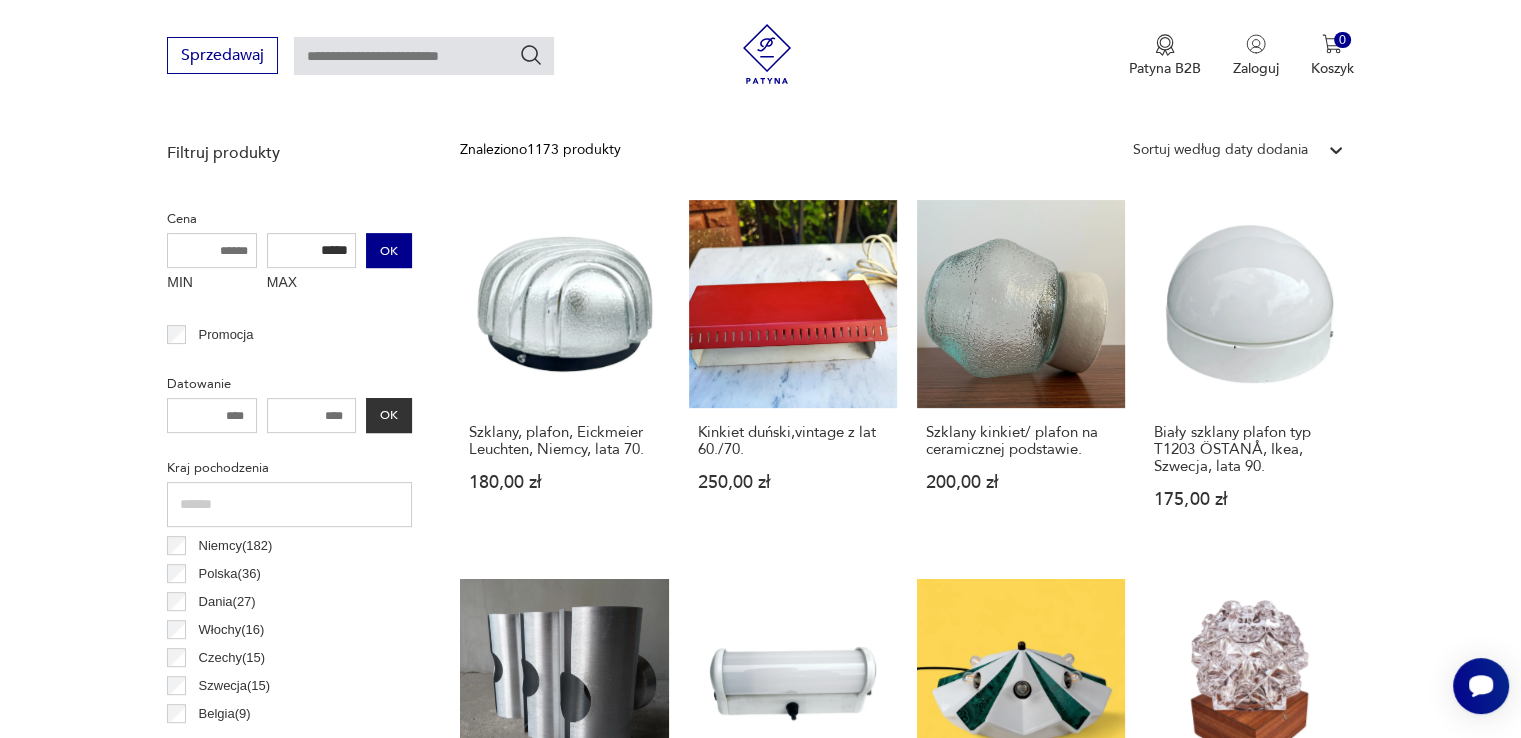 type on "*****" 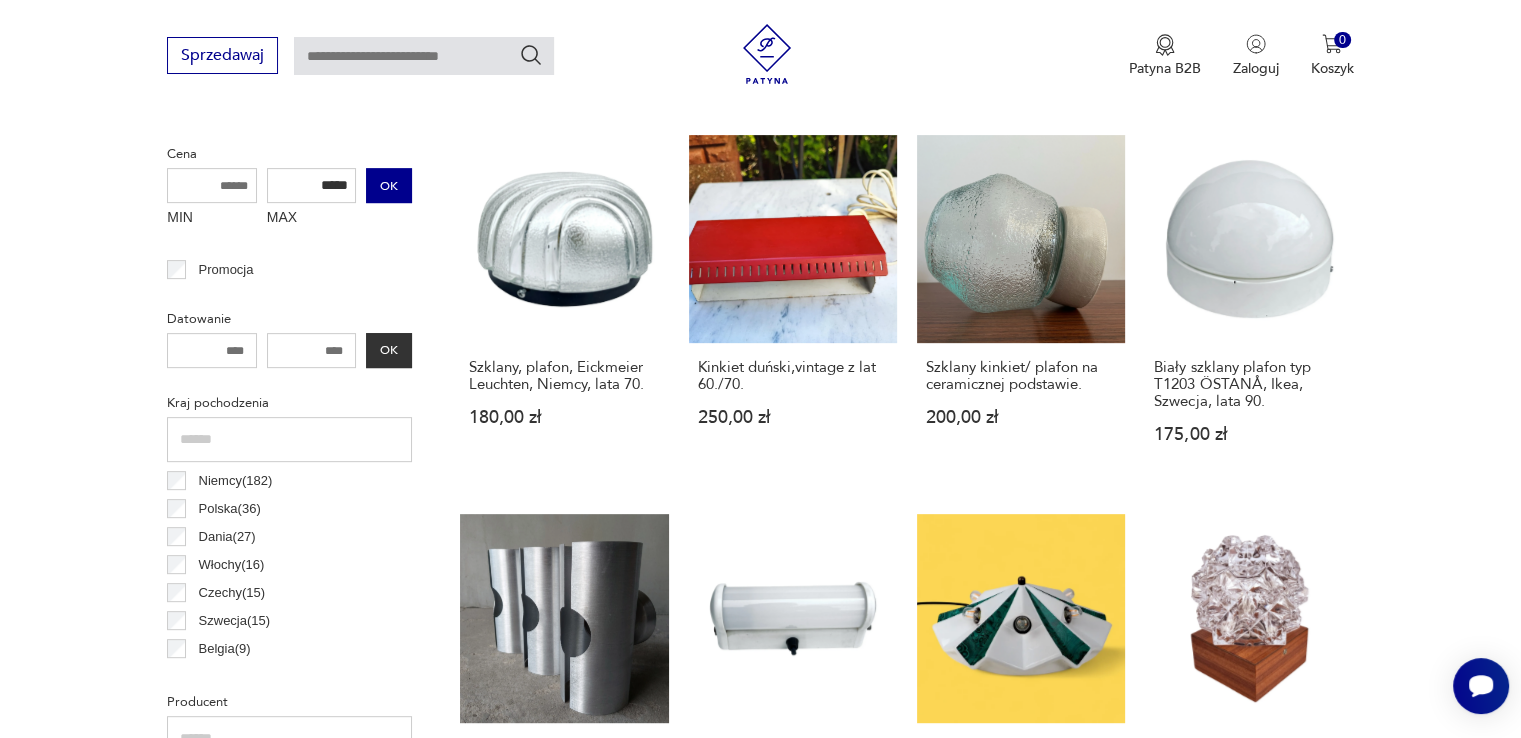 scroll, scrollTop: 1171, scrollLeft: 0, axis: vertical 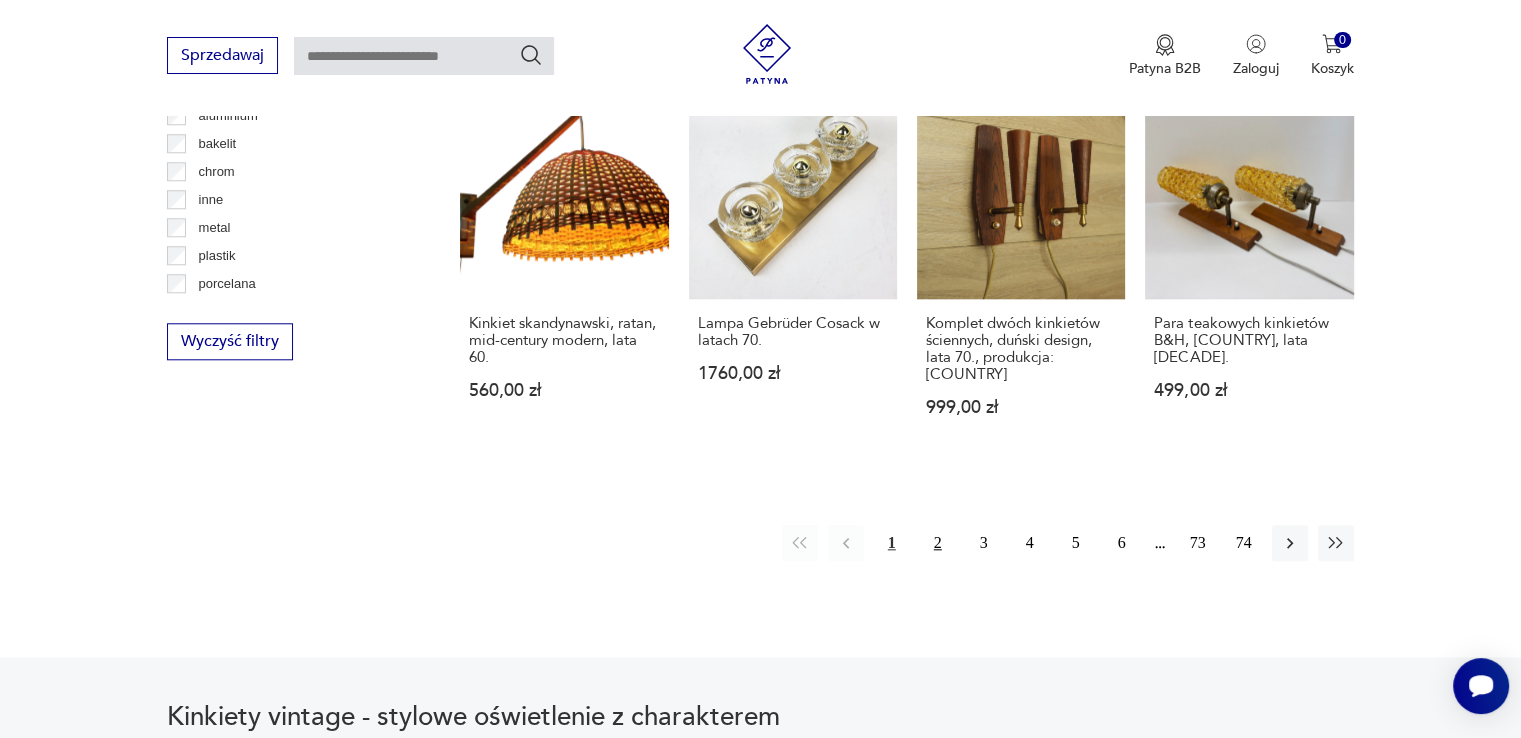click on "2" at bounding box center (938, 543) 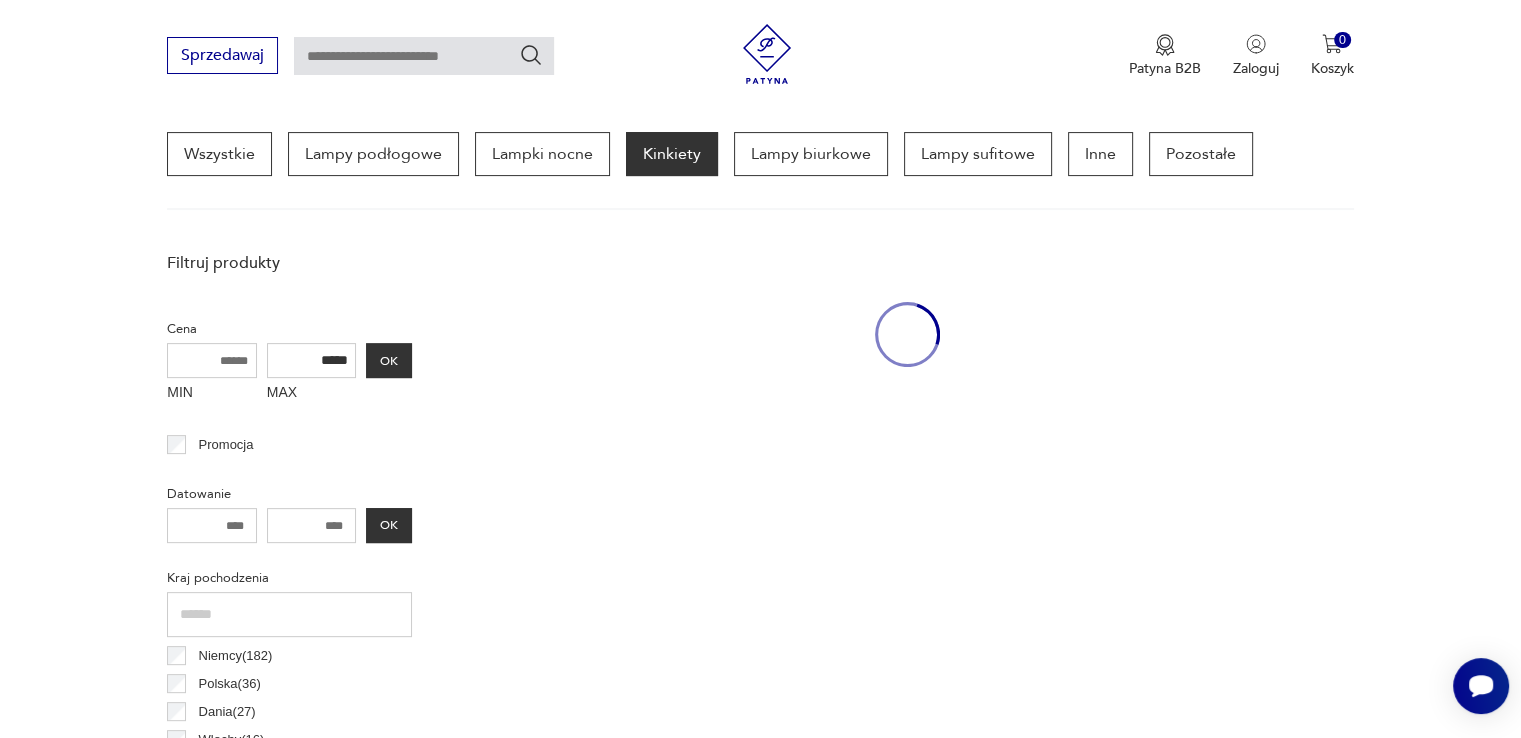 scroll, scrollTop: 470, scrollLeft: 0, axis: vertical 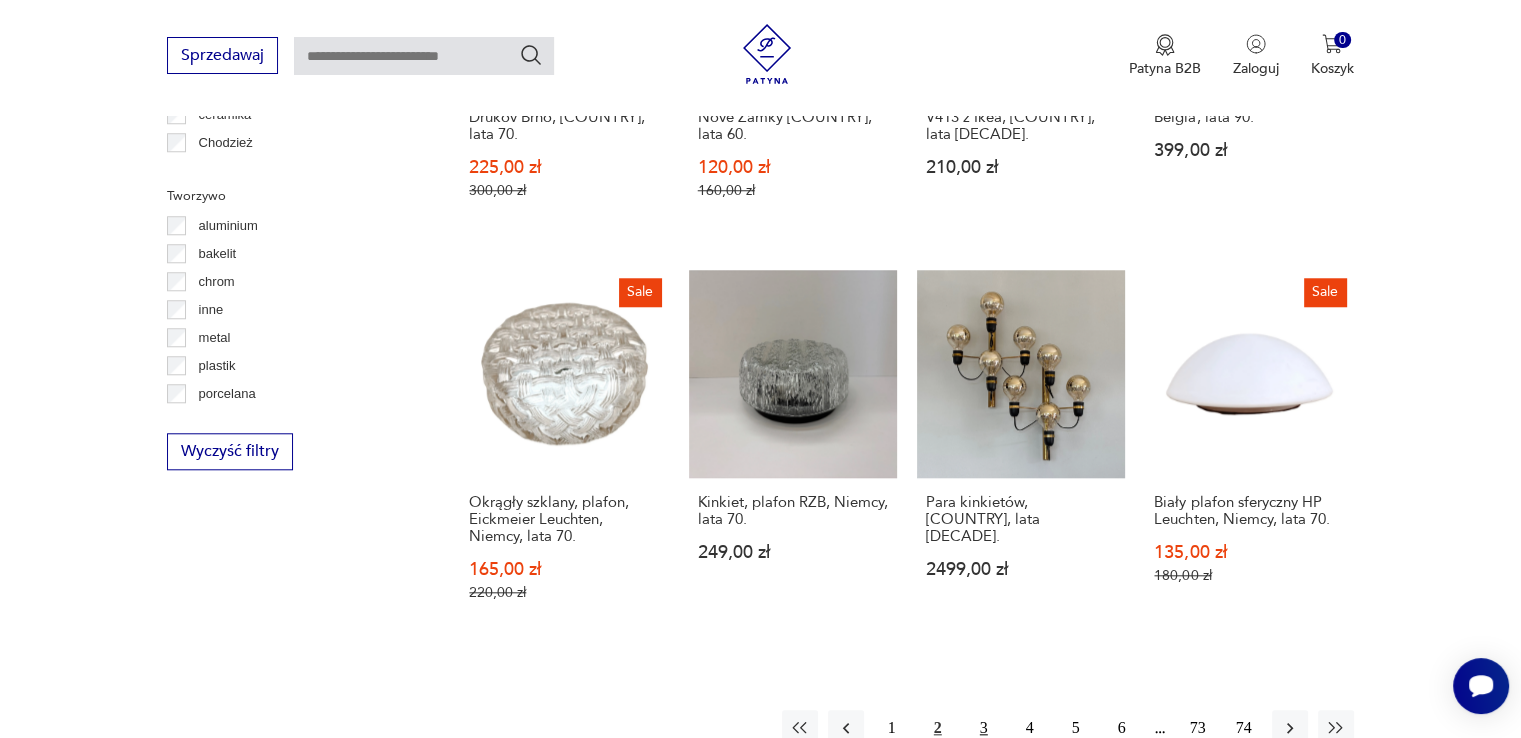 click on "3" at bounding box center (984, 728) 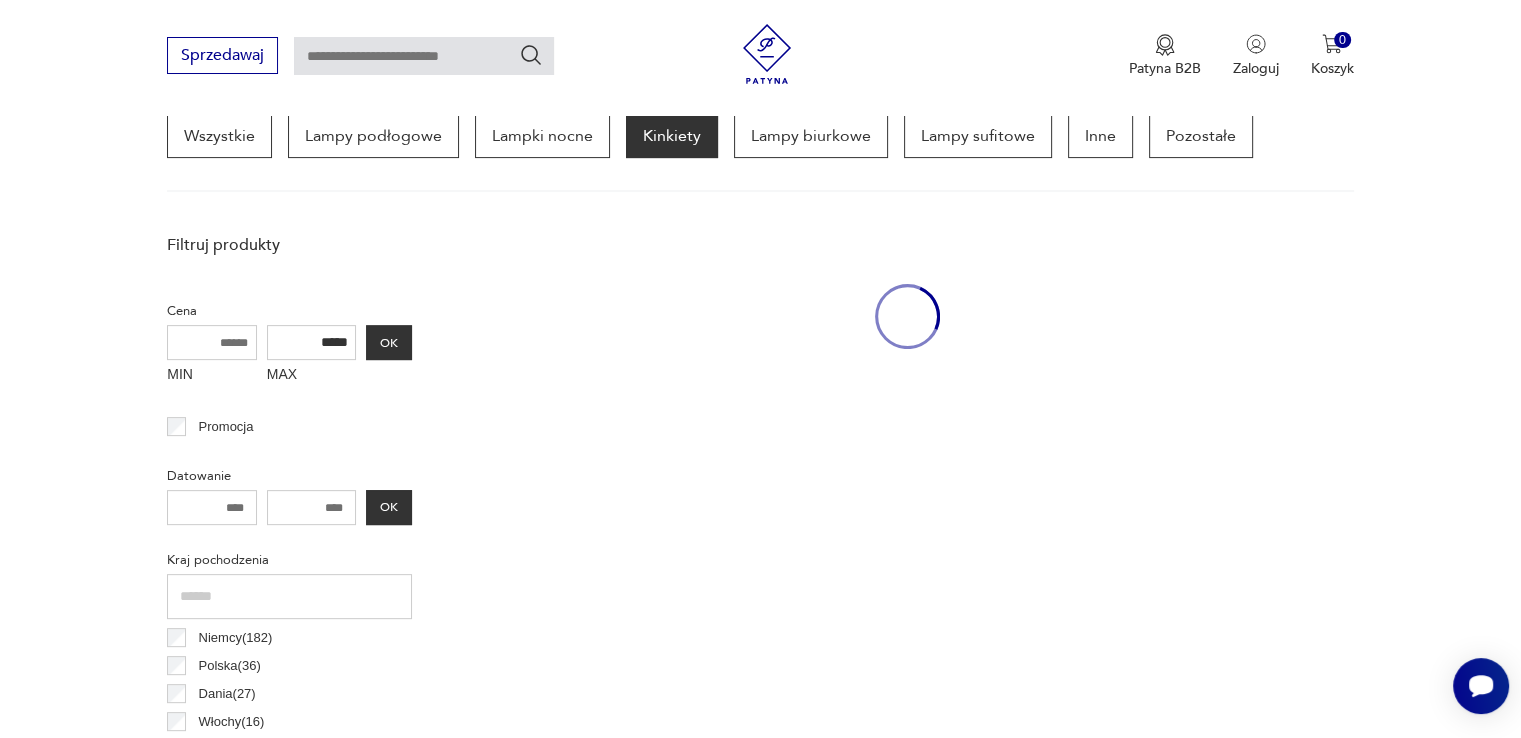 scroll, scrollTop: 470, scrollLeft: 0, axis: vertical 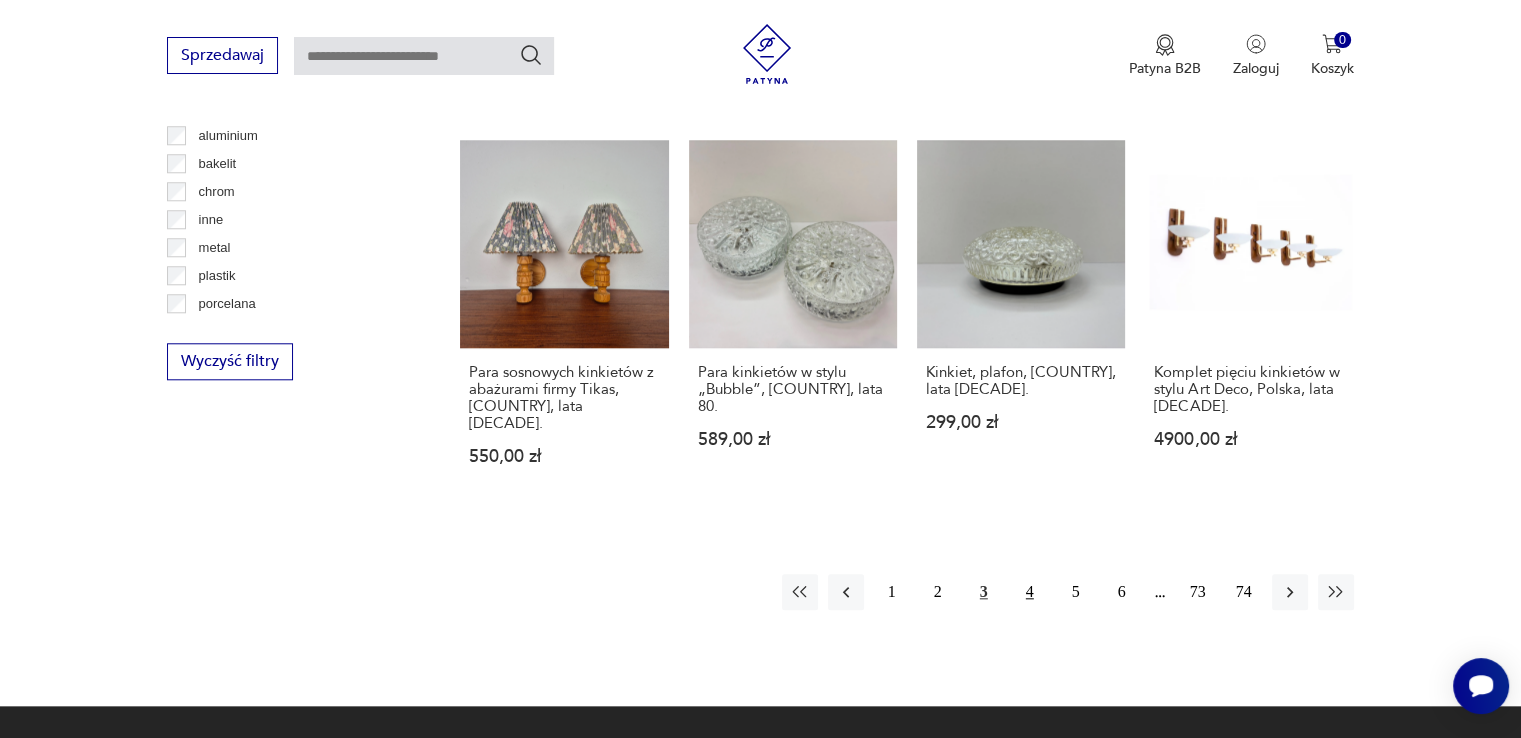 click on "4" at bounding box center (1030, 592) 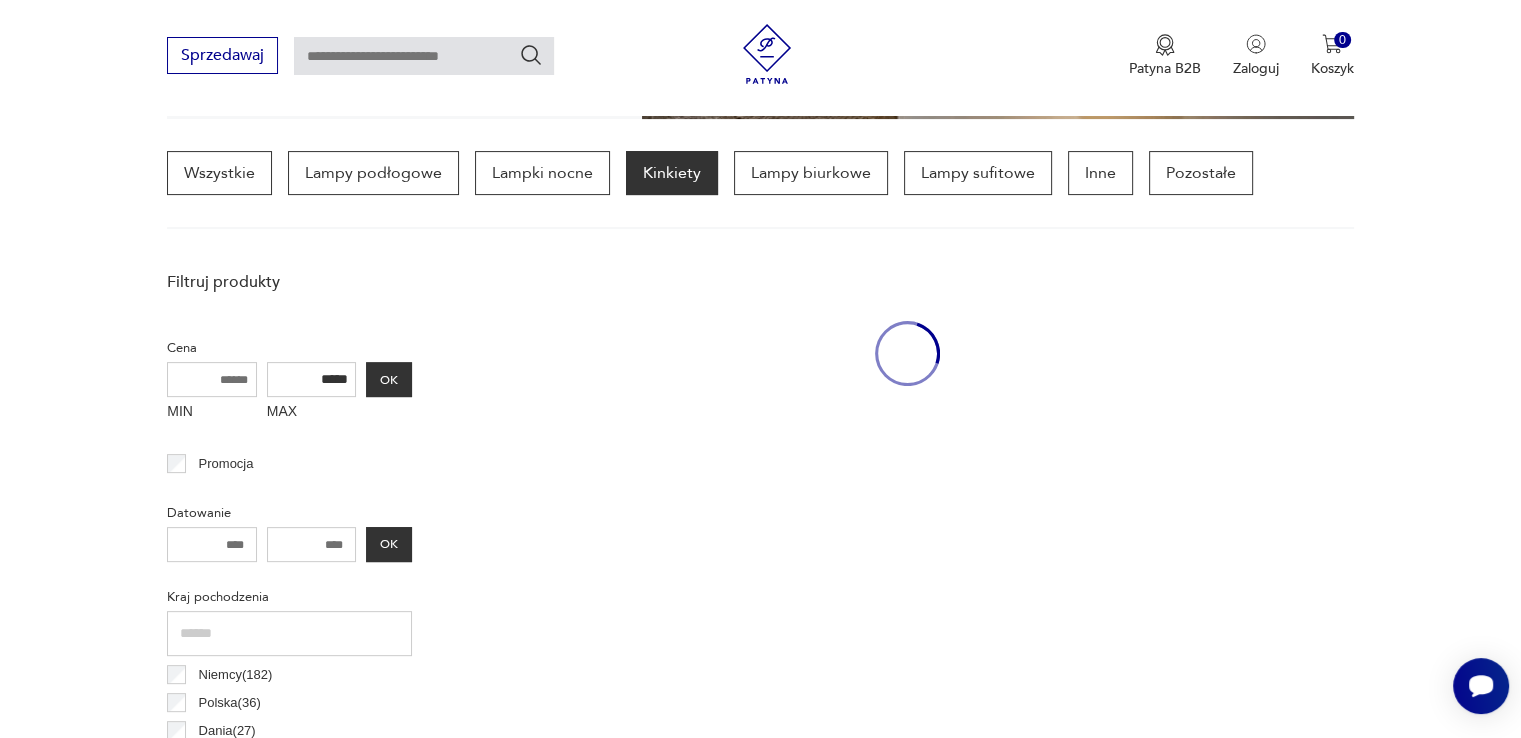 scroll, scrollTop: 470, scrollLeft: 0, axis: vertical 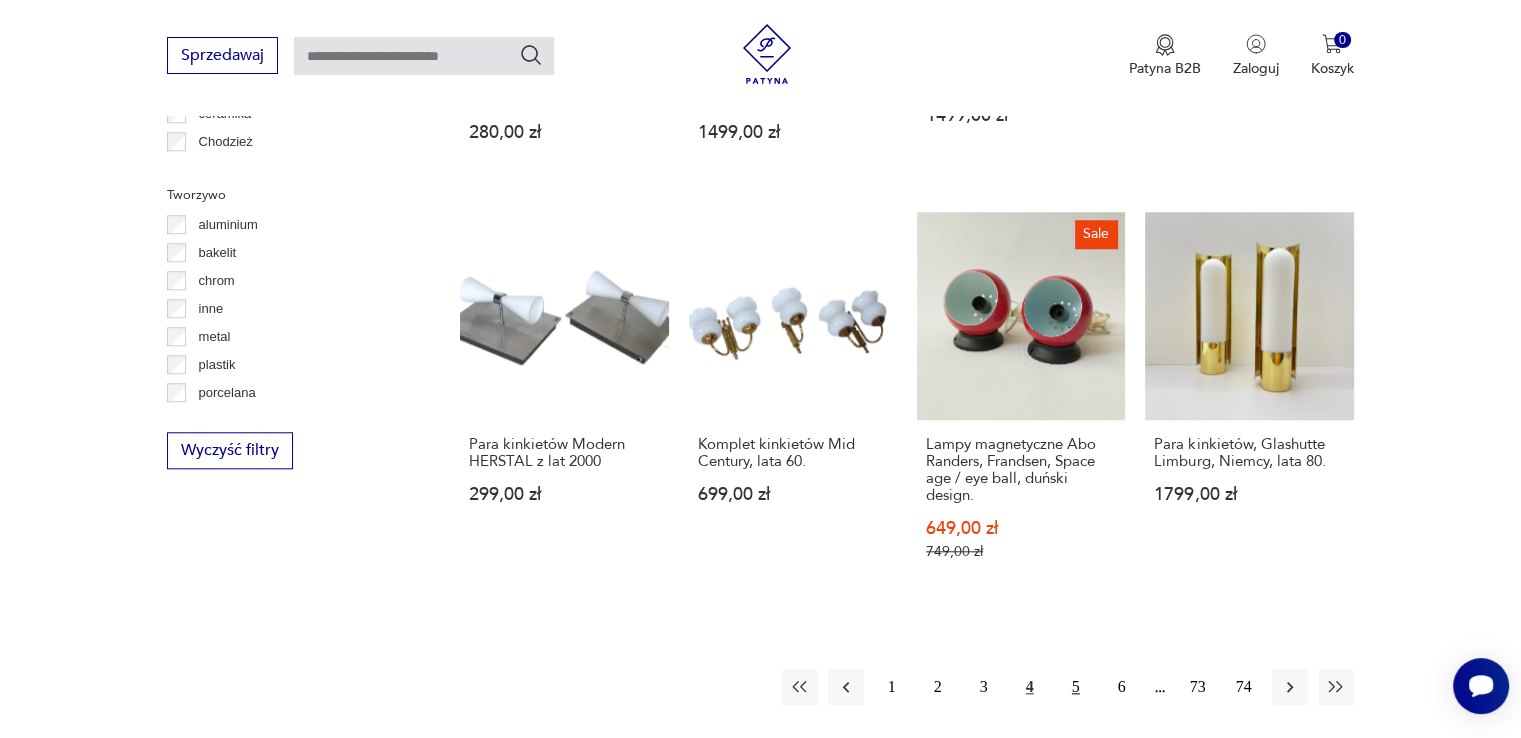 click on "5" at bounding box center (1076, 687) 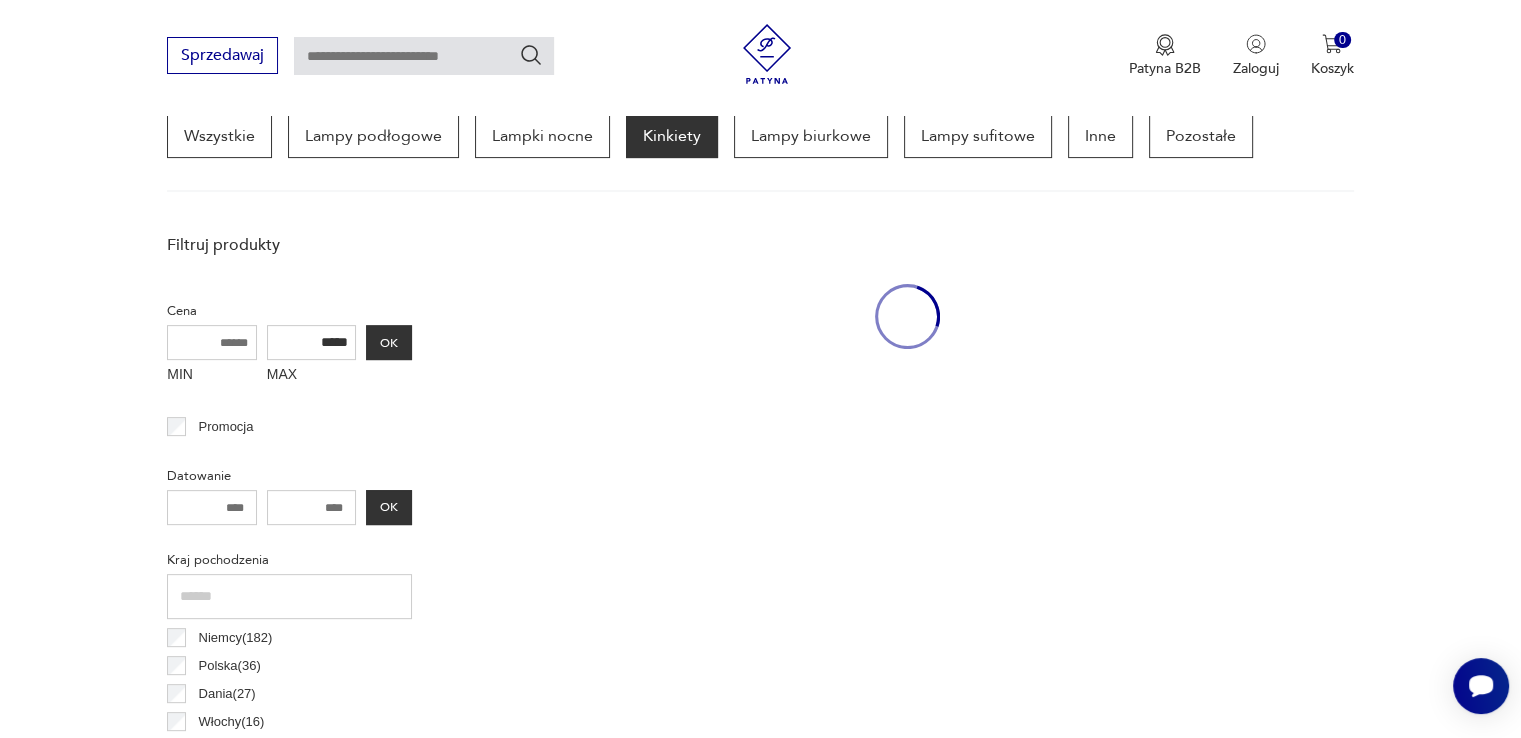 scroll, scrollTop: 470, scrollLeft: 0, axis: vertical 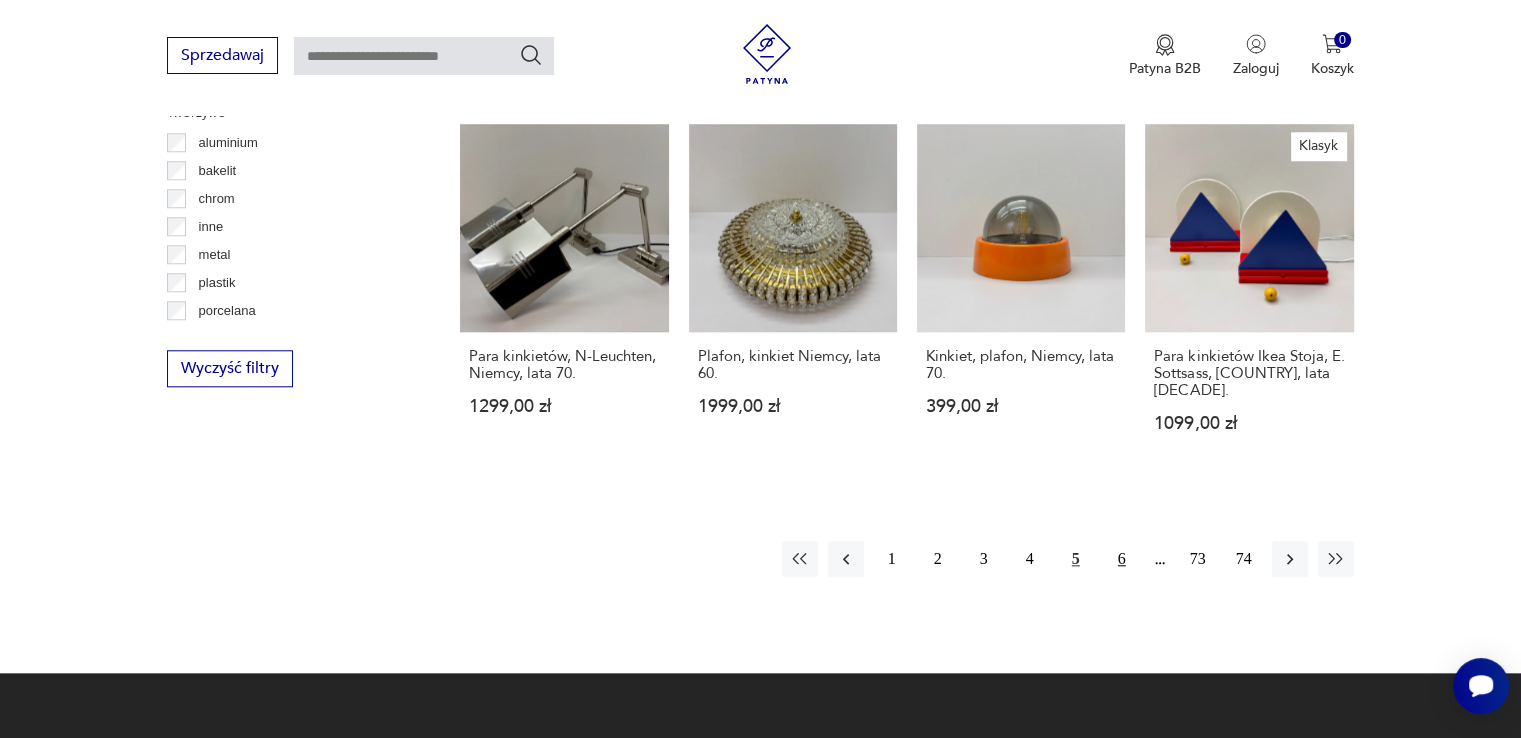 click on "6" at bounding box center (1122, 559) 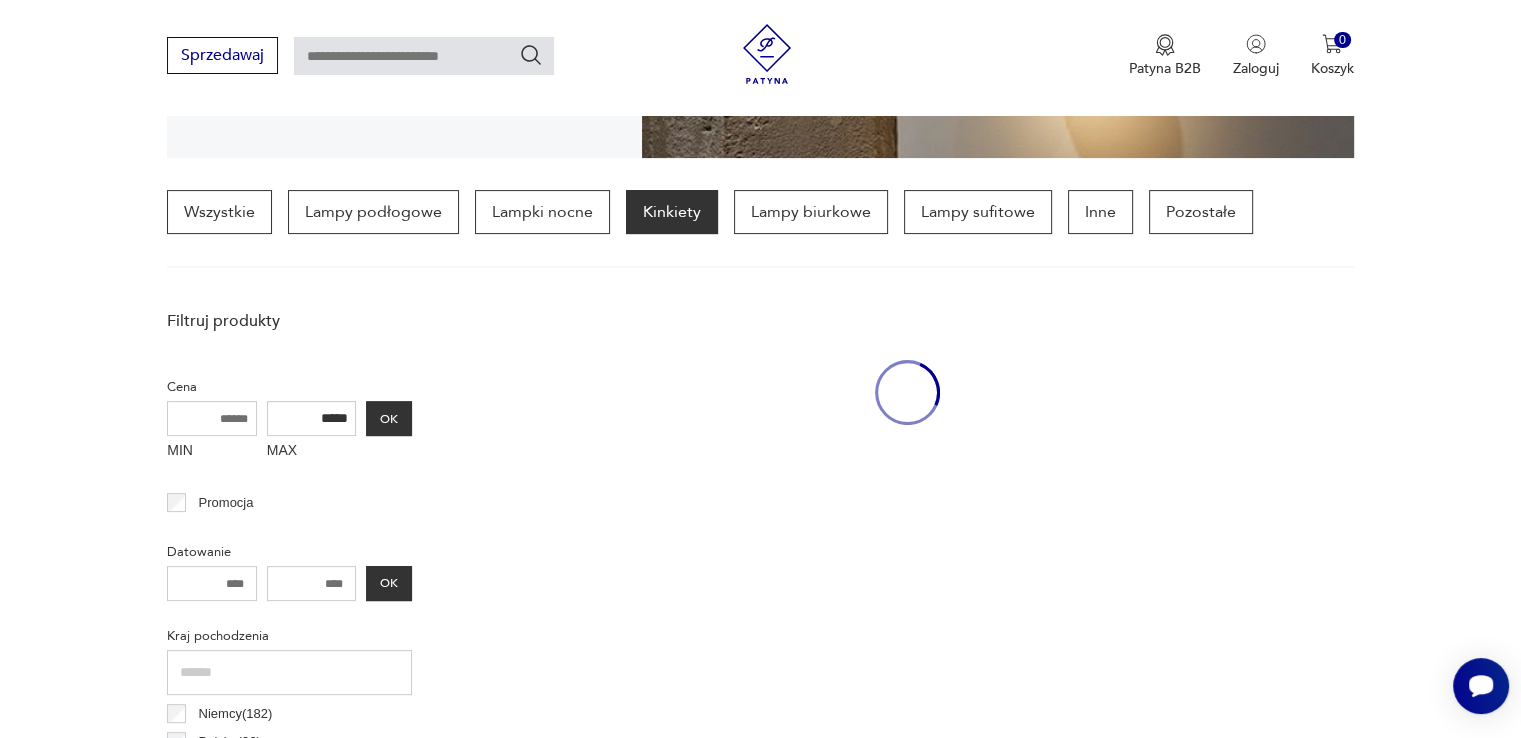 scroll, scrollTop: 471, scrollLeft: 0, axis: vertical 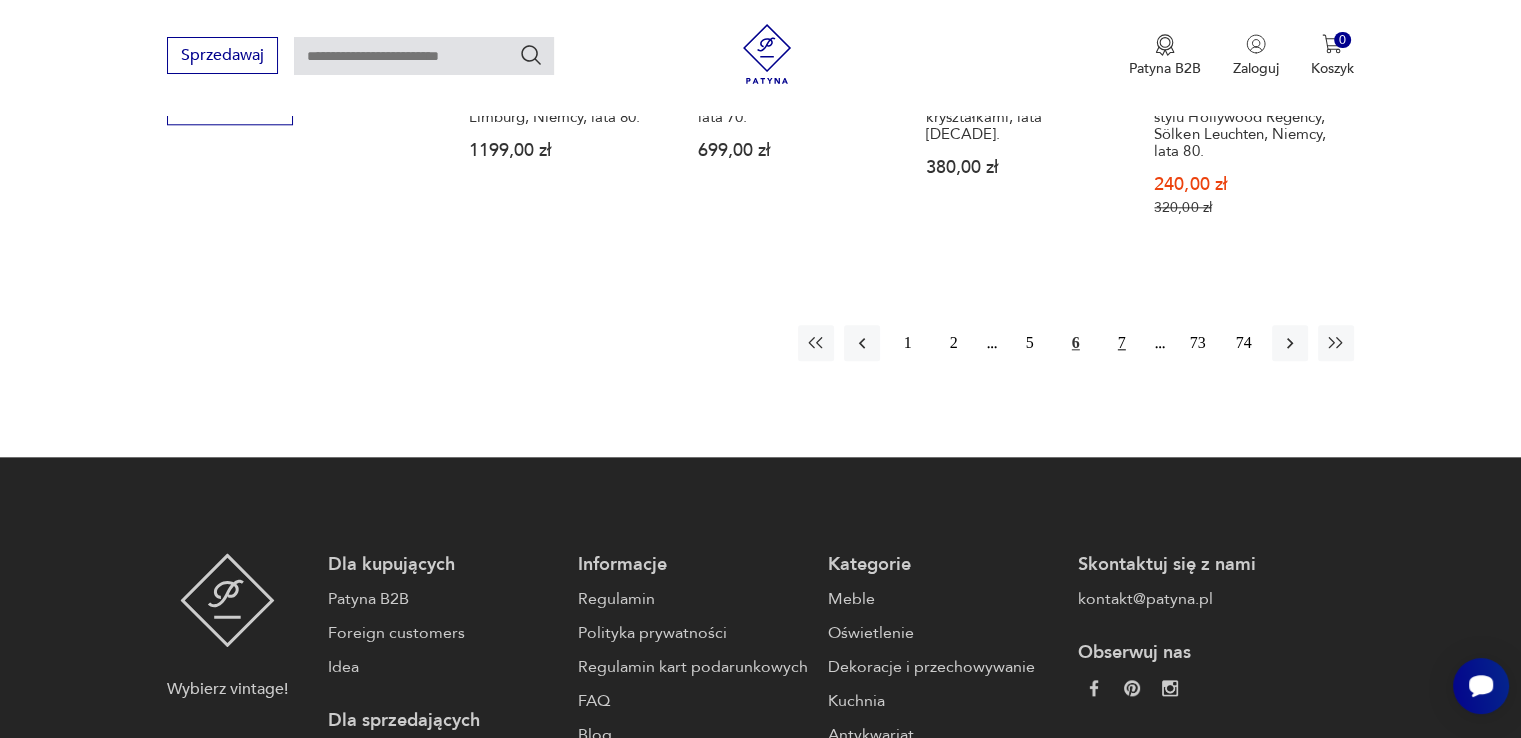 click on "7" at bounding box center (1122, 343) 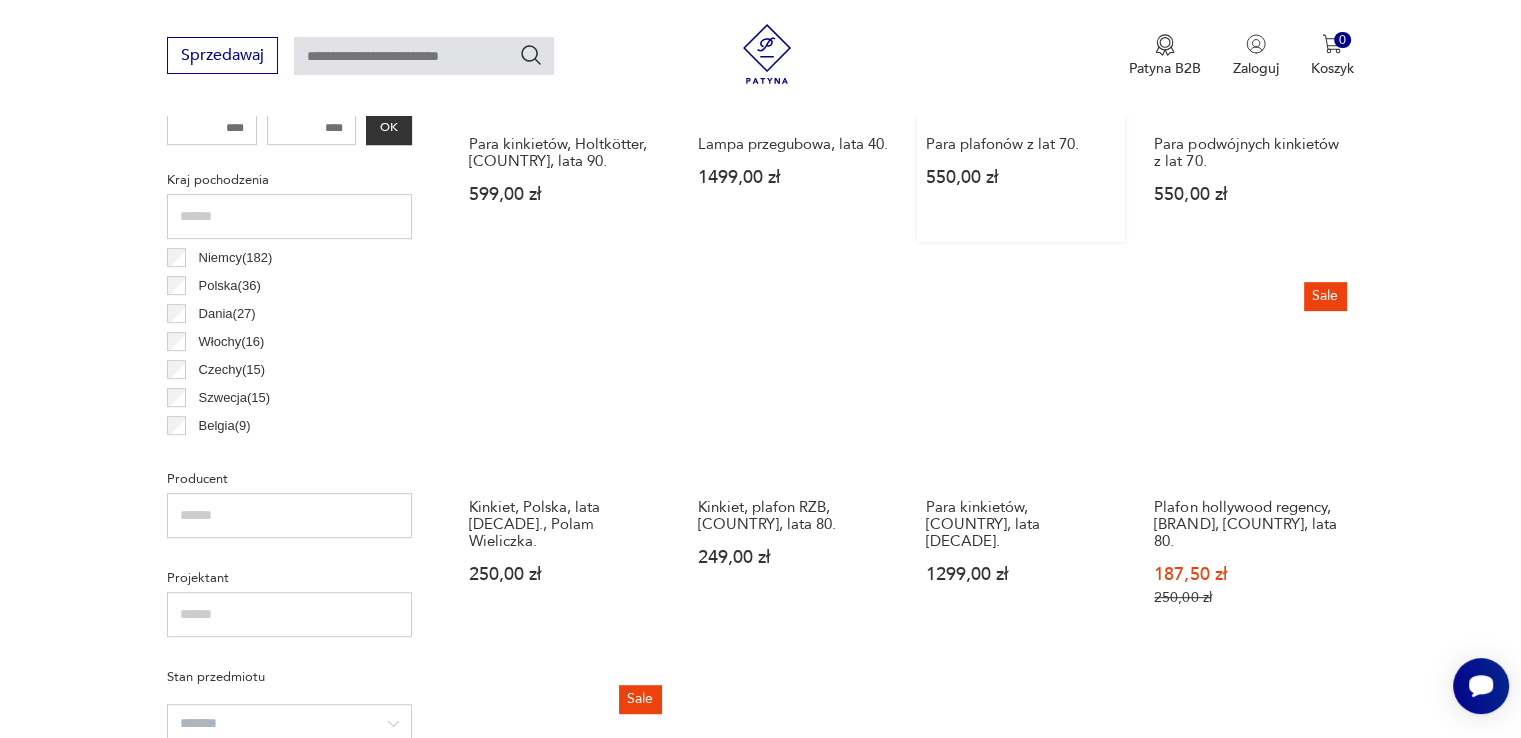 scroll, scrollTop: 971, scrollLeft: 0, axis: vertical 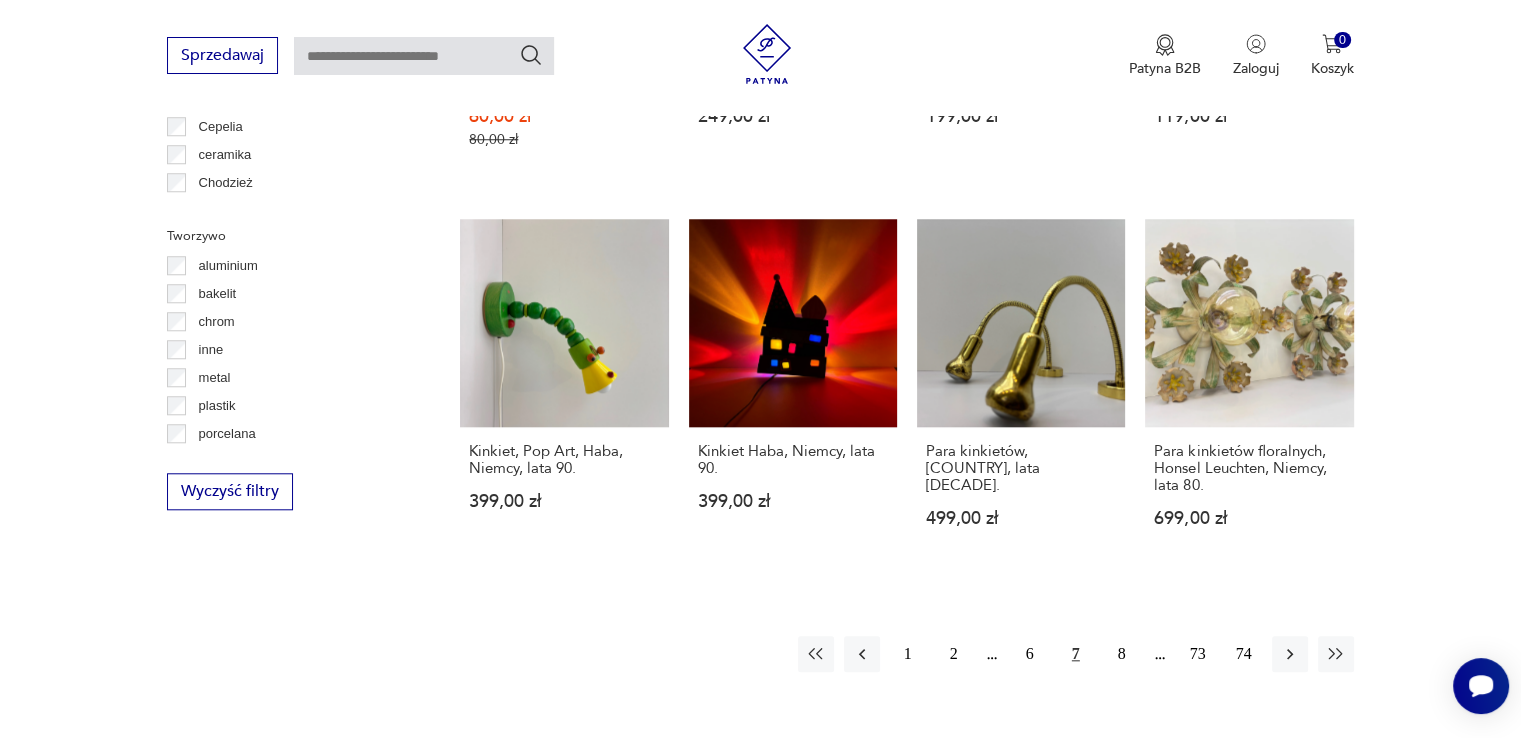 click on "7" at bounding box center (1076, 654) 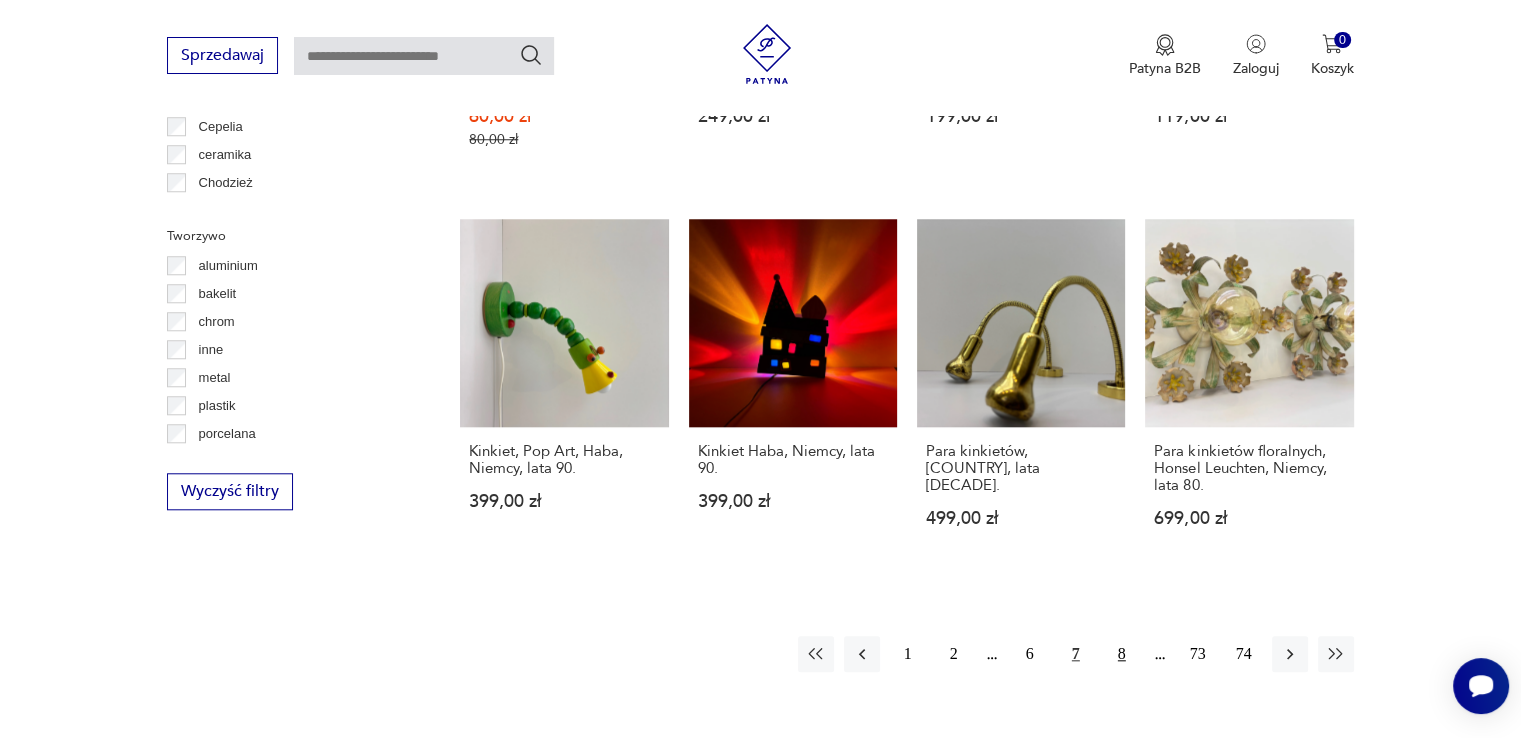 click on "8" at bounding box center (1122, 654) 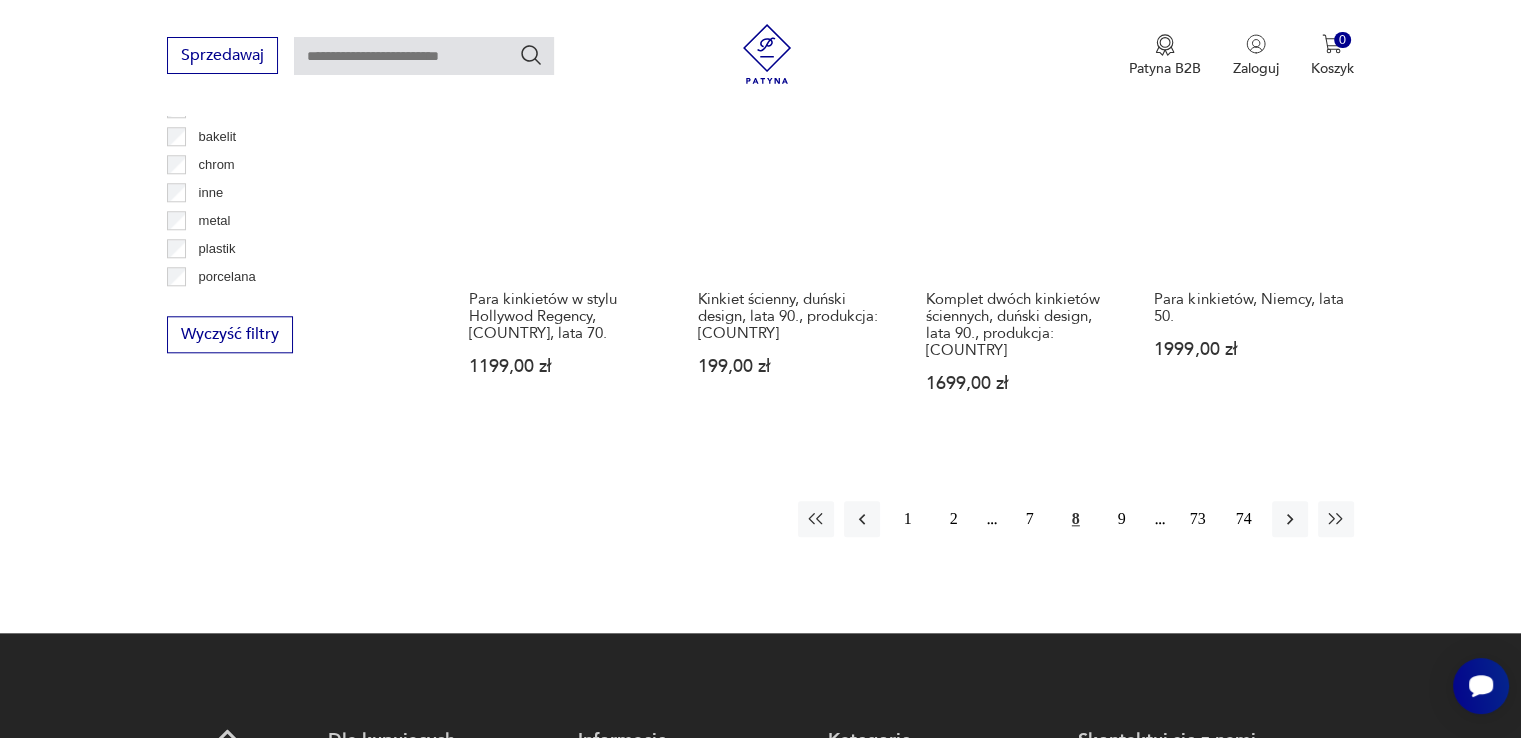 scroll, scrollTop: 1970, scrollLeft: 0, axis: vertical 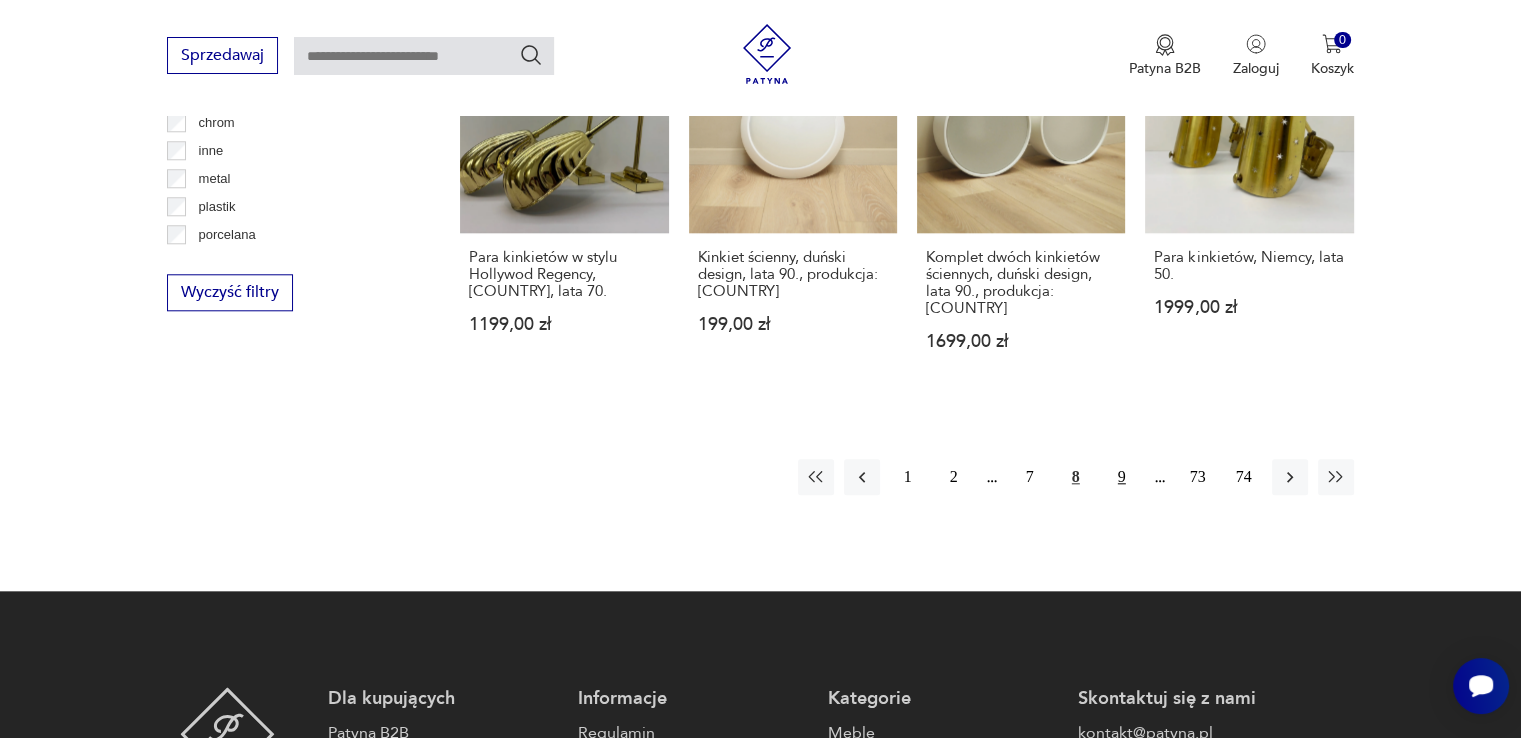click on "9" at bounding box center (1122, 477) 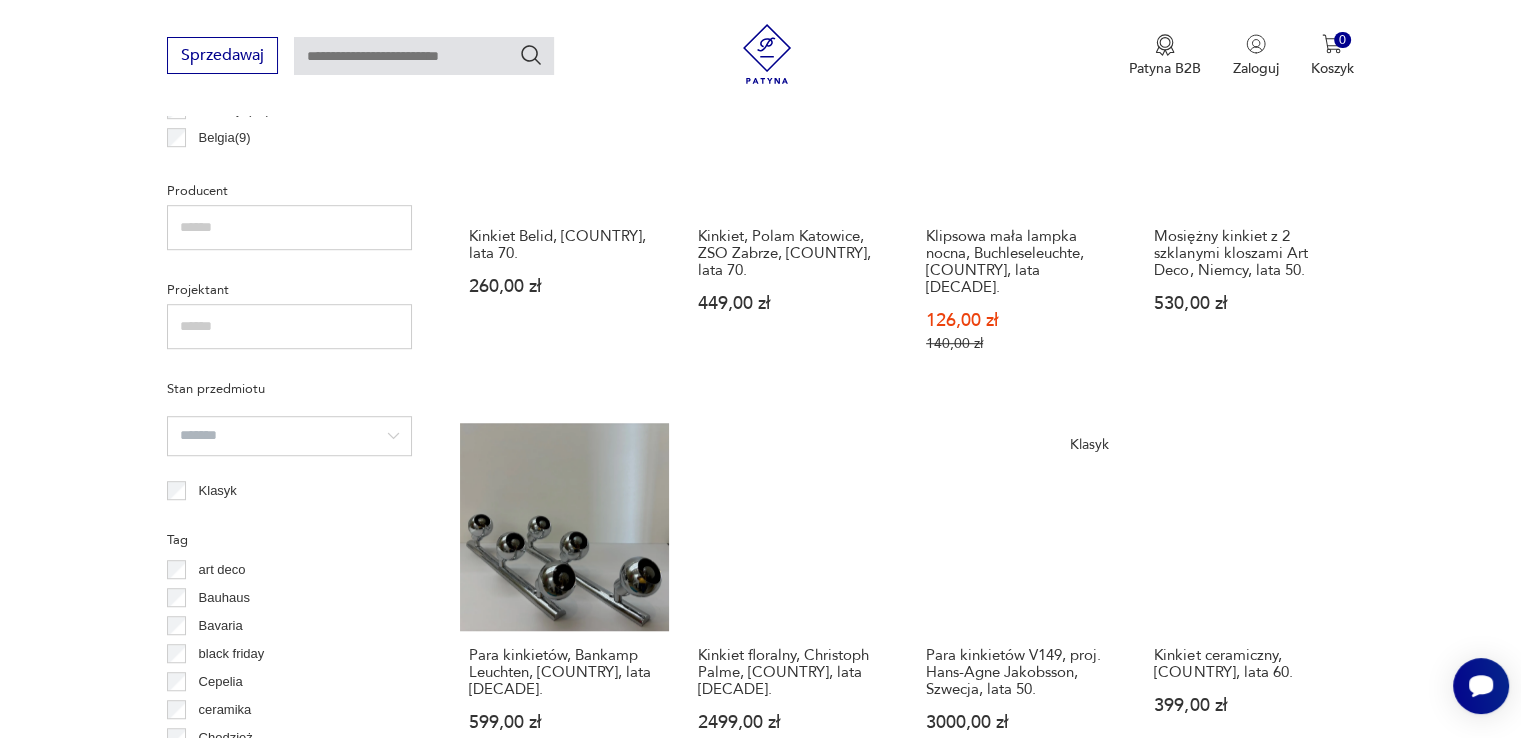 scroll, scrollTop: 1071, scrollLeft: 0, axis: vertical 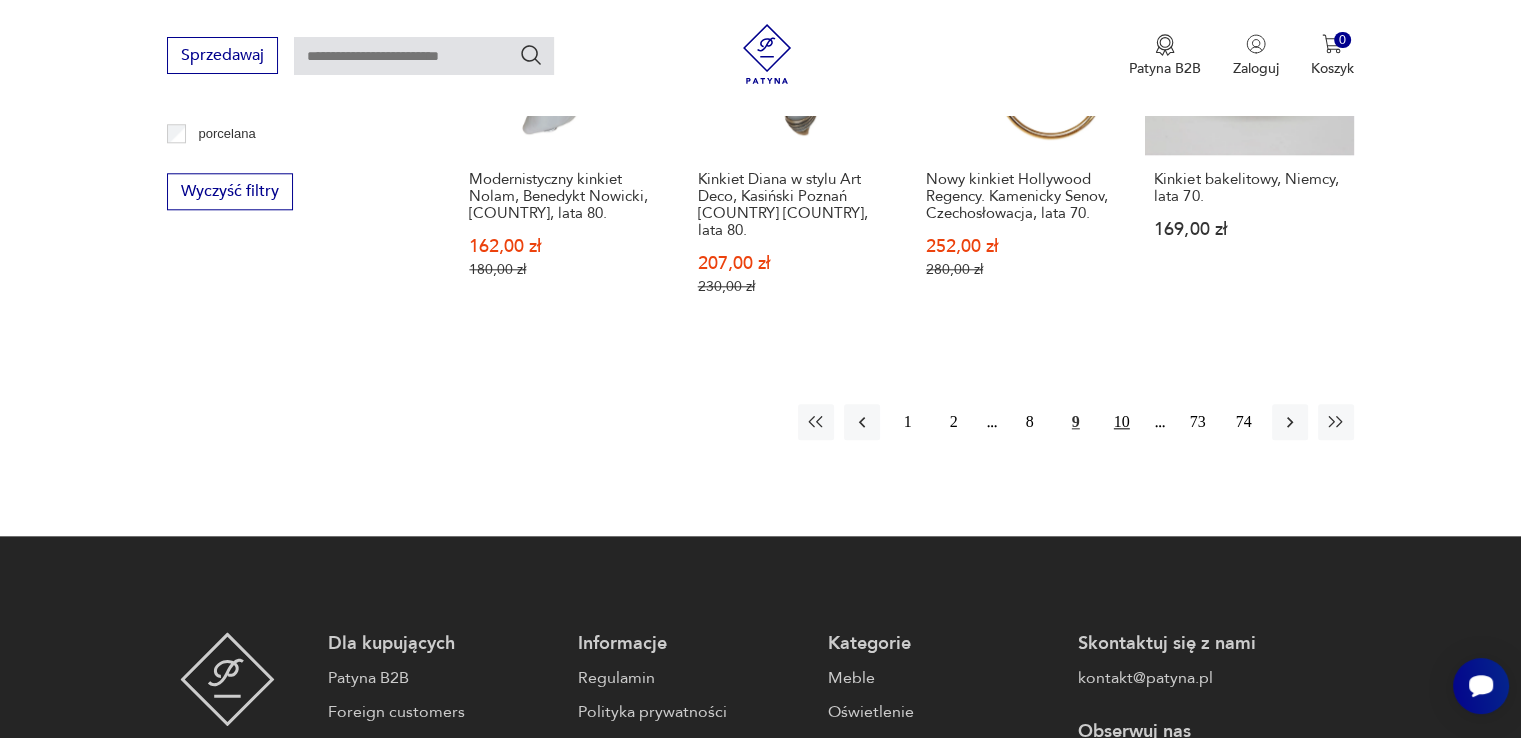 click on "10" at bounding box center (1122, 422) 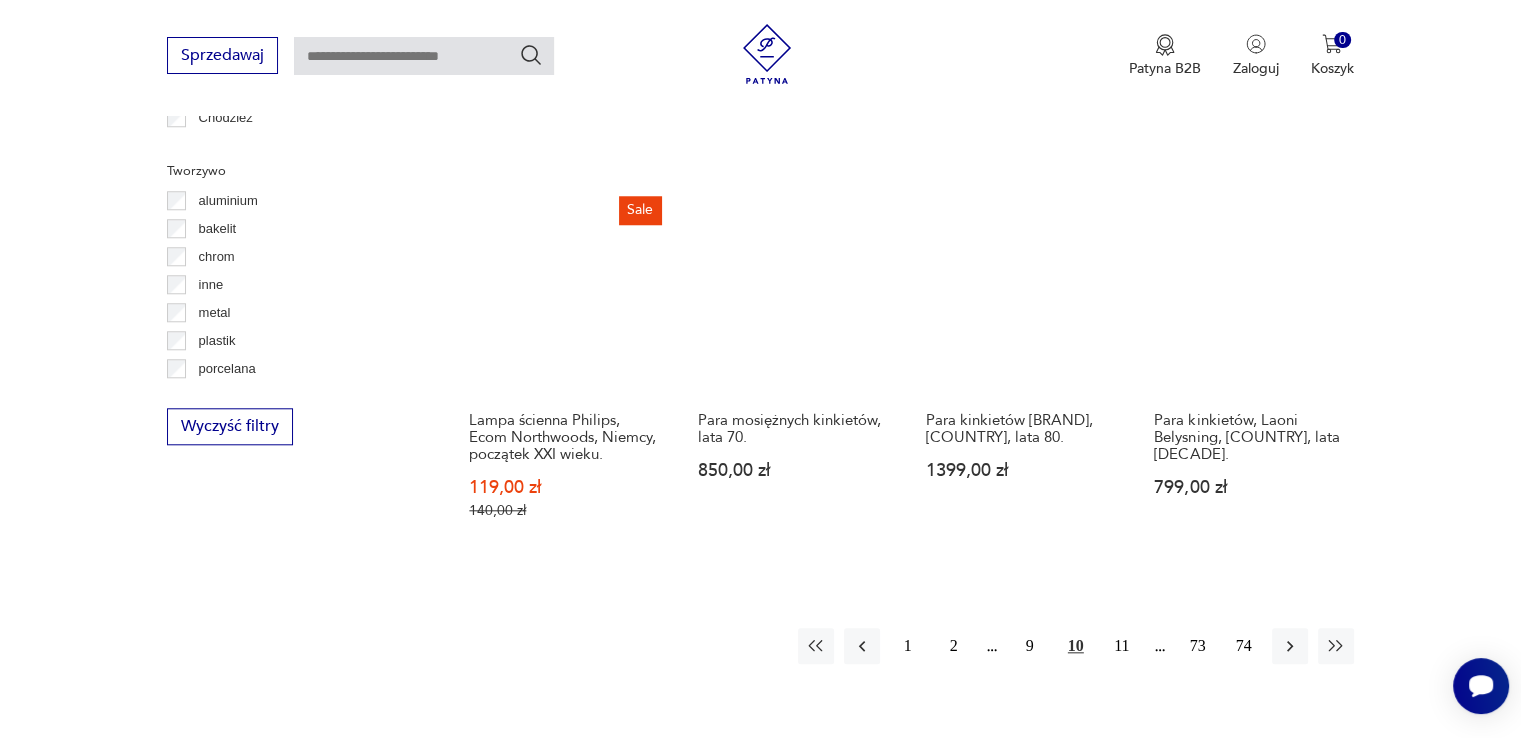 scroll, scrollTop: 1870, scrollLeft: 0, axis: vertical 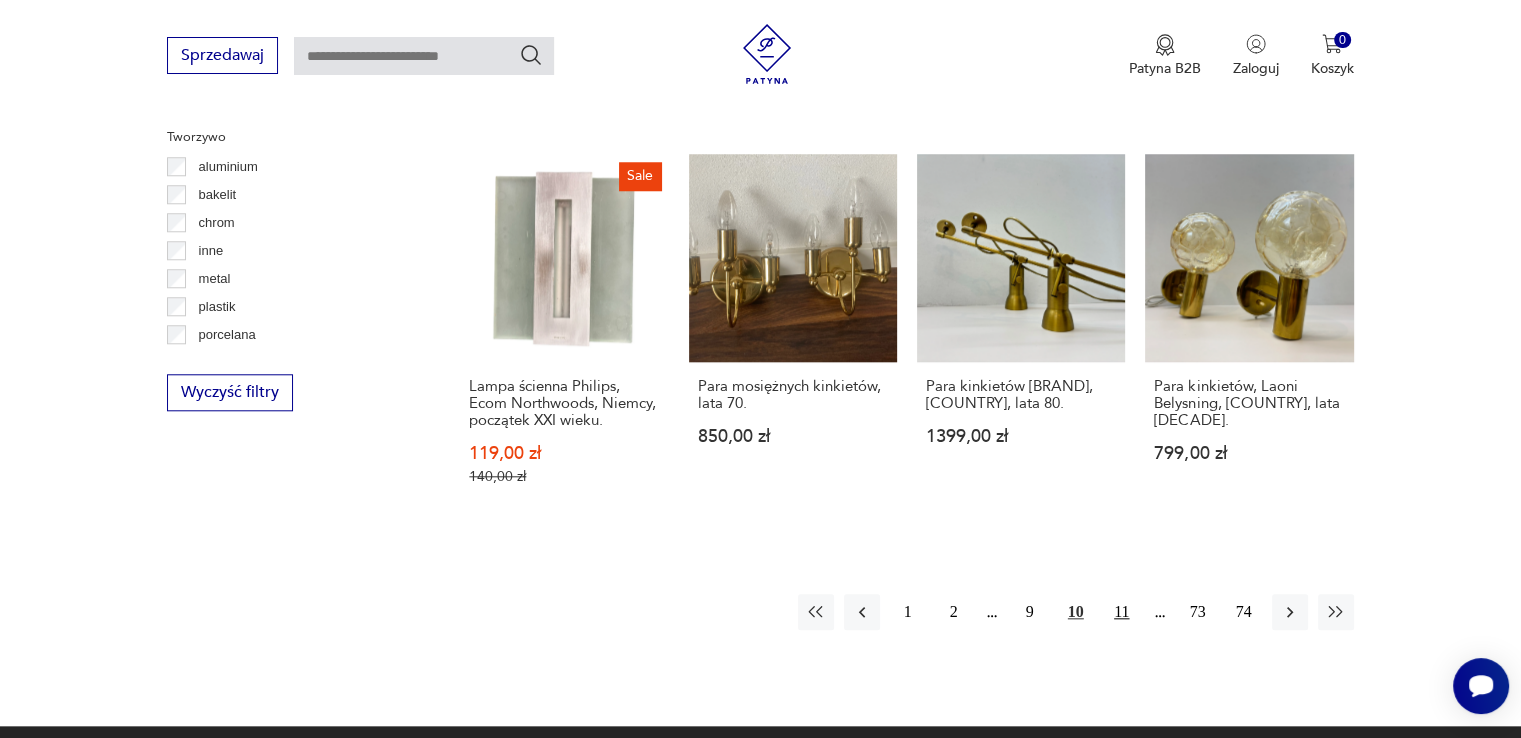 click on "11" at bounding box center (1122, 612) 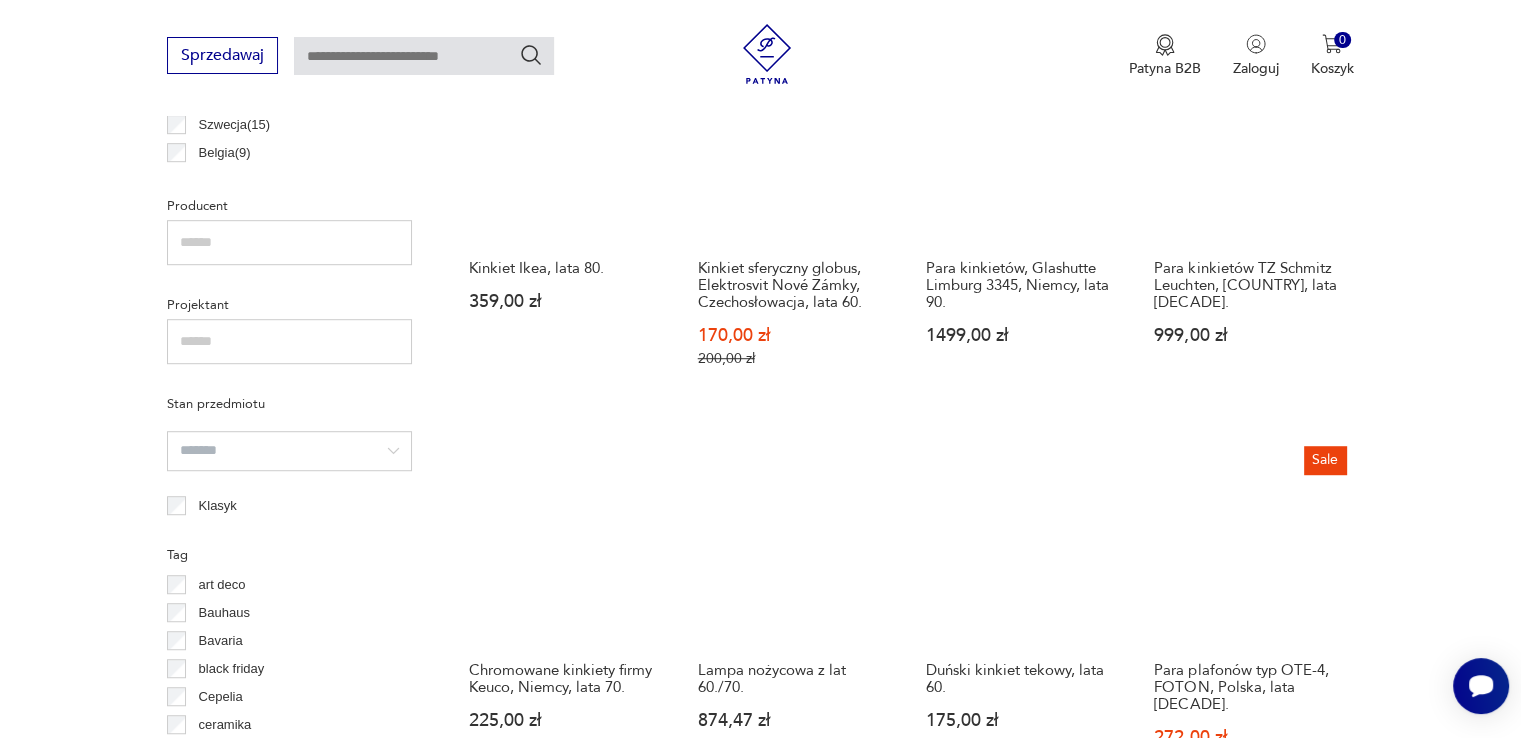scroll, scrollTop: 1271, scrollLeft: 0, axis: vertical 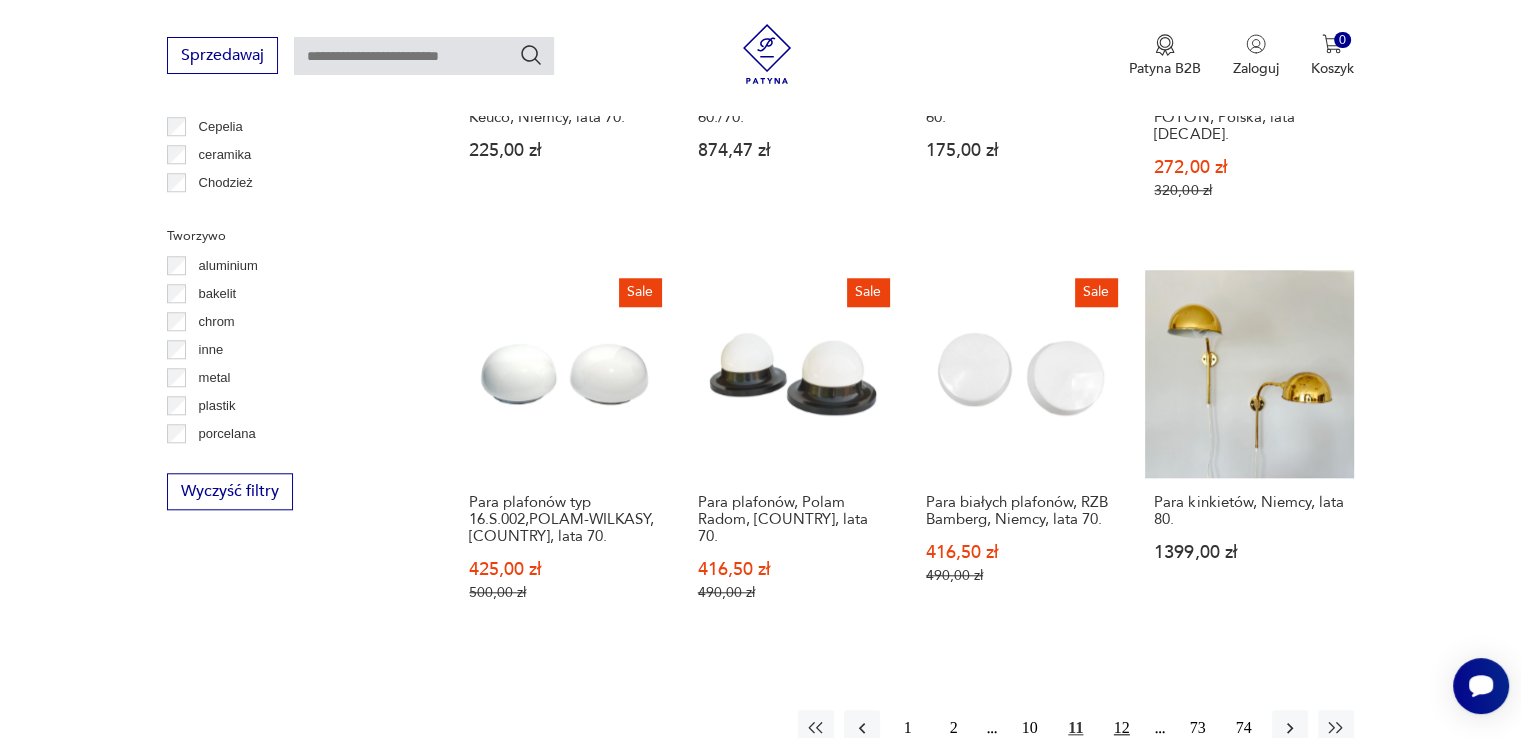 click on "12" at bounding box center (1122, 728) 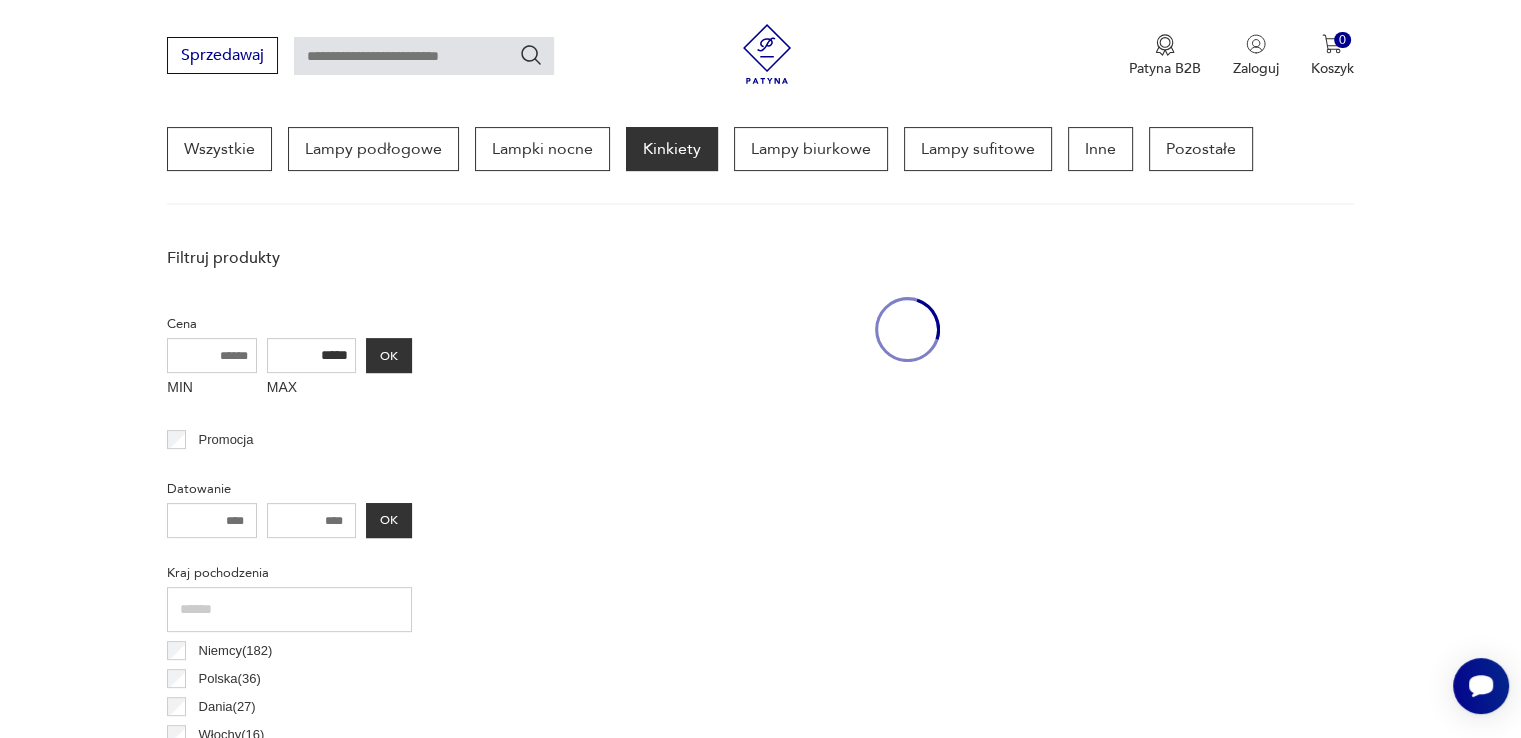 scroll, scrollTop: 470, scrollLeft: 0, axis: vertical 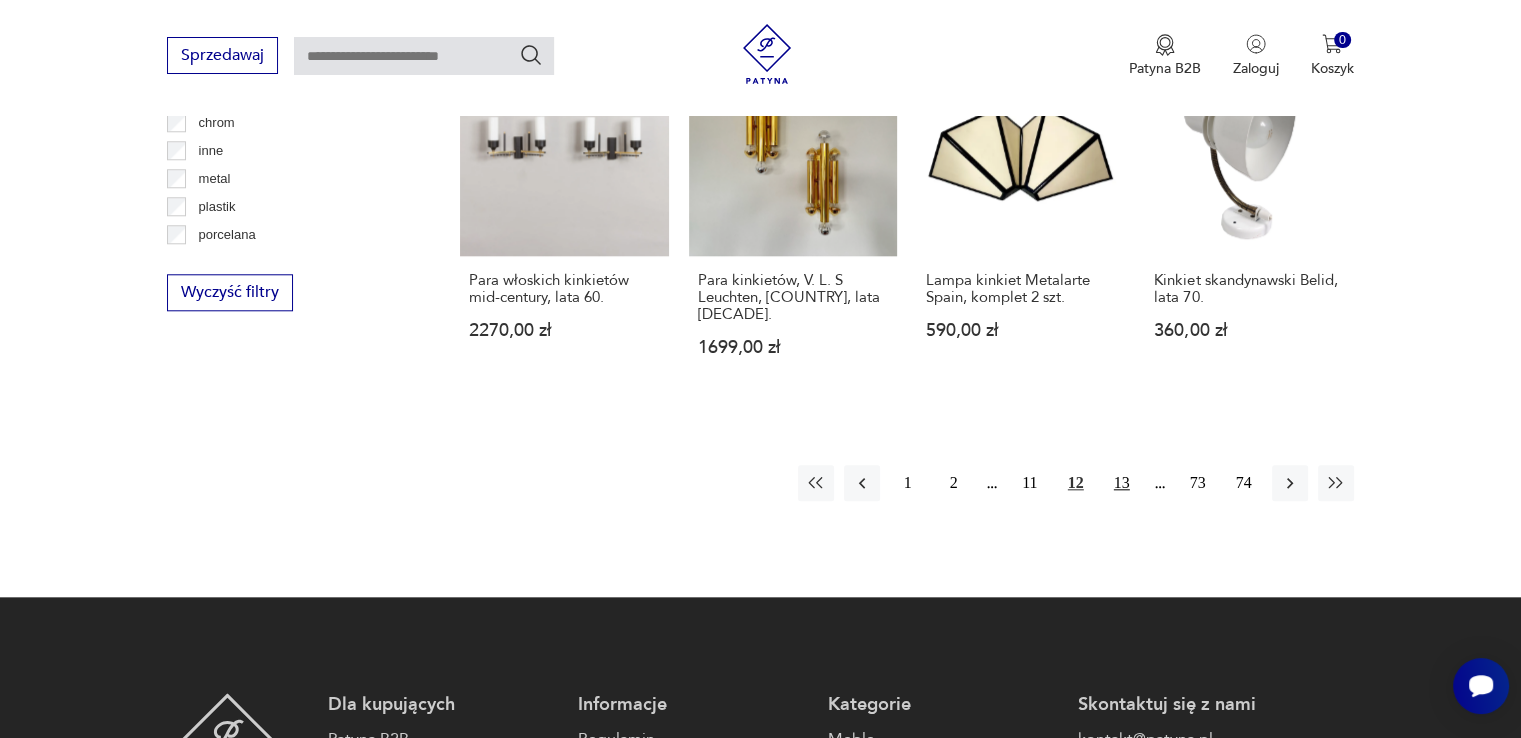 click on "13" at bounding box center [1122, 483] 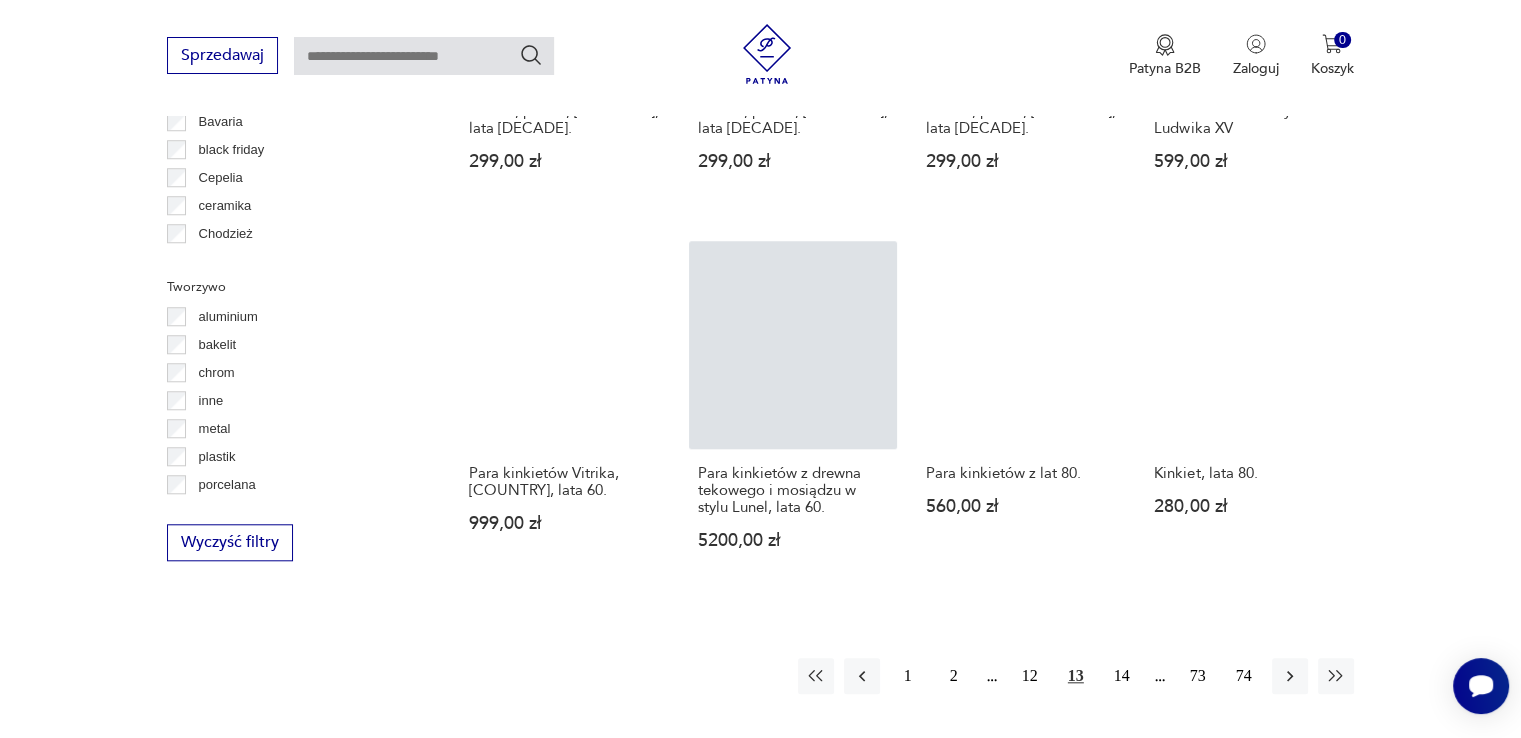 scroll, scrollTop: 1771, scrollLeft: 0, axis: vertical 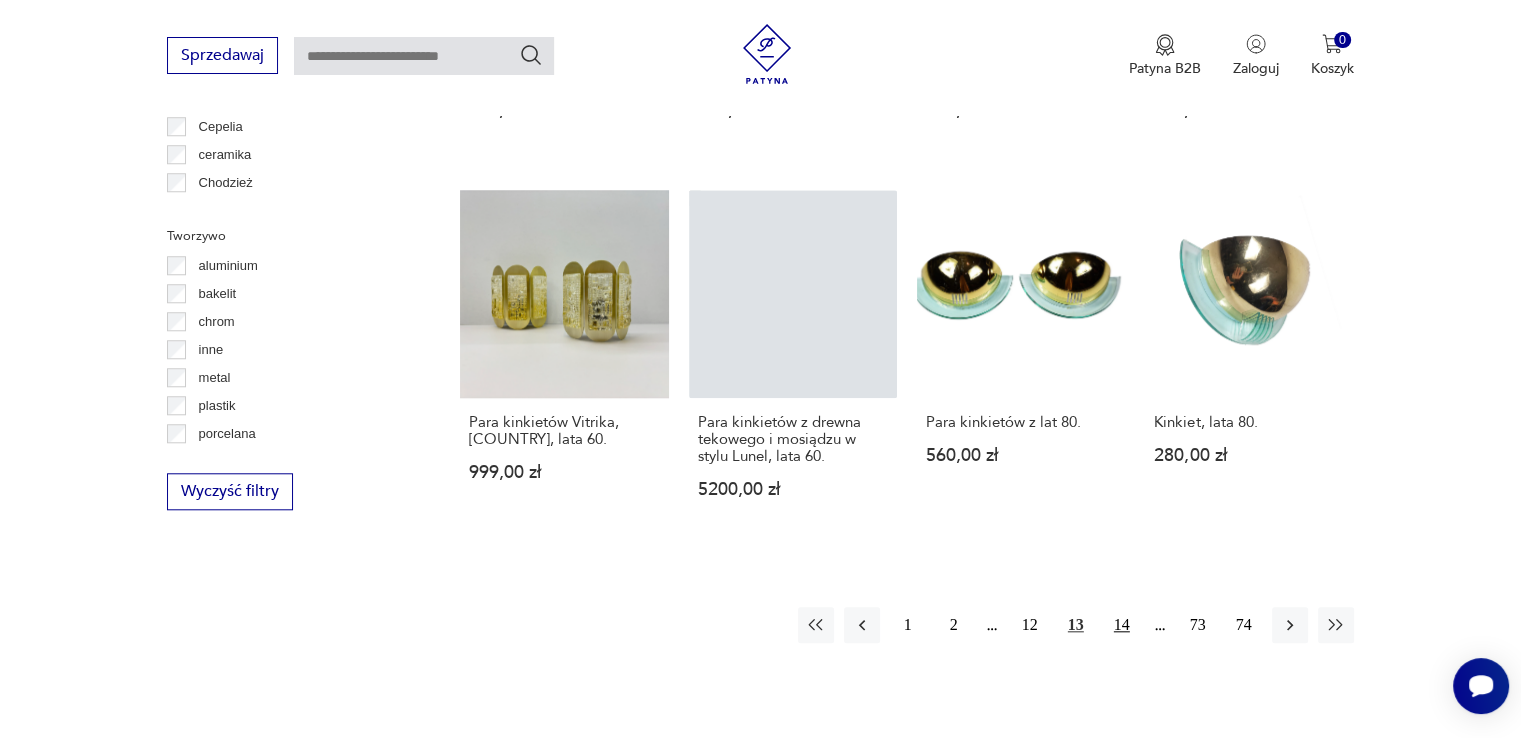 click on "14" at bounding box center (1122, 625) 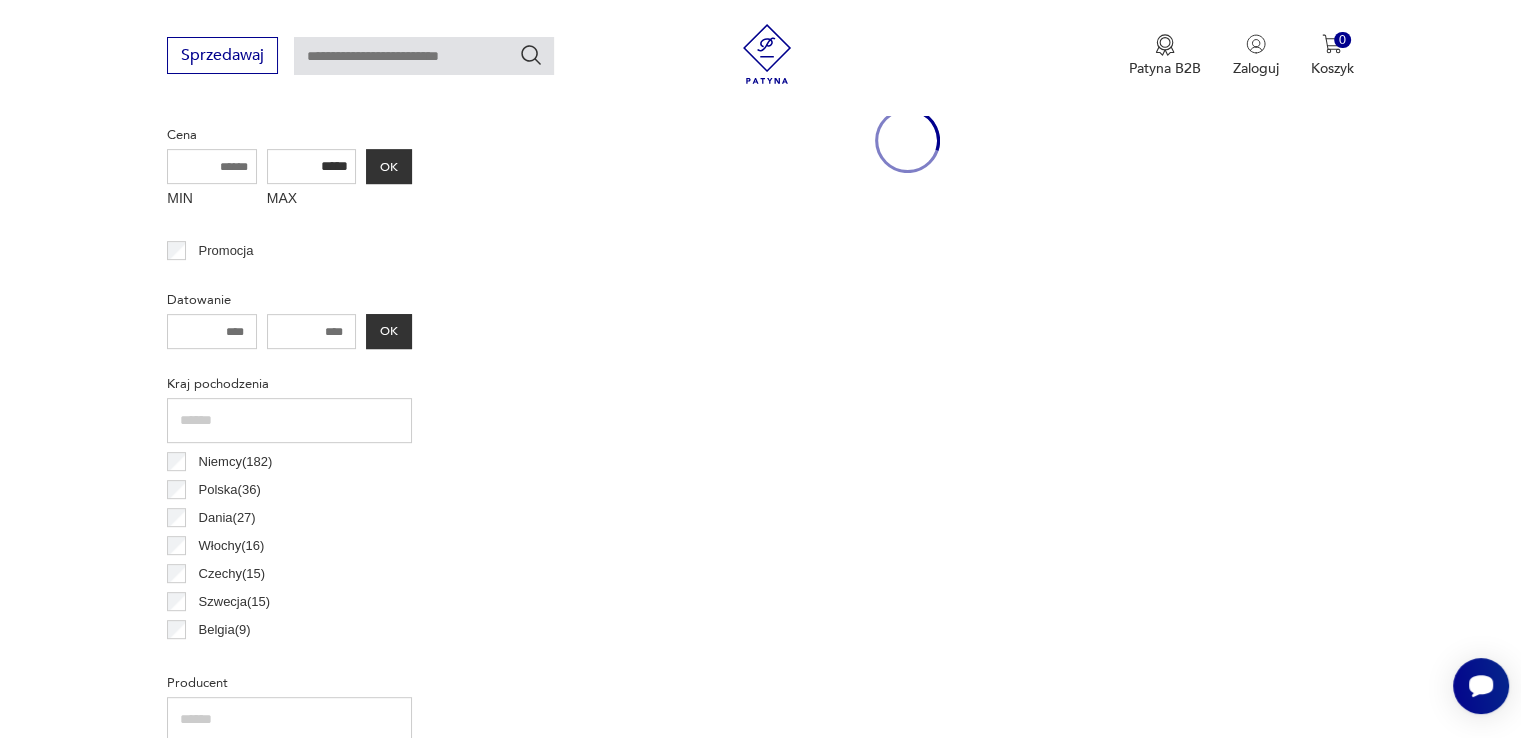 scroll, scrollTop: 470, scrollLeft: 0, axis: vertical 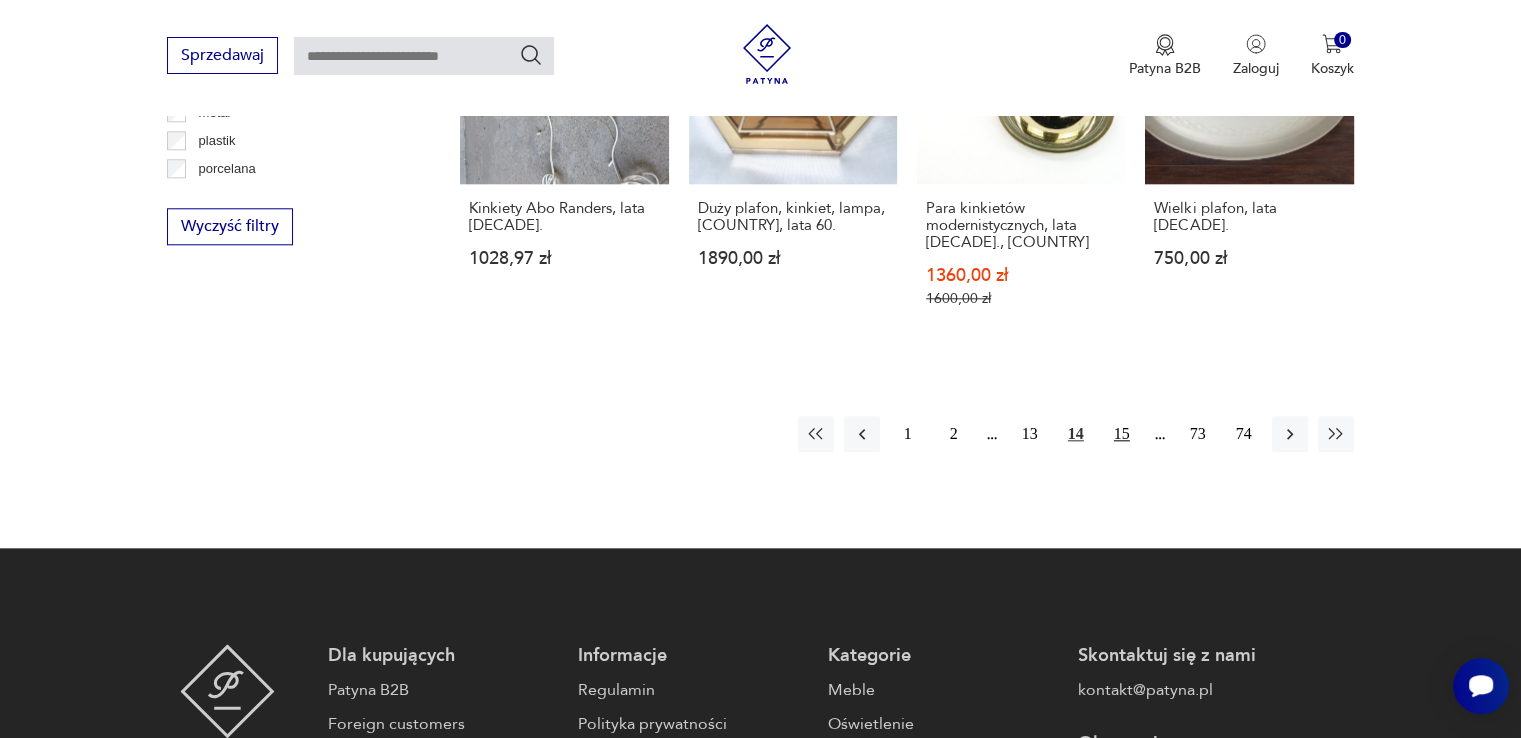 click on "15" at bounding box center (1122, 434) 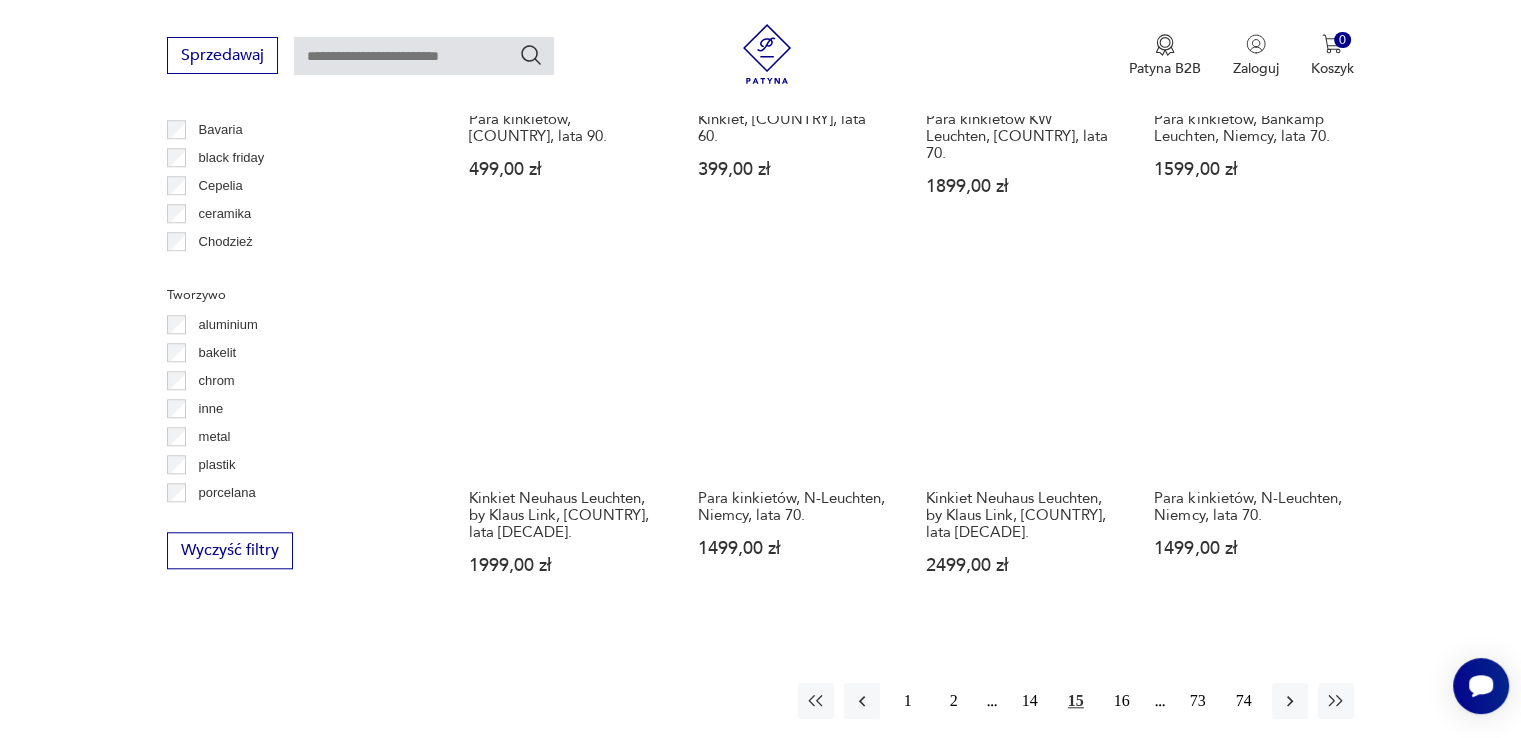 scroll, scrollTop: 1970, scrollLeft: 0, axis: vertical 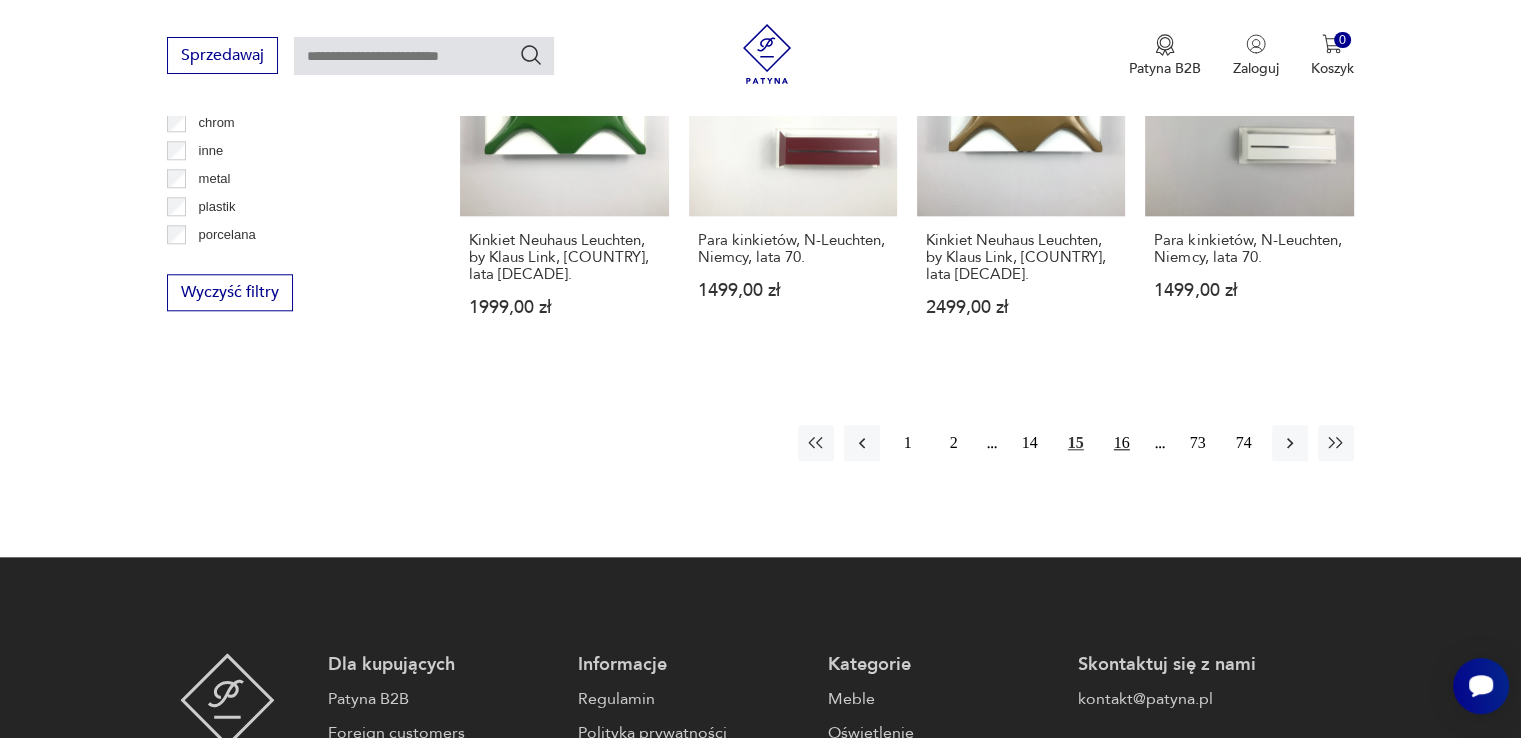 click on "16" at bounding box center (1122, 443) 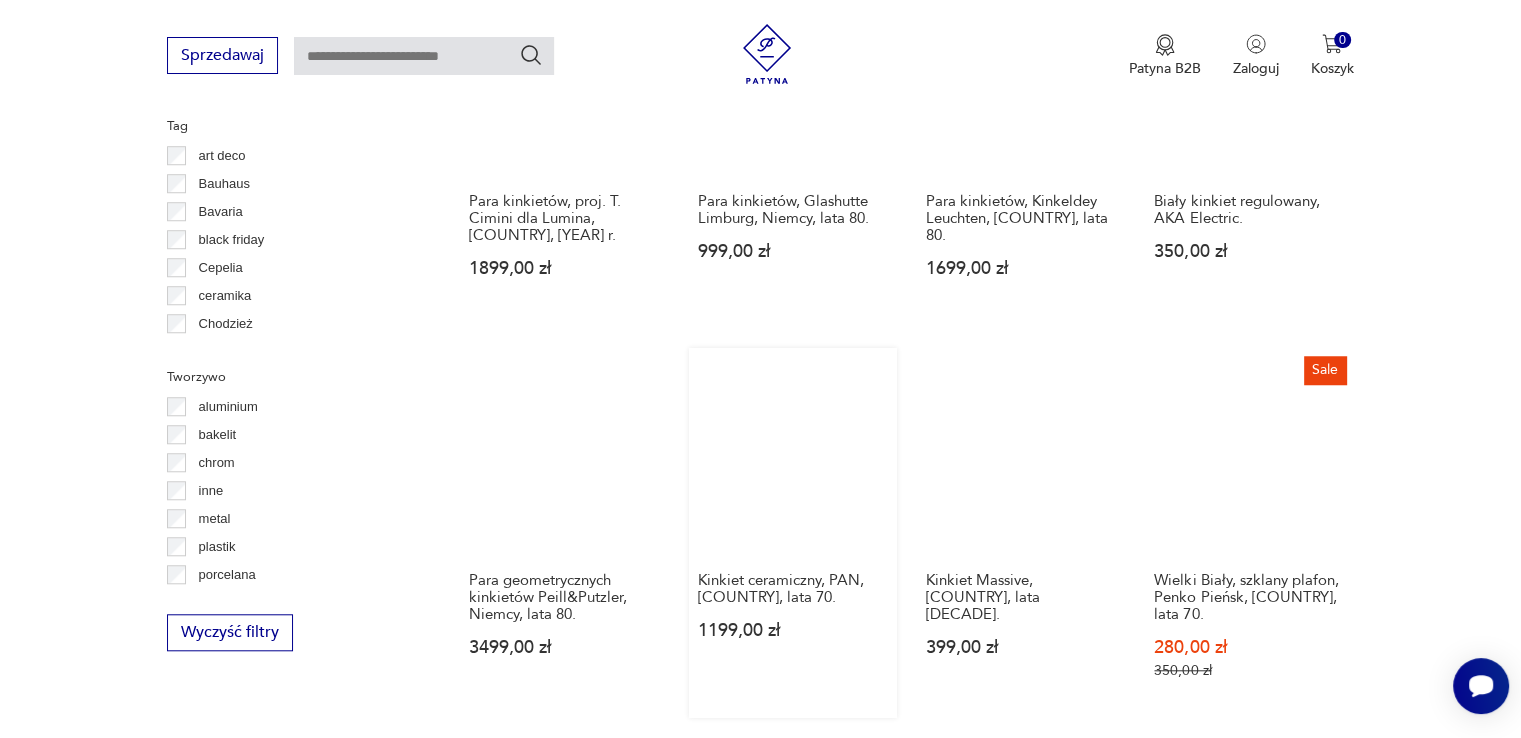 scroll, scrollTop: 1771, scrollLeft: 0, axis: vertical 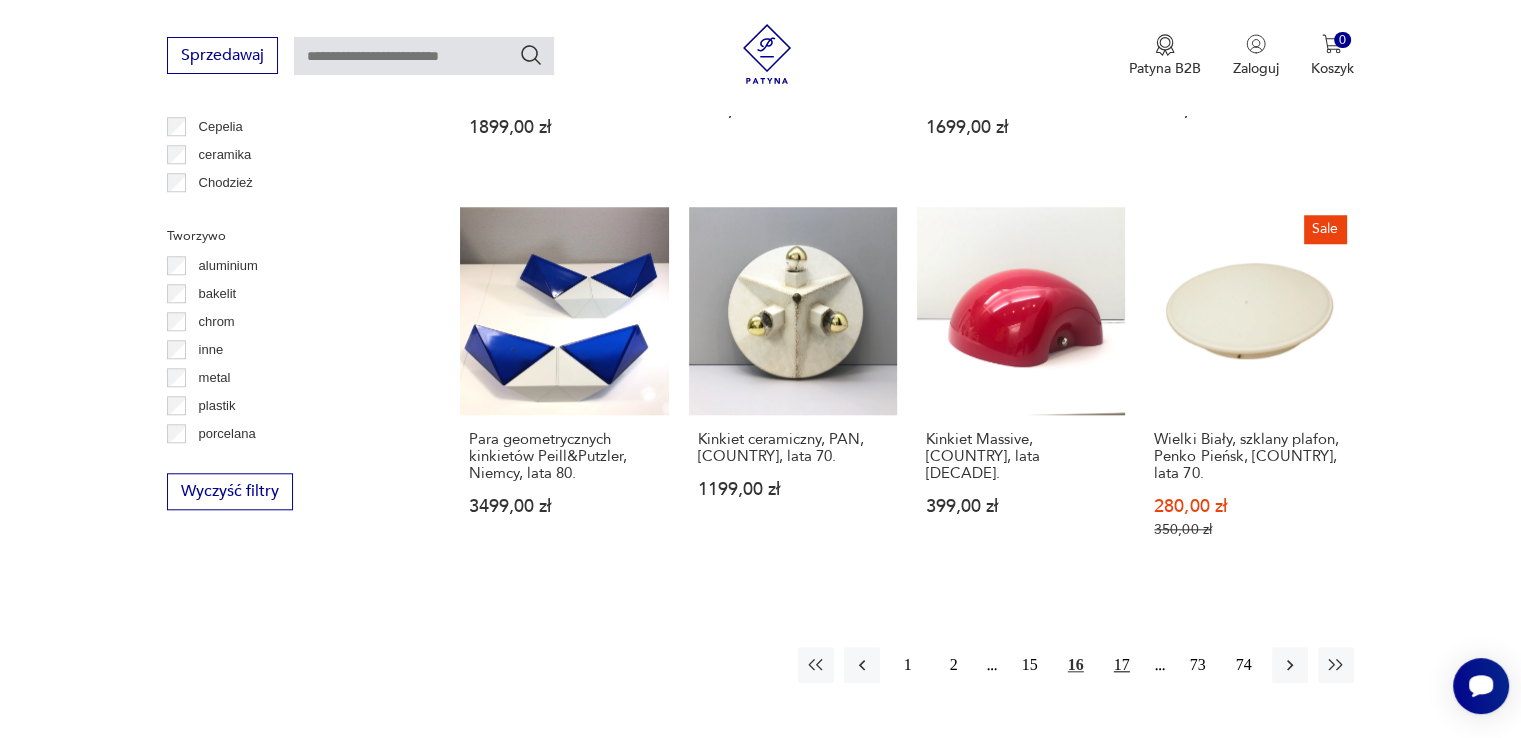 click on "17" at bounding box center (1122, 665) 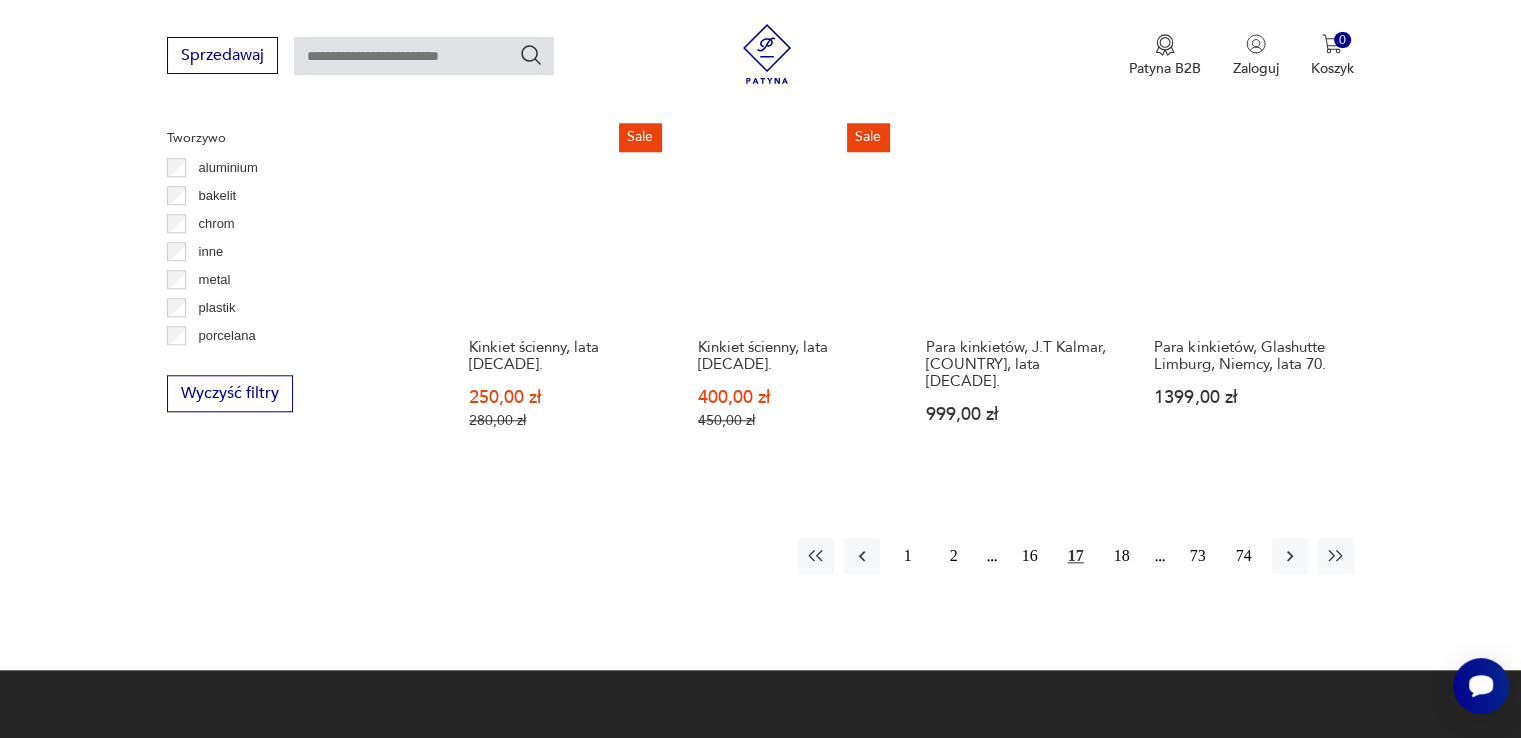 scroll, scrollTop: 1870, scrollLeft: 0, axis: vertical 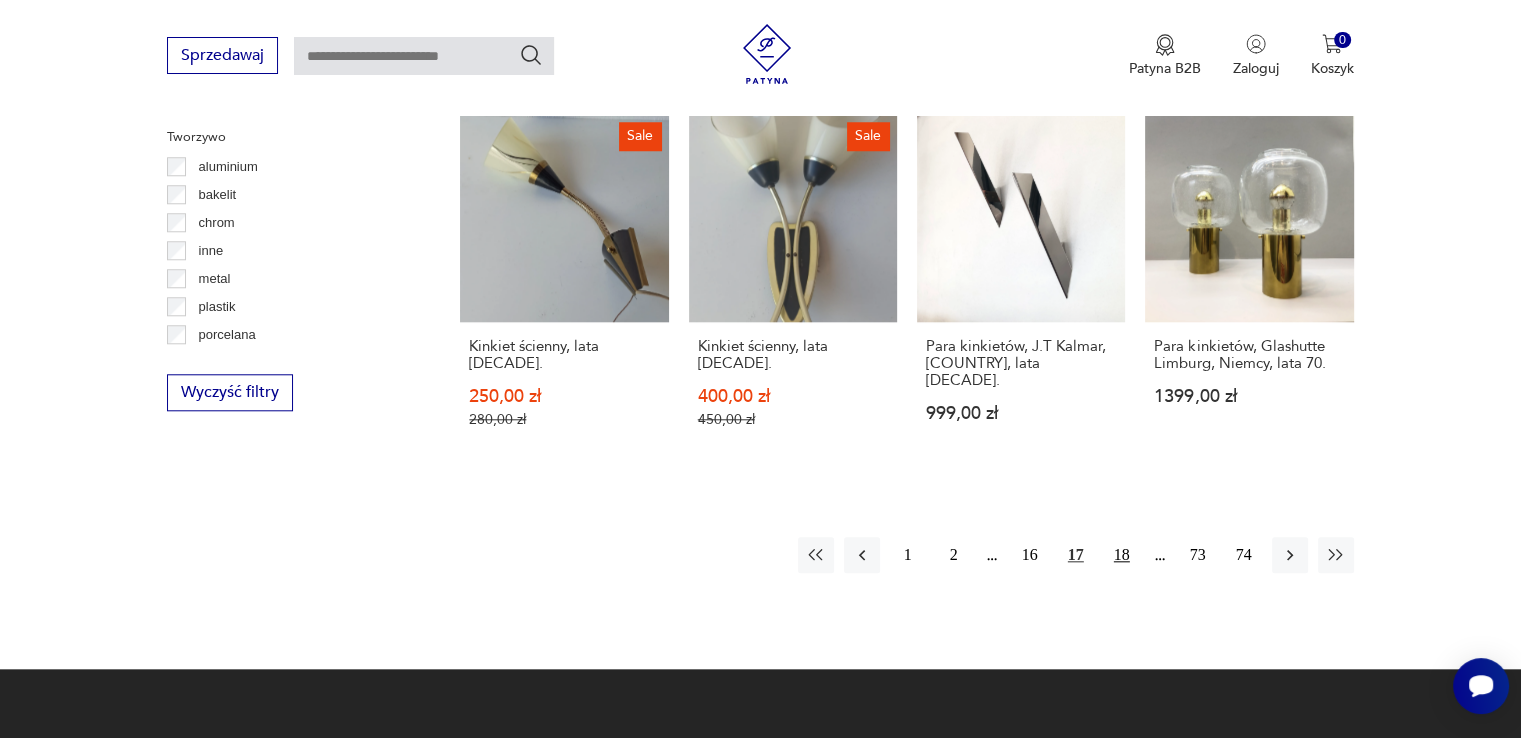 click on "18" at bounding box center [1122, 555] 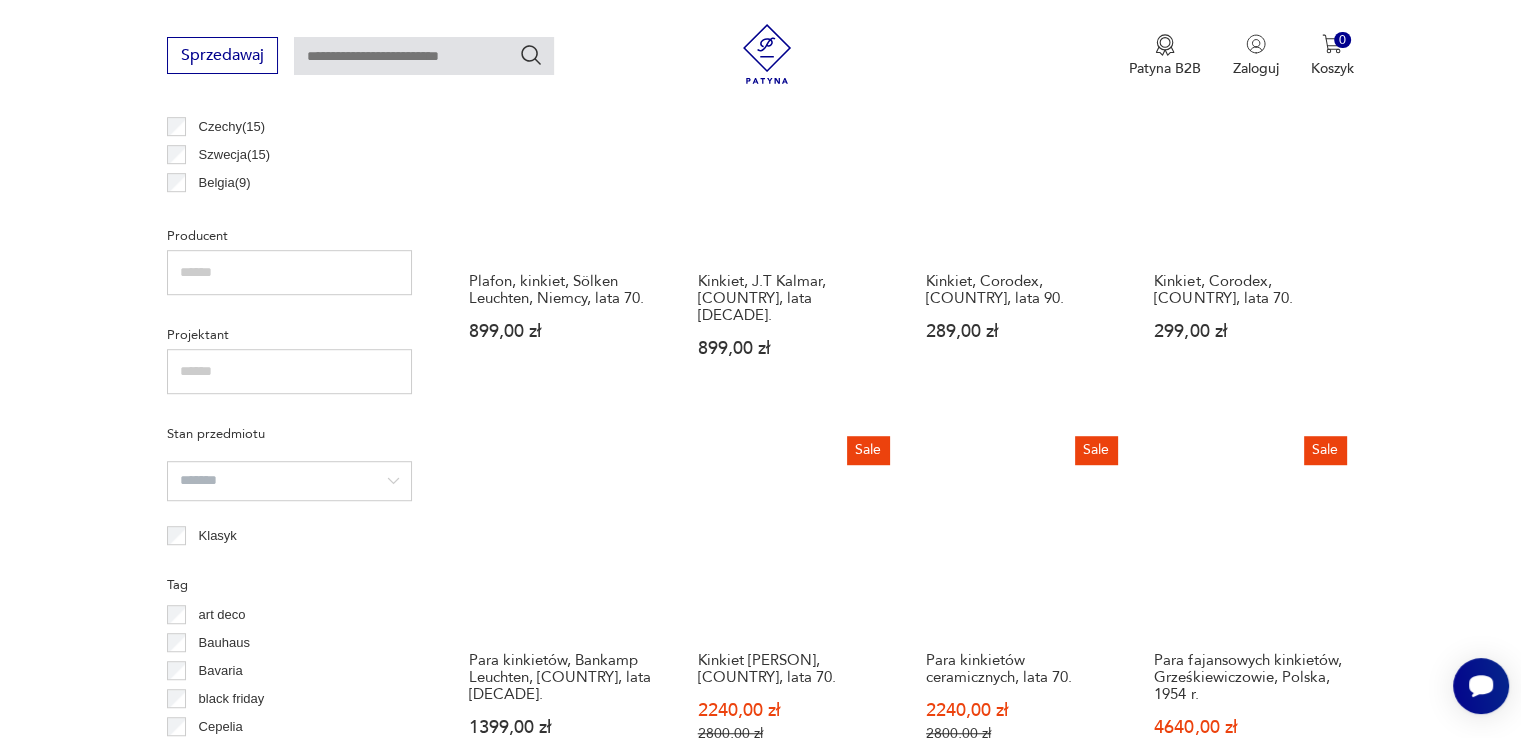 scroll, scrollTop: 971, scrollLeft: 0, axis: vertical 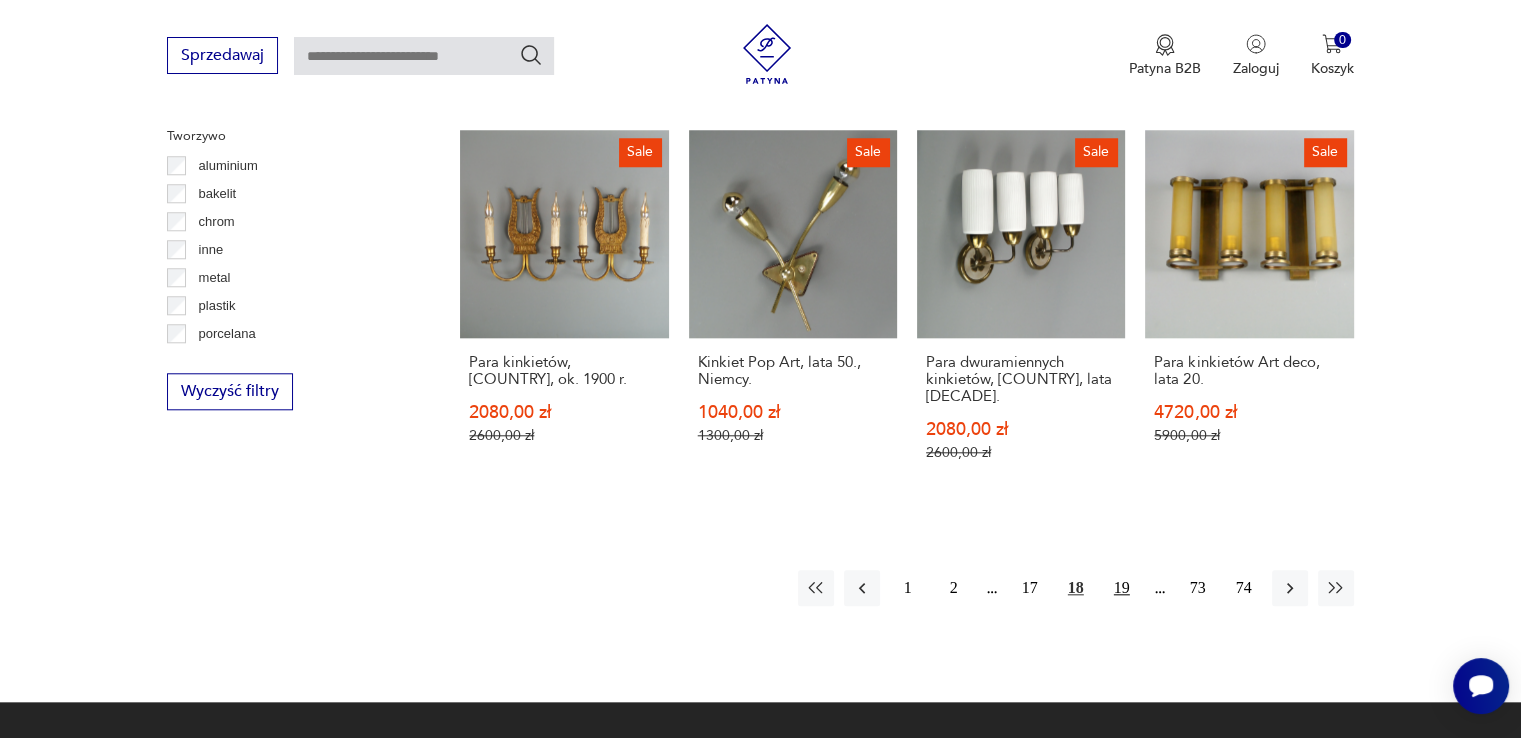 click on "19" at bounding box center (1122, 588) 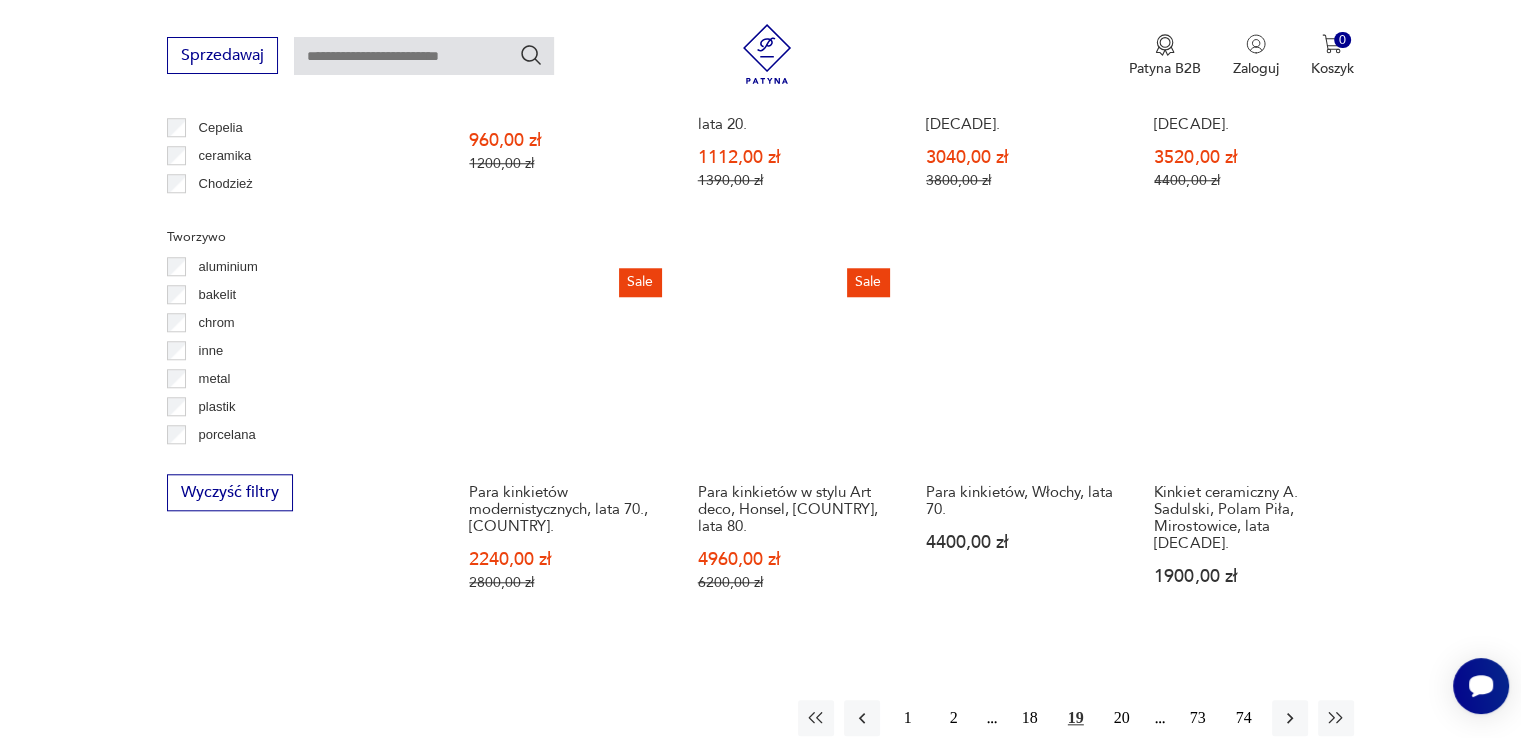 scroll, scrollTop: 2170, scrollLeft: 0, axis: vertical 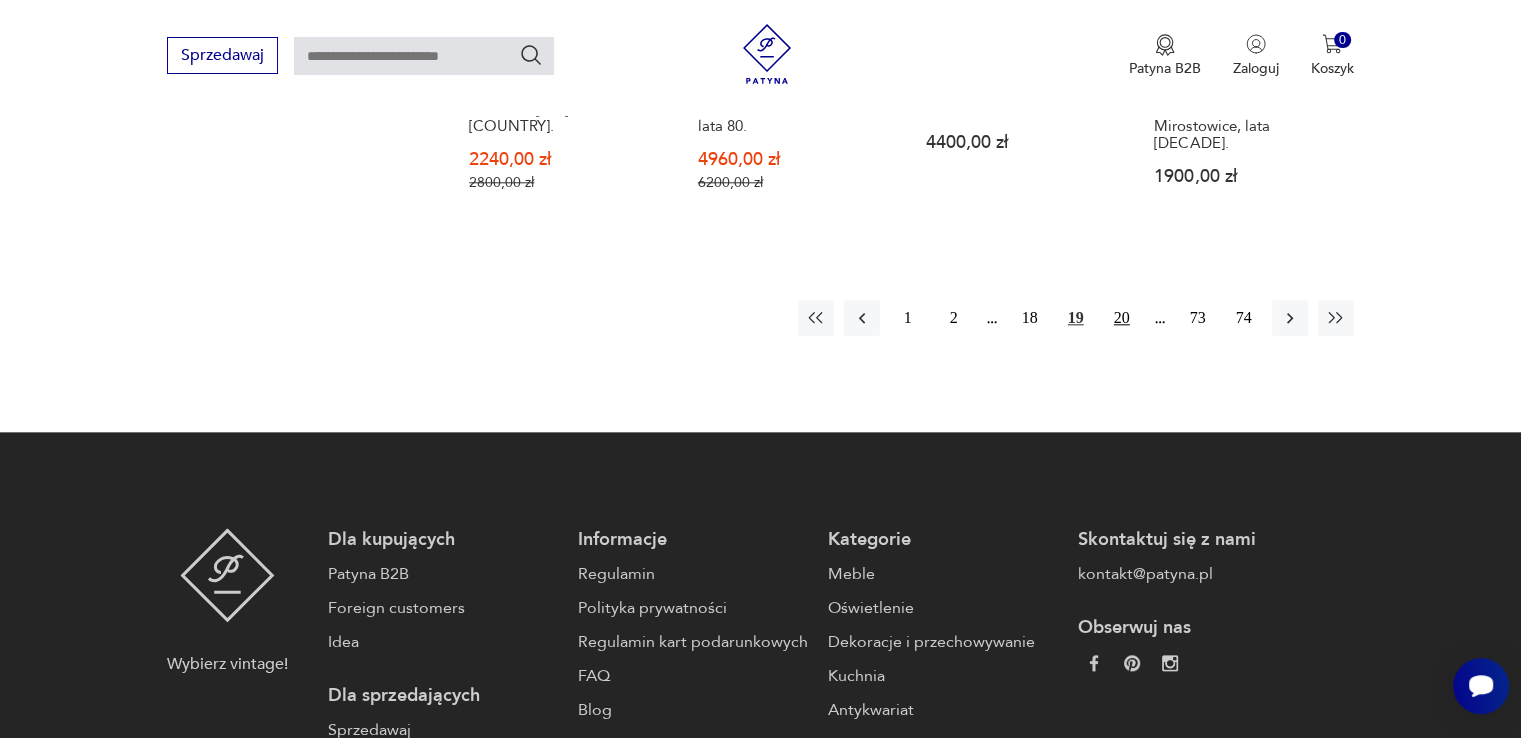 click on "20" at bounding box center (1122, 318) 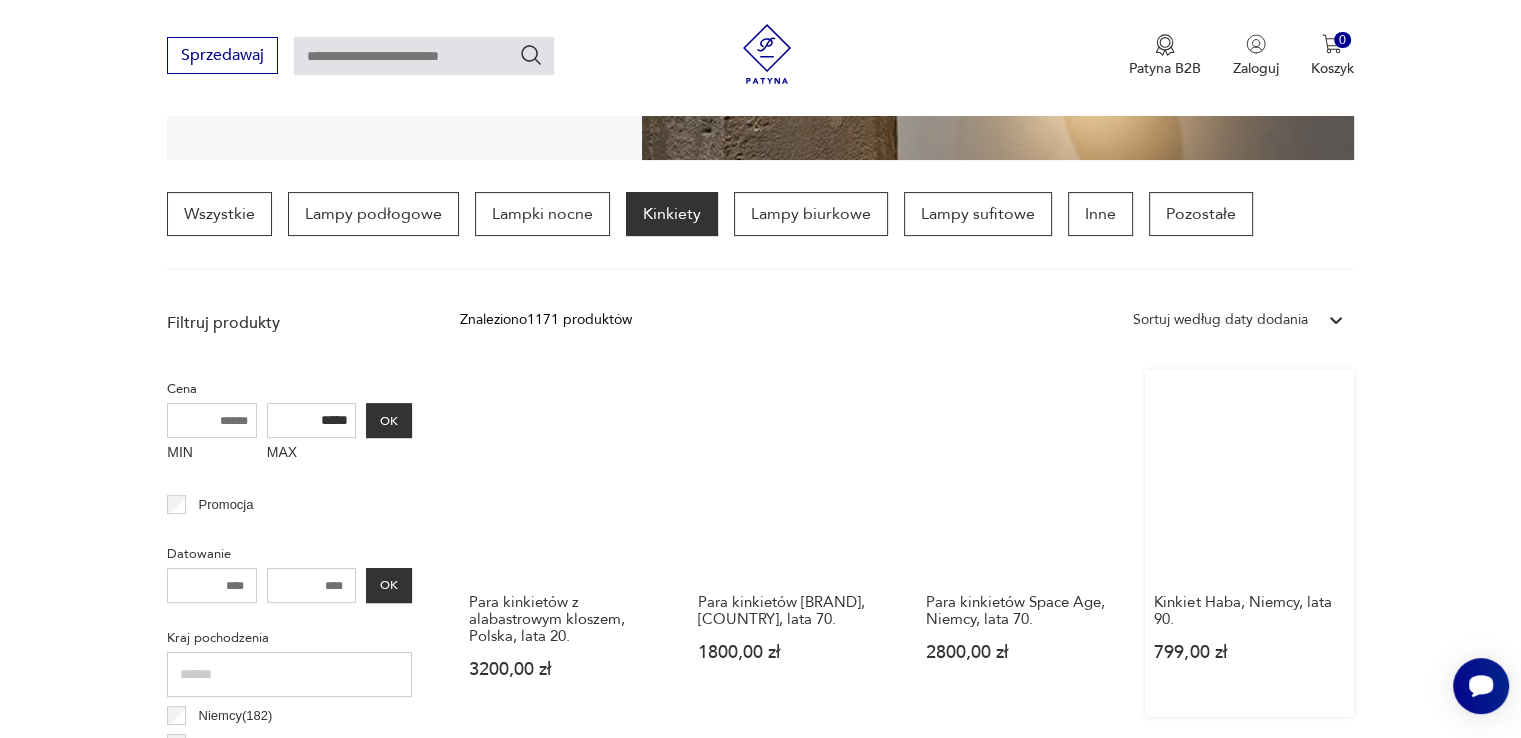 scroll, scrollTop: 770, scrollLeft: 0, axis: vertical 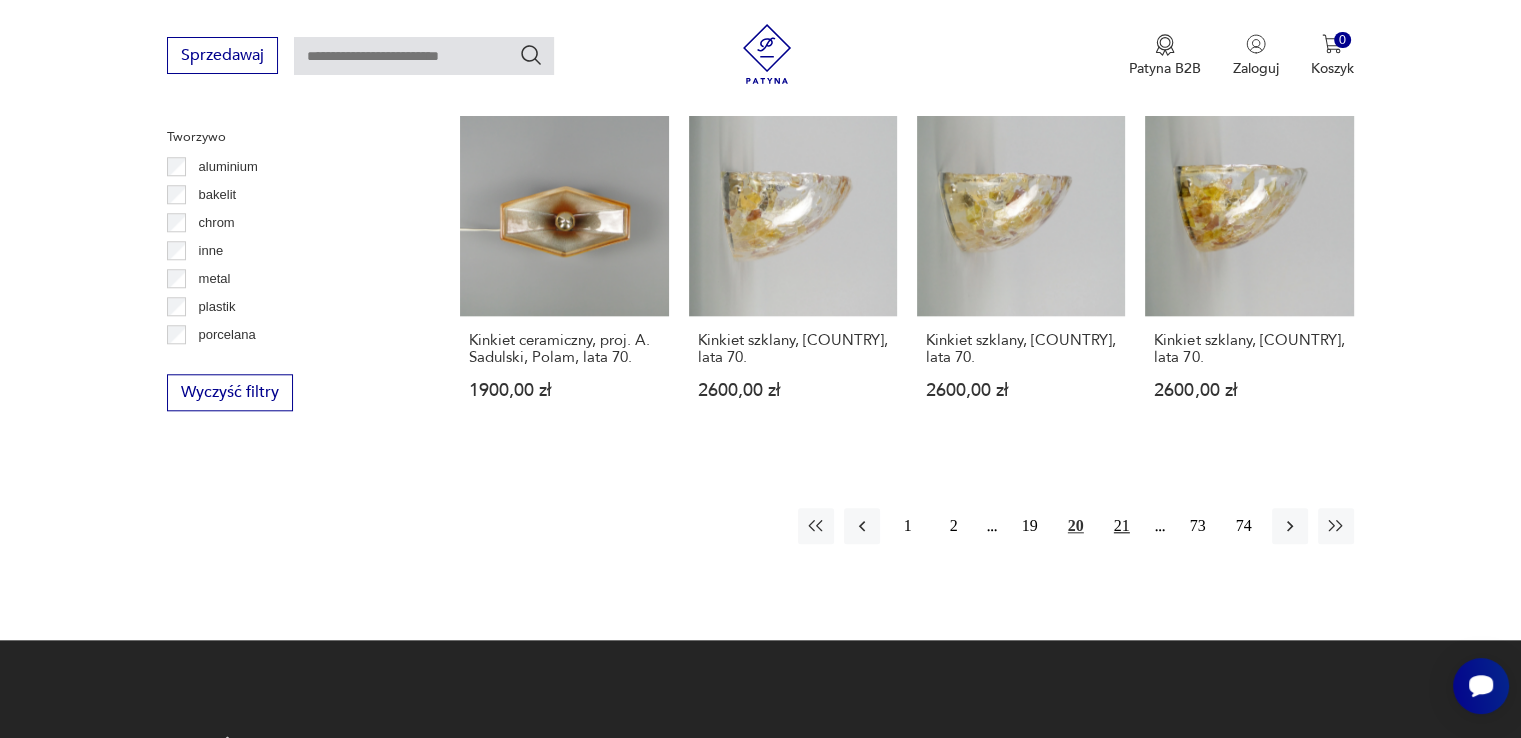 click on "21" at bounding box center (1122, 526) 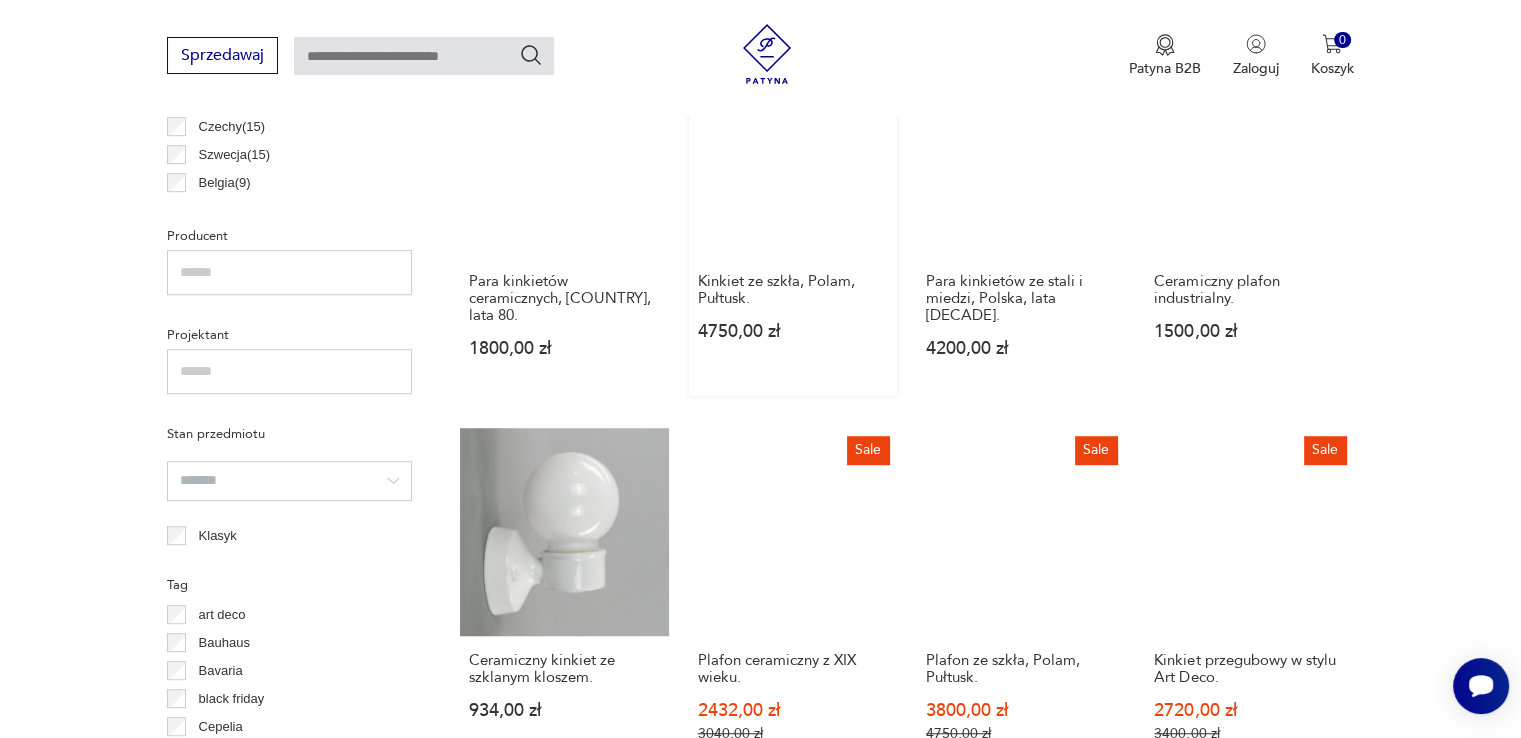 scroll, scrollTop: 971, scrollLeft: 0, axis: vertical 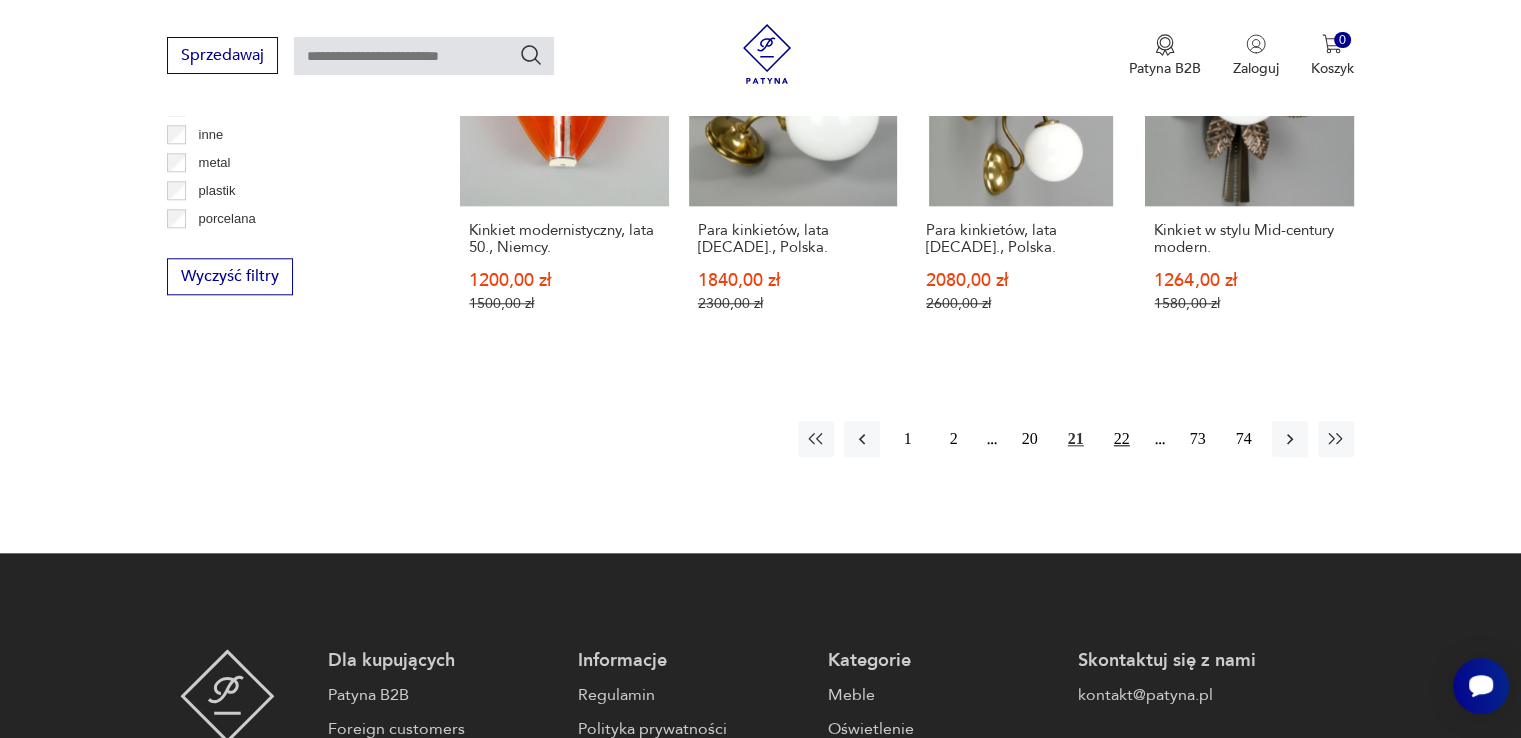 click on "22" at bounding box center [1122, 439] 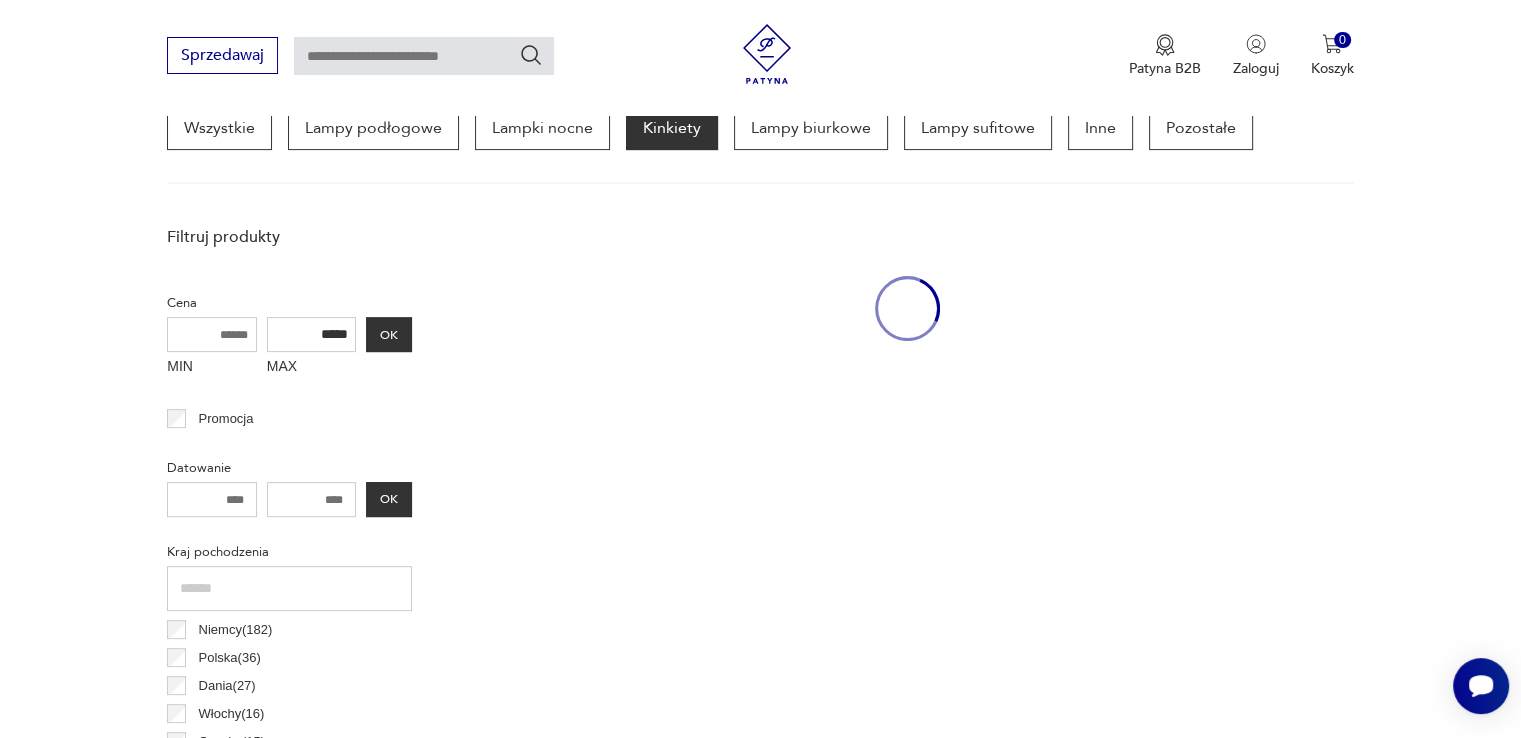 scroll, scrollTop: 471, scrollLeft: 0, axis: vertical 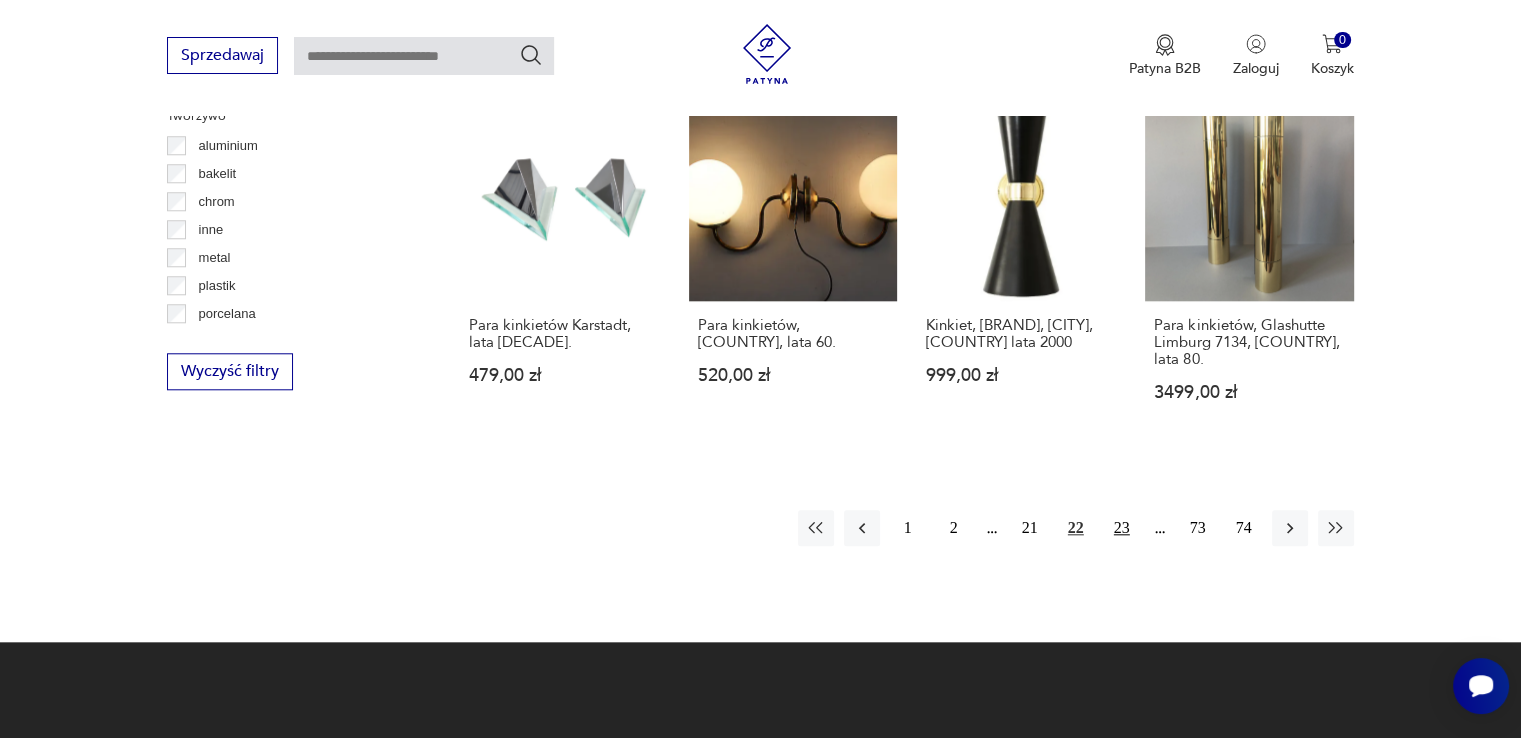click on "23" at bounding box center [1122, 528] 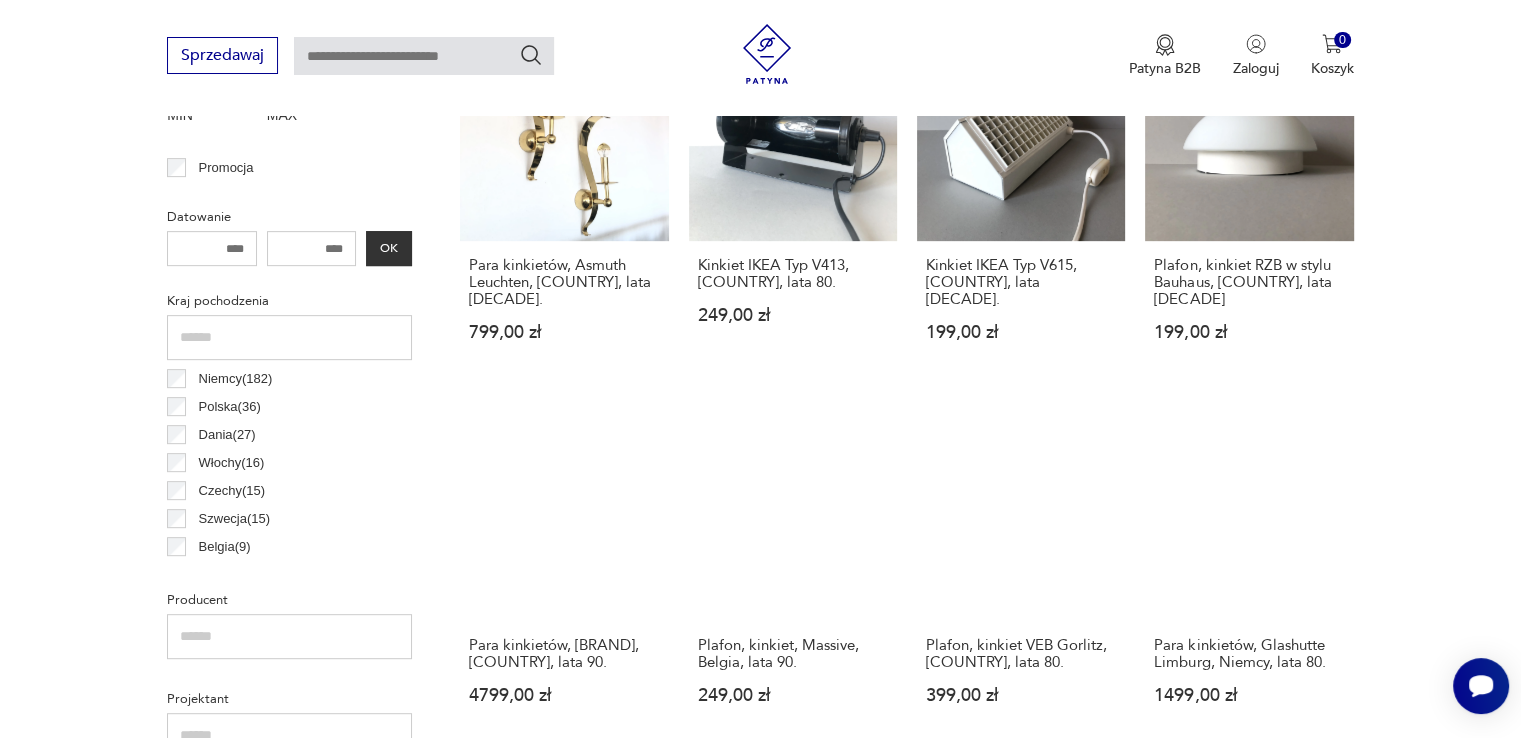 scroll, scrollTop: 814, scrollLeft: 0, axis: vertical 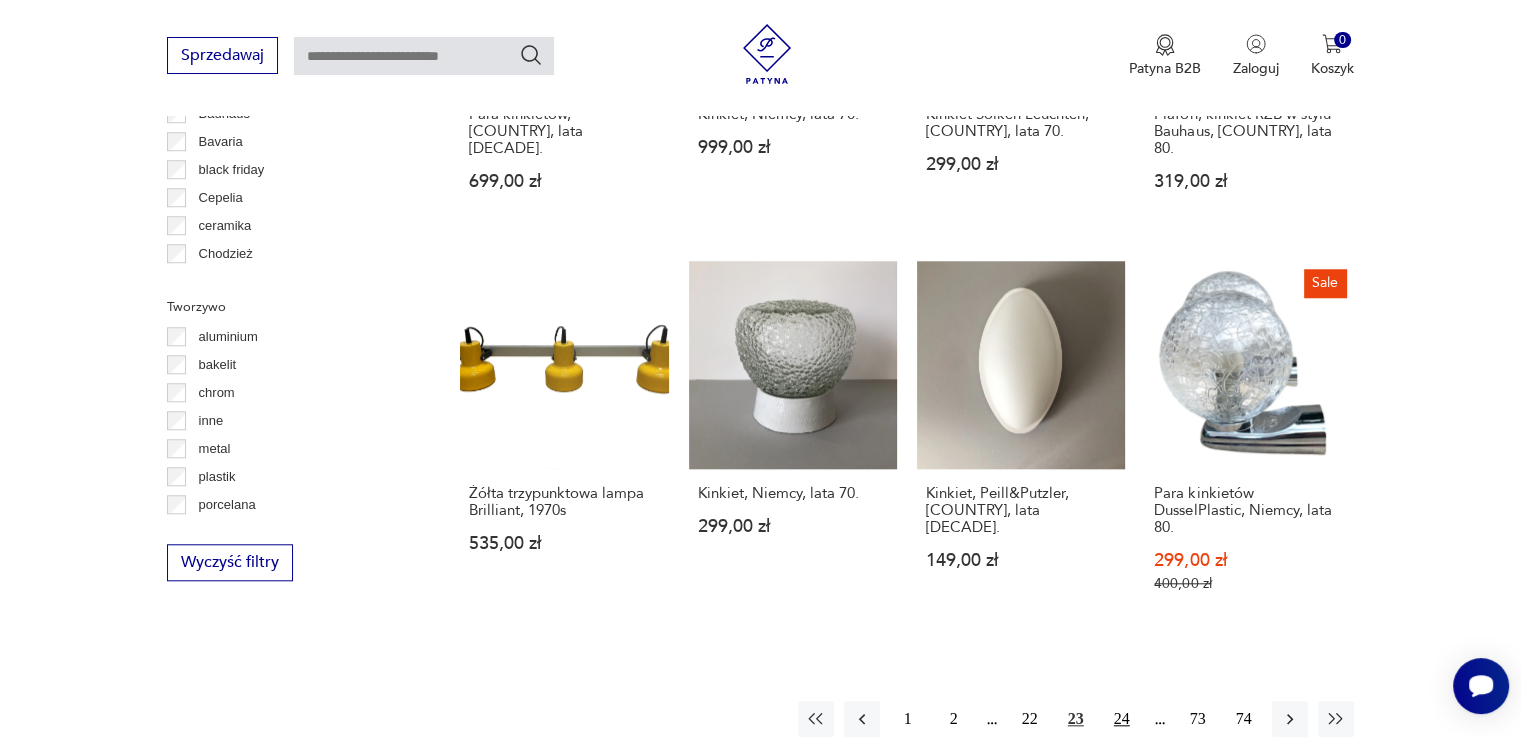 click on "24" at bounding box center [1122, 719] 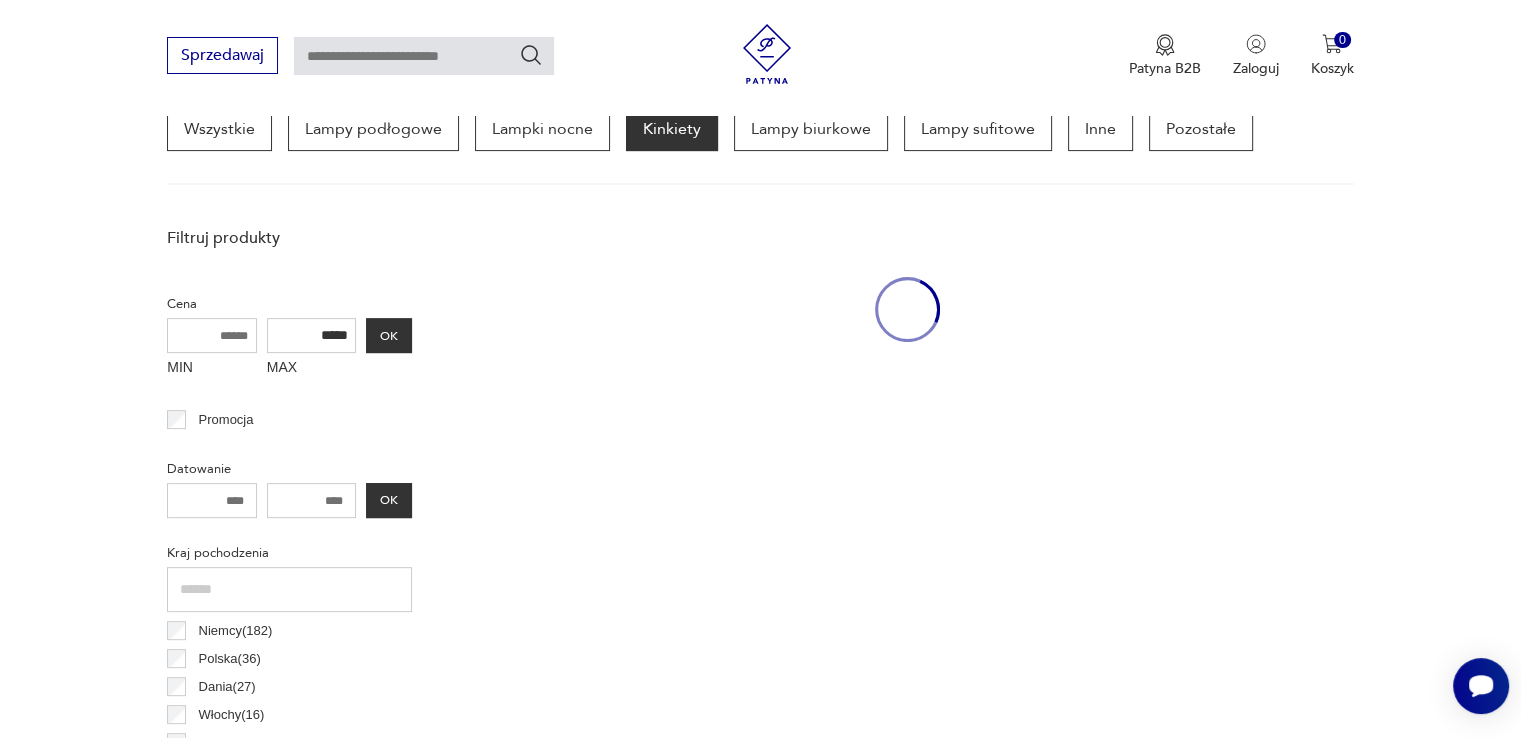 scroll, scrollTop: 471, scrollLeft: 0, axis: vertical 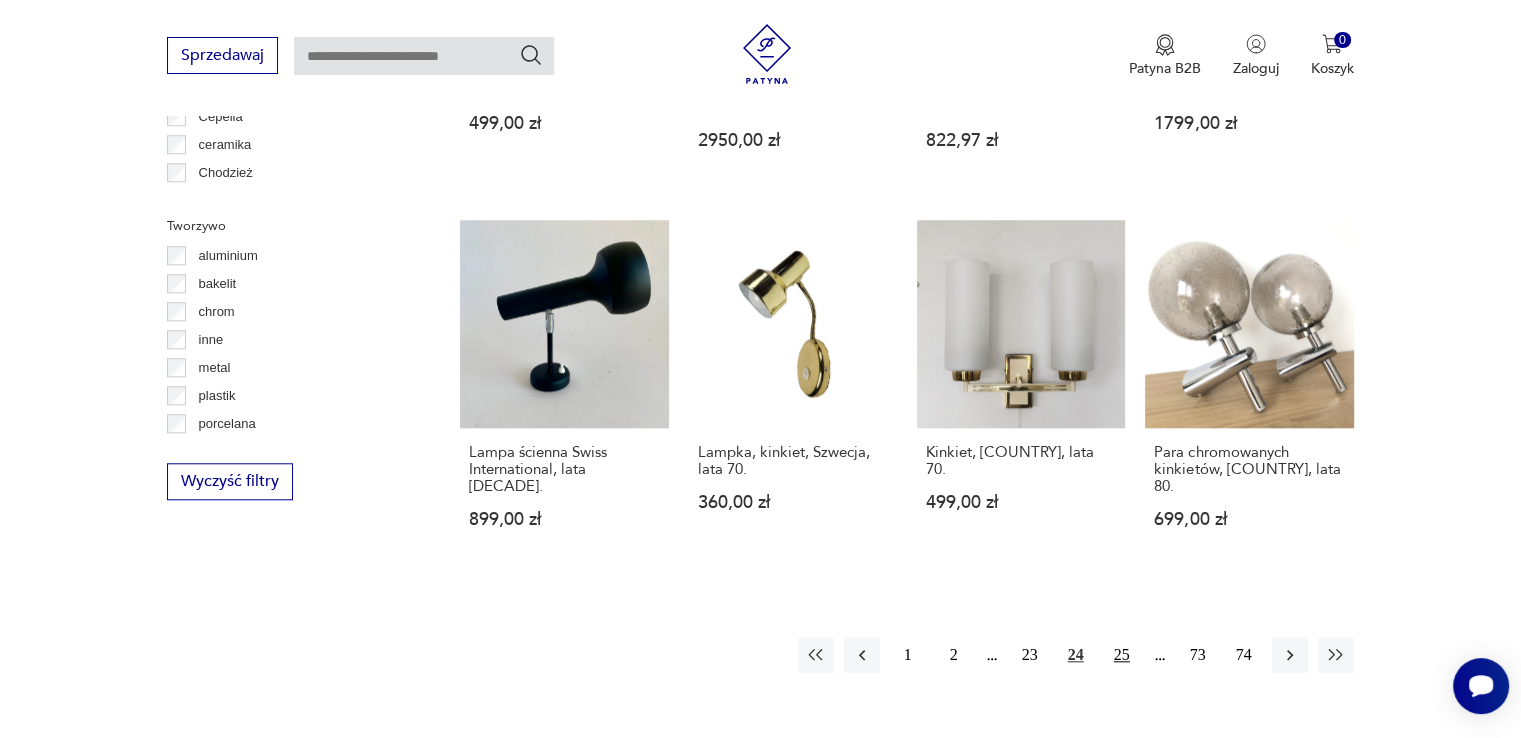 click on "25" at bounding box center [1122, 655] 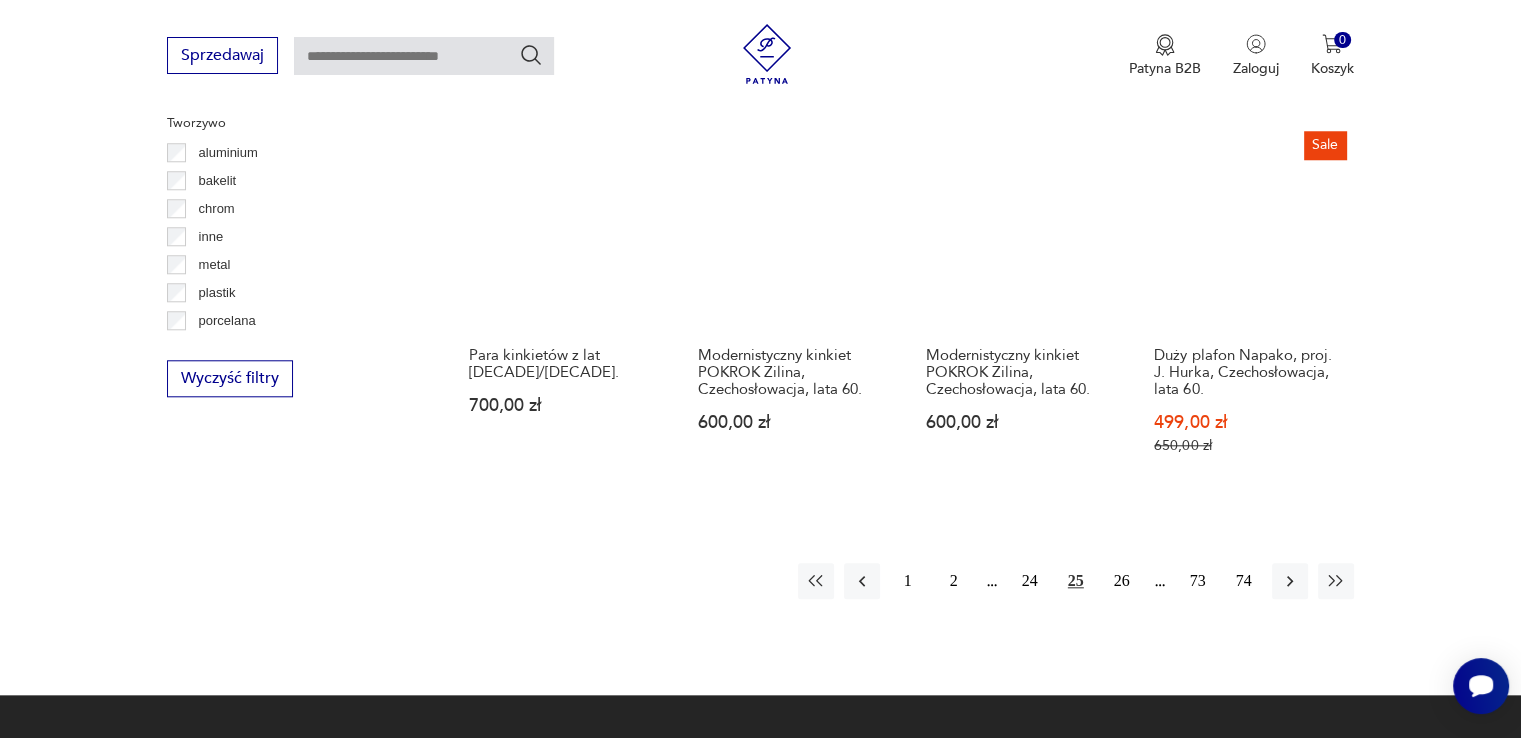 scroll, scrollTop: 1894, scrollLeft: 0, axis: vertical 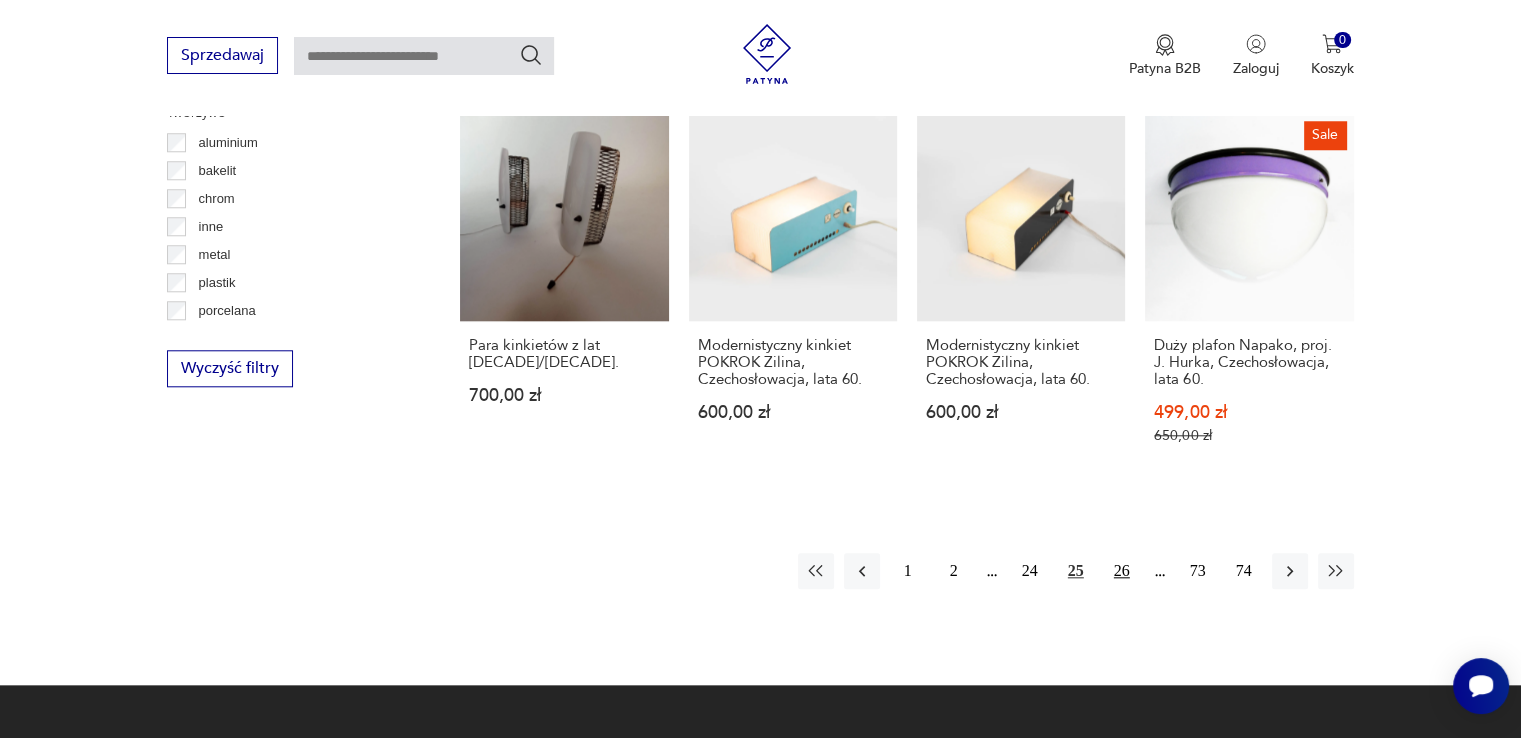 click on "26" at bounding box center (1122, 571) 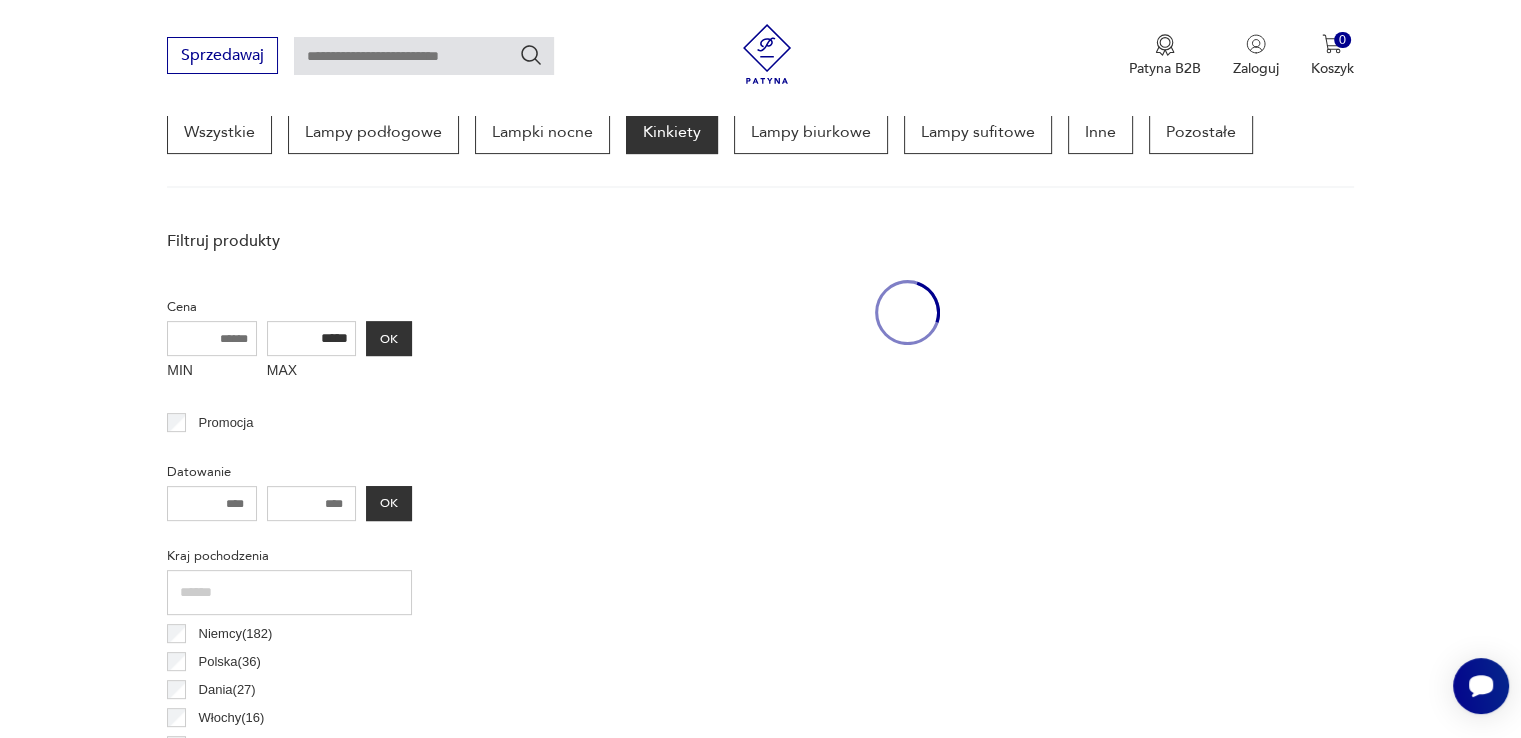 scroll, scrollTop: 471, scrollLeft: 0, axis: vertical 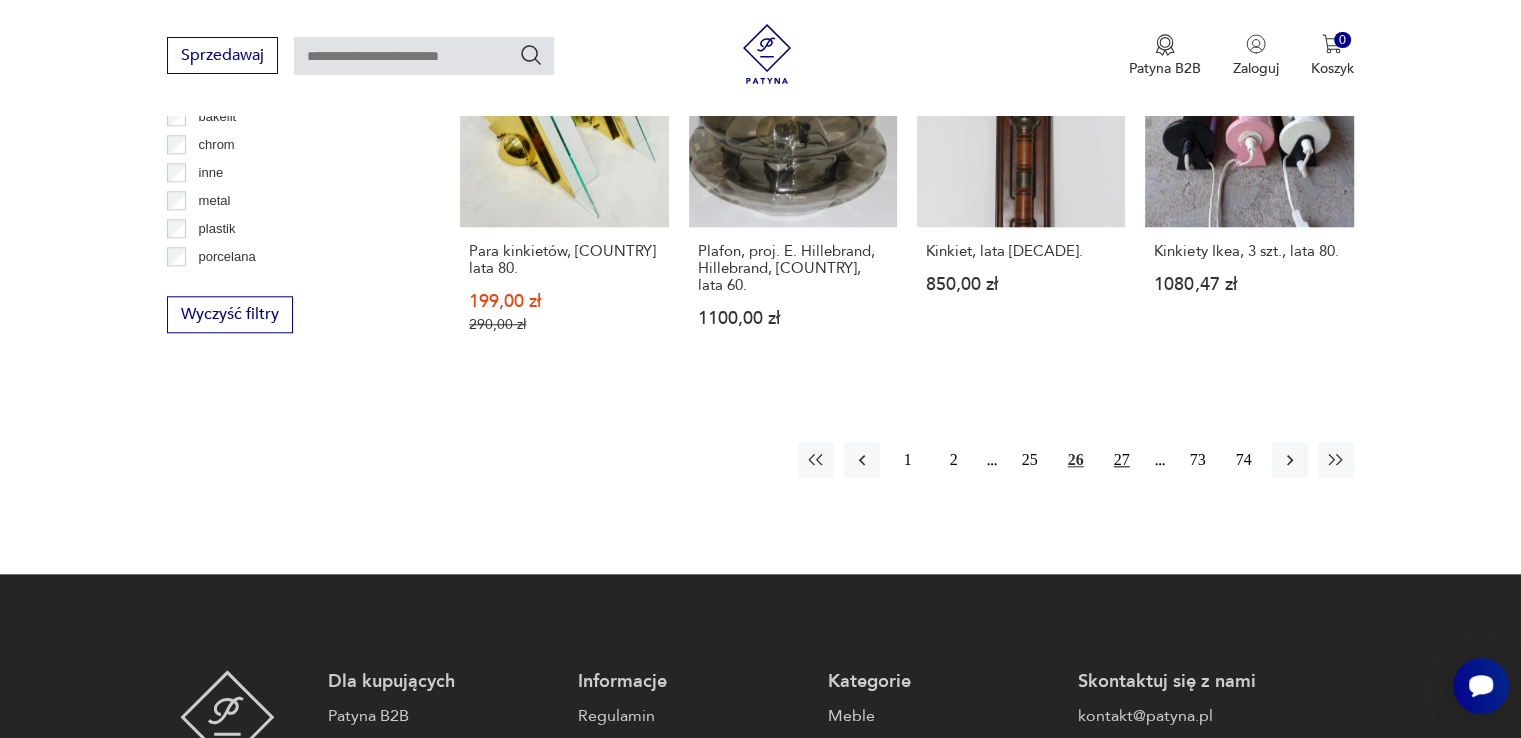 click on "27" at bounding box center (1122, 460) 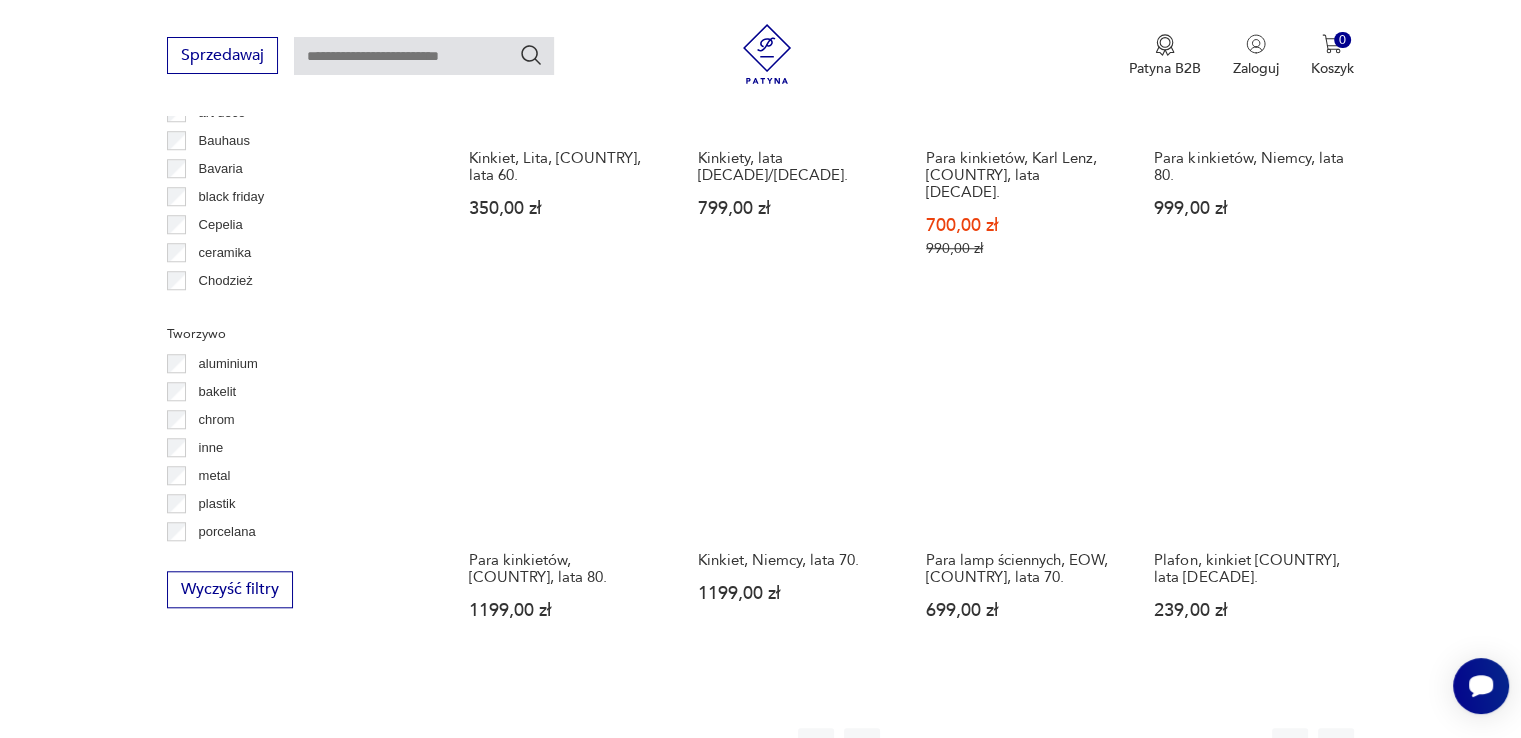 scroll, scrollTop: 2018, scrollLeft: 0, axis: vertical 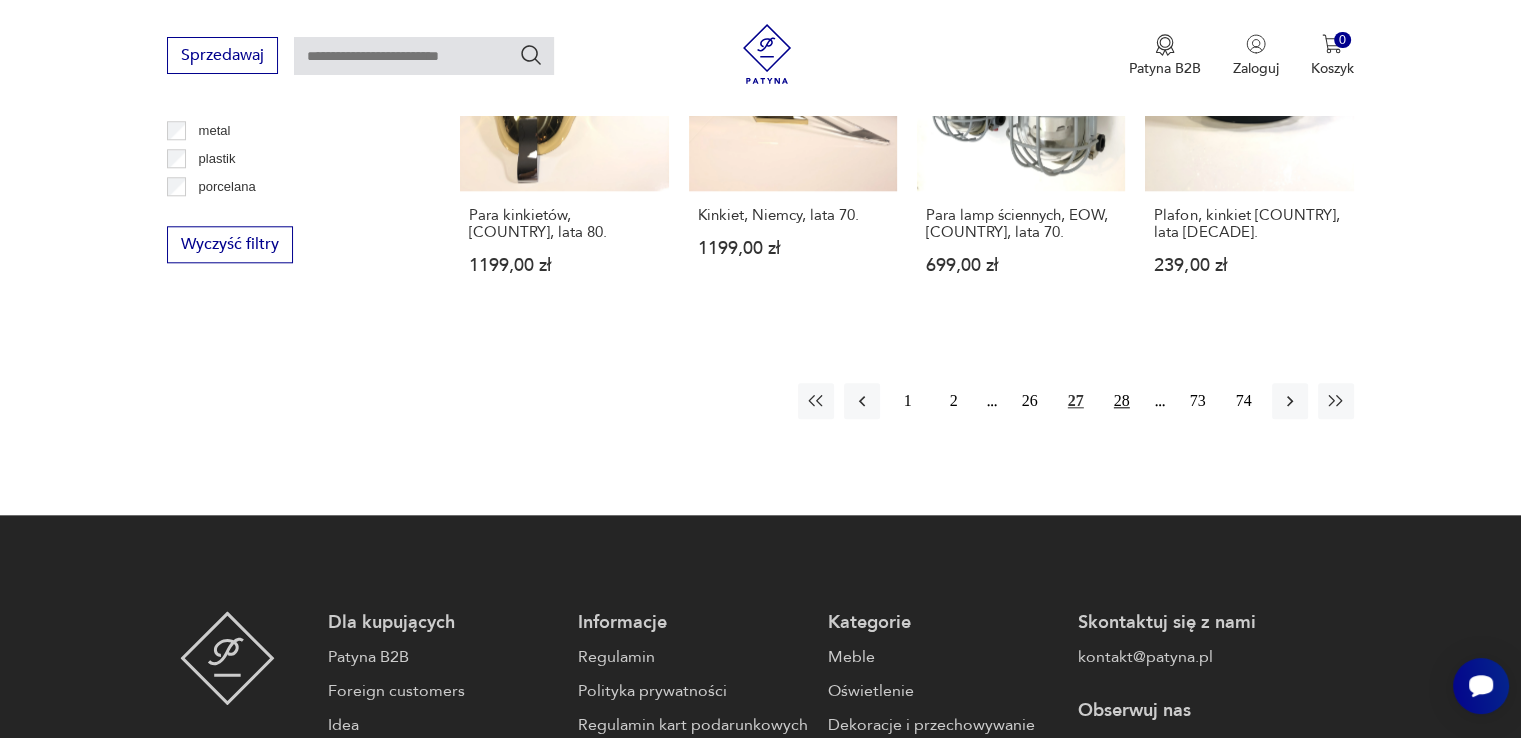 click on "28" at bounding box center [1122, 401] 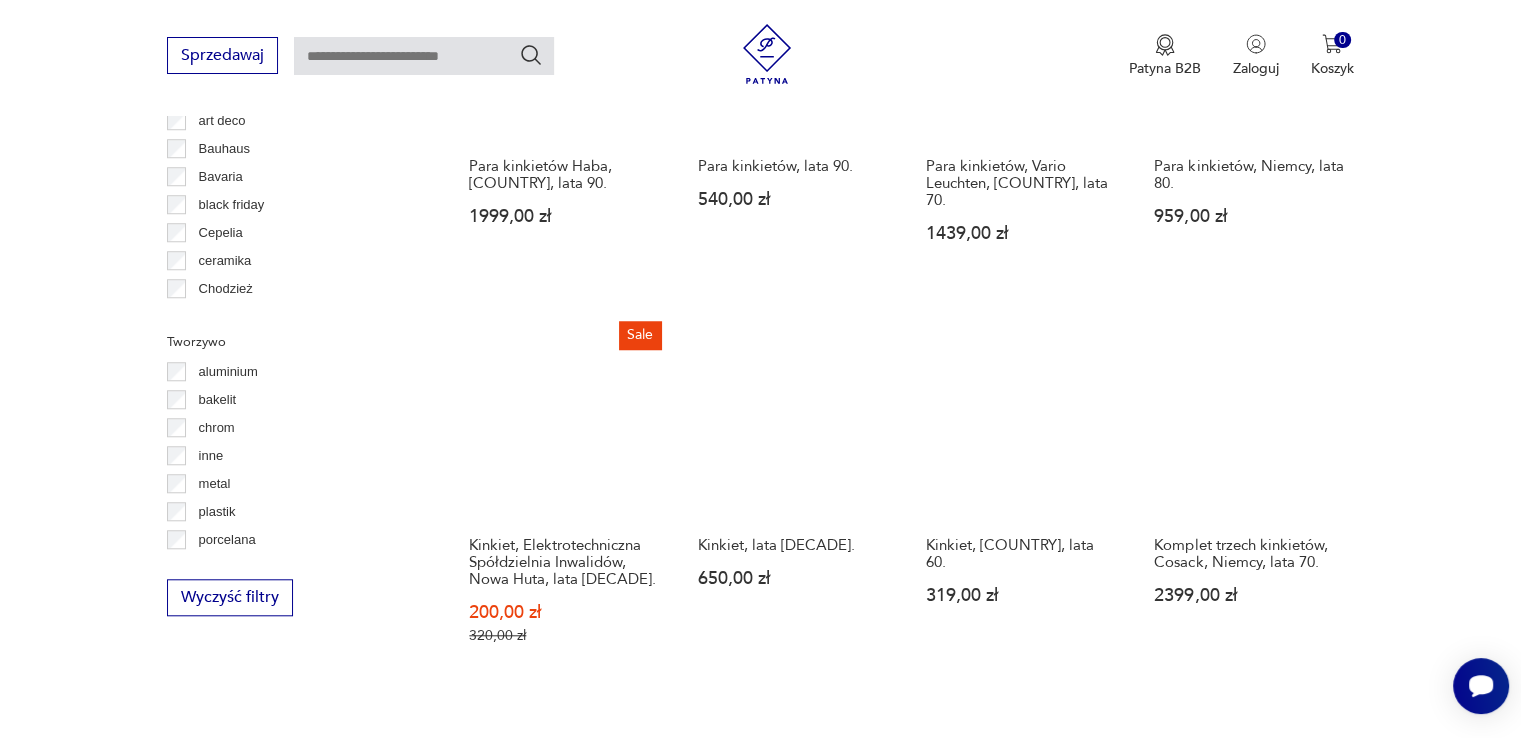 scroll, scrollTop: 1990, scrollLeft: 0, axis: vertical 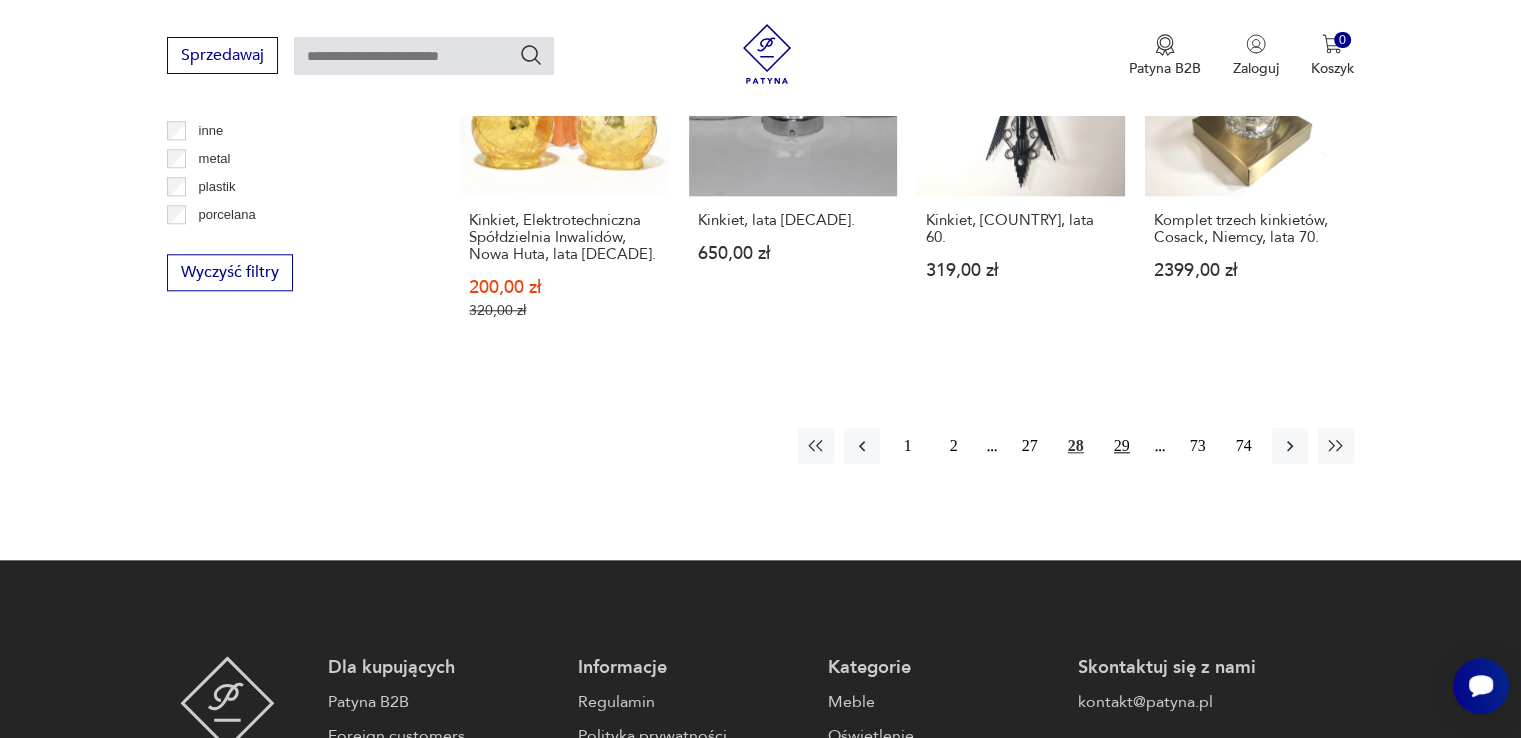 click on "29" at bounding box center [1122, 446] 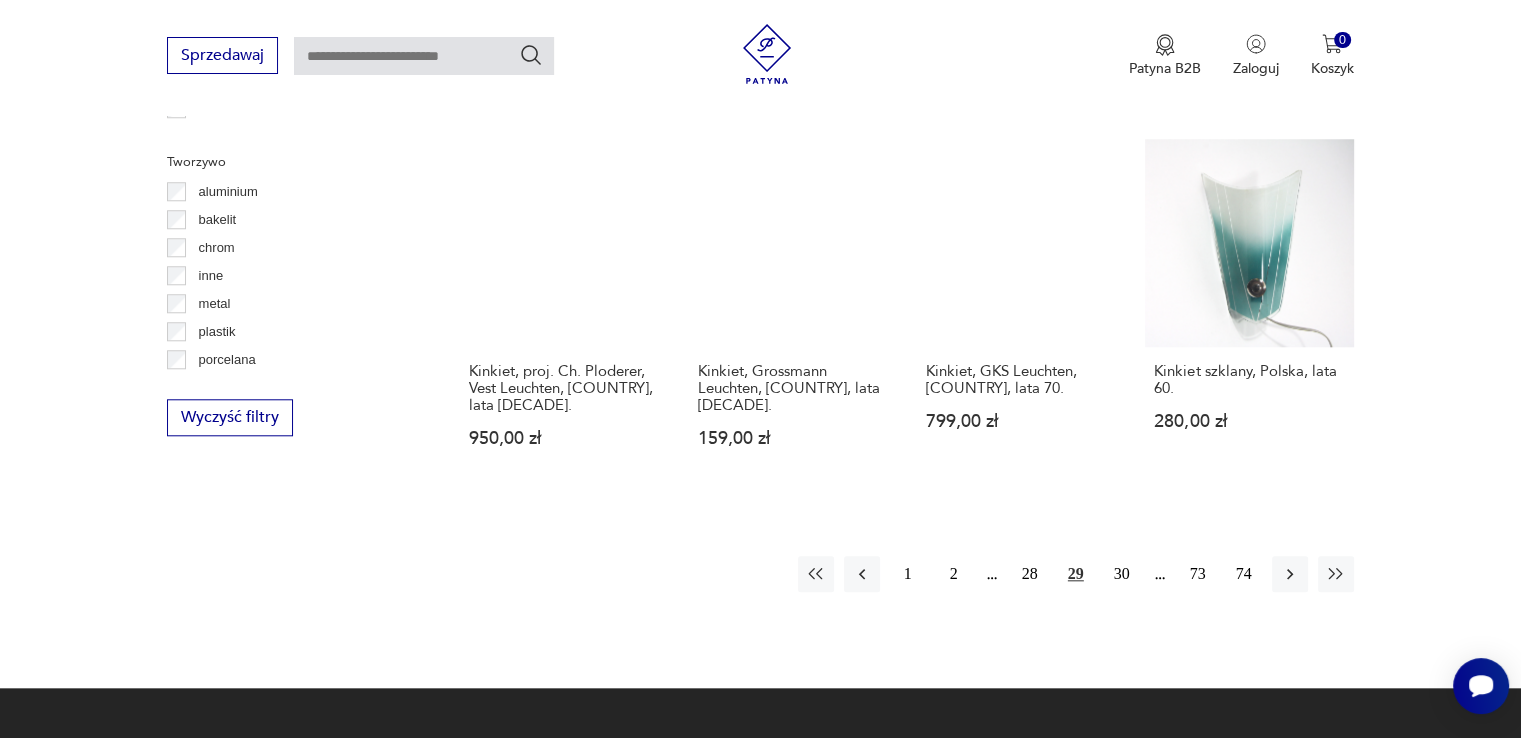 scroll, scrollTop: 1908, scrollLeft: 0, axis: vertical 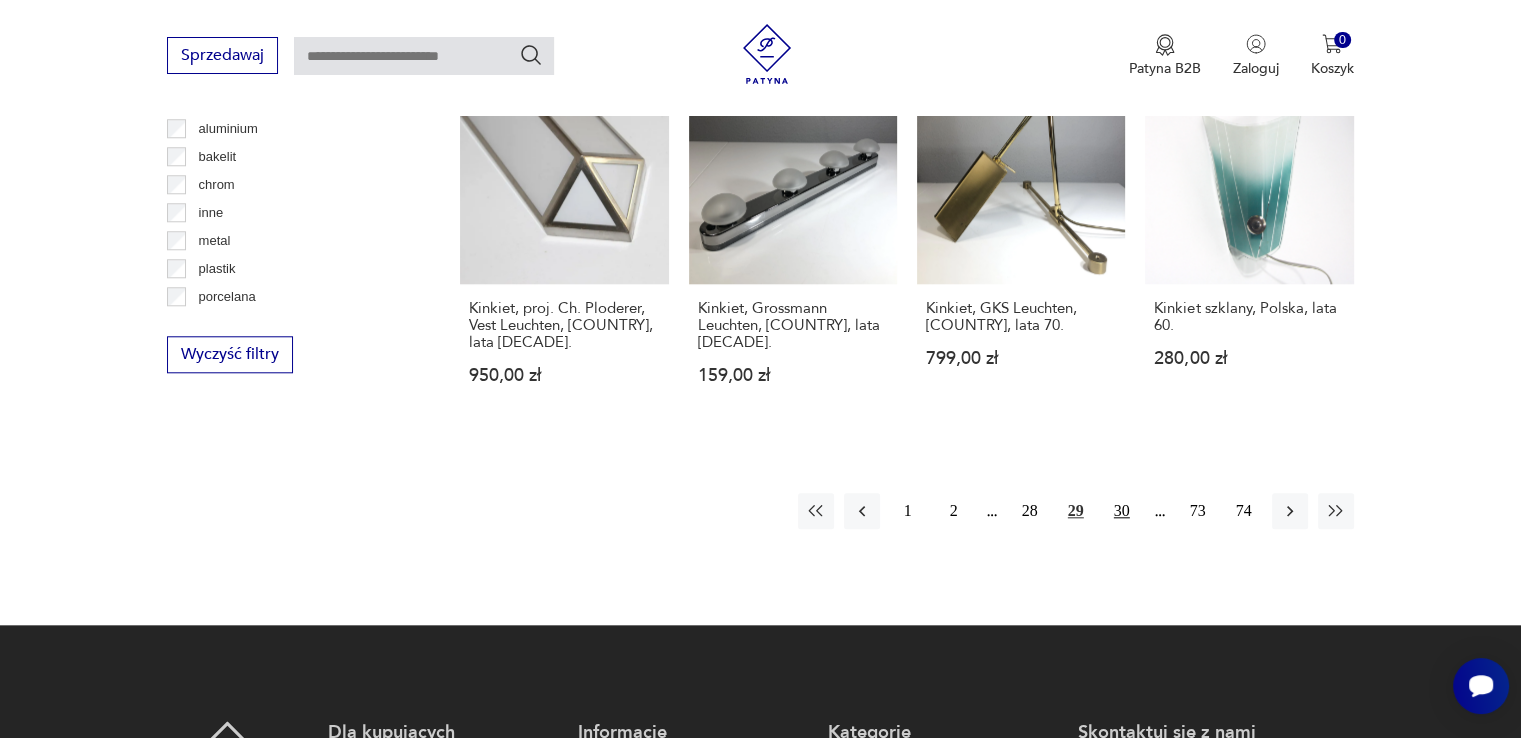 click on "30" at bounding box center [1122, 511] 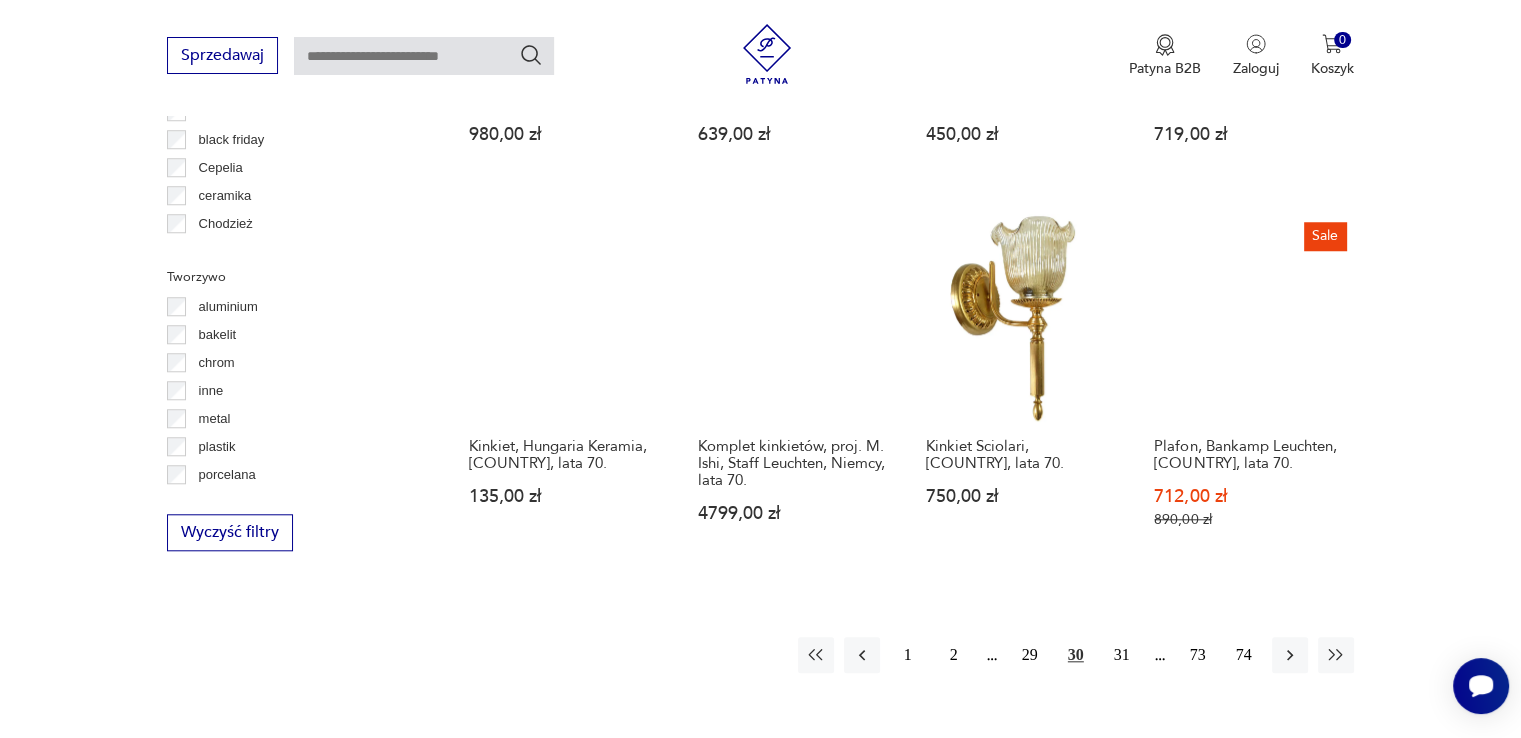 scroll, scrollTop: 1875, scrollLeft: 0, axis: vertical 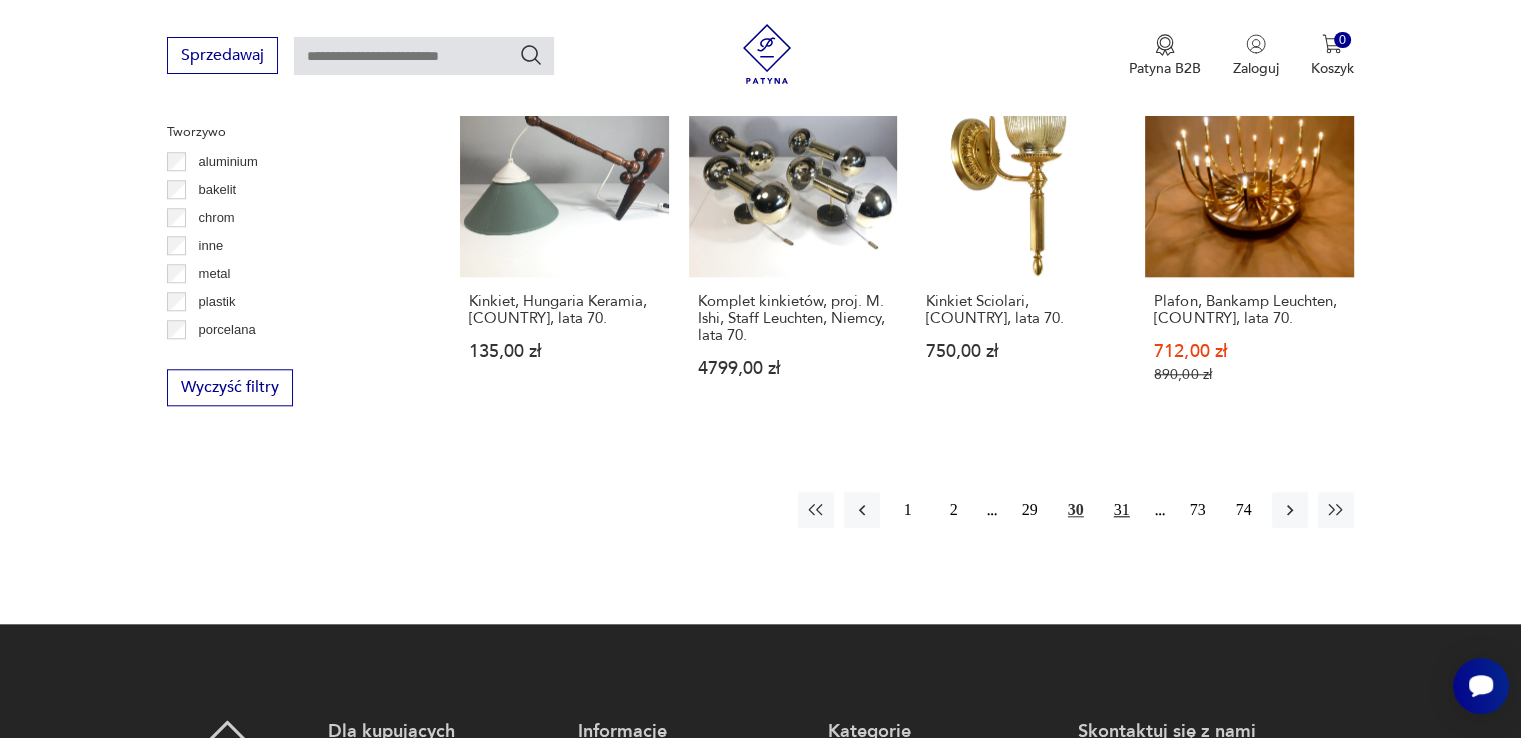 click on "31" at bounding box center (1122, 510) 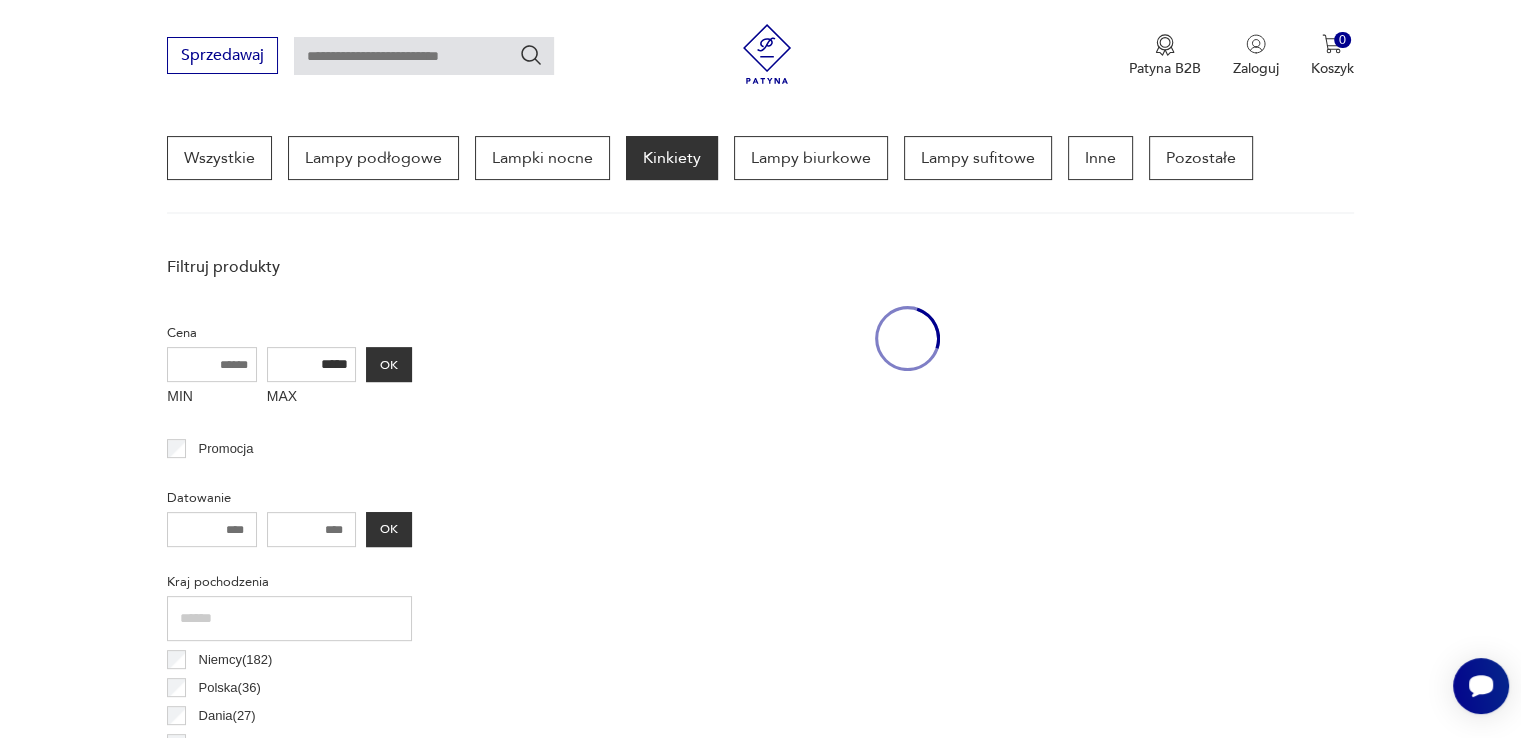 scroll, scrollTop: 470, scrollLeft: 0, axis: vertical 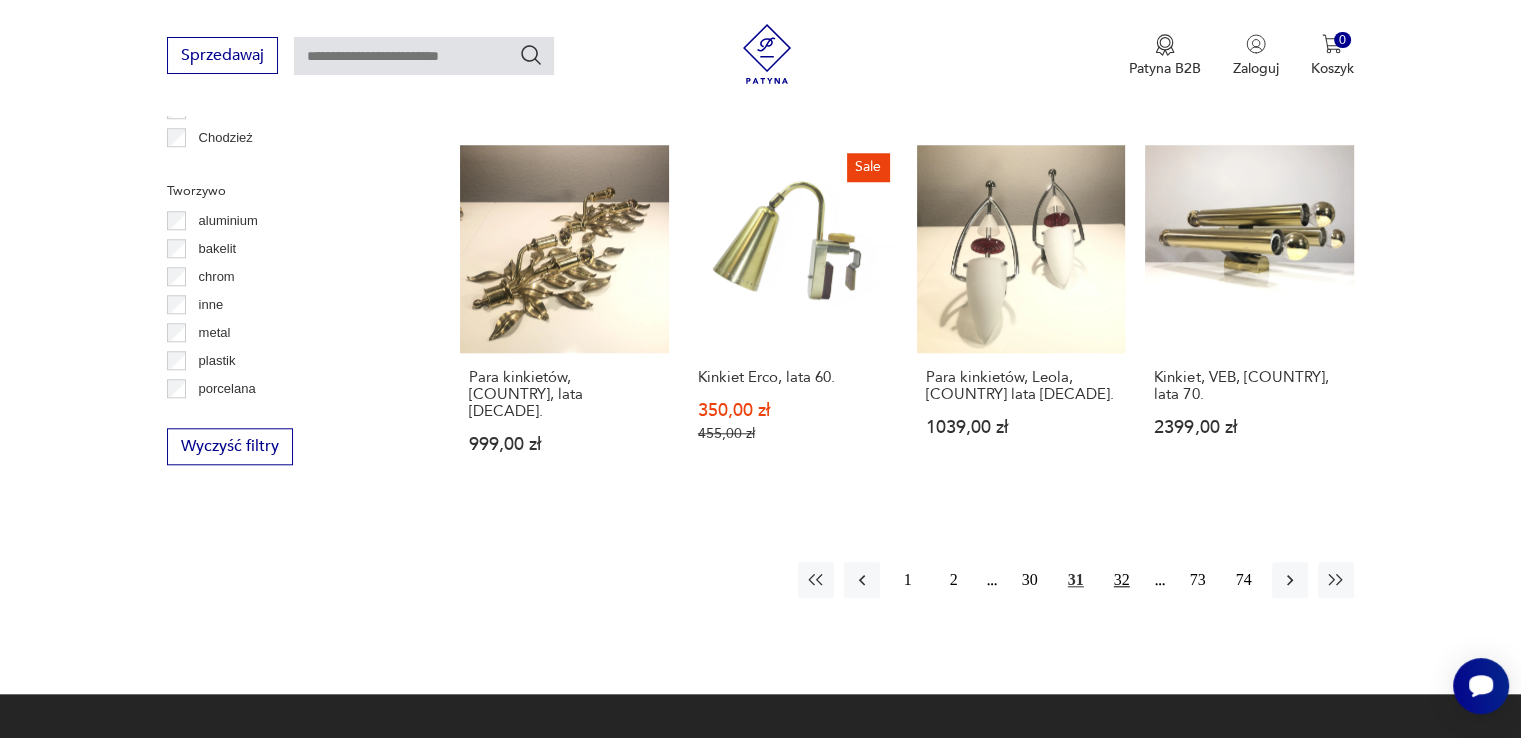click on "32" at bounding box center (1122, 580) 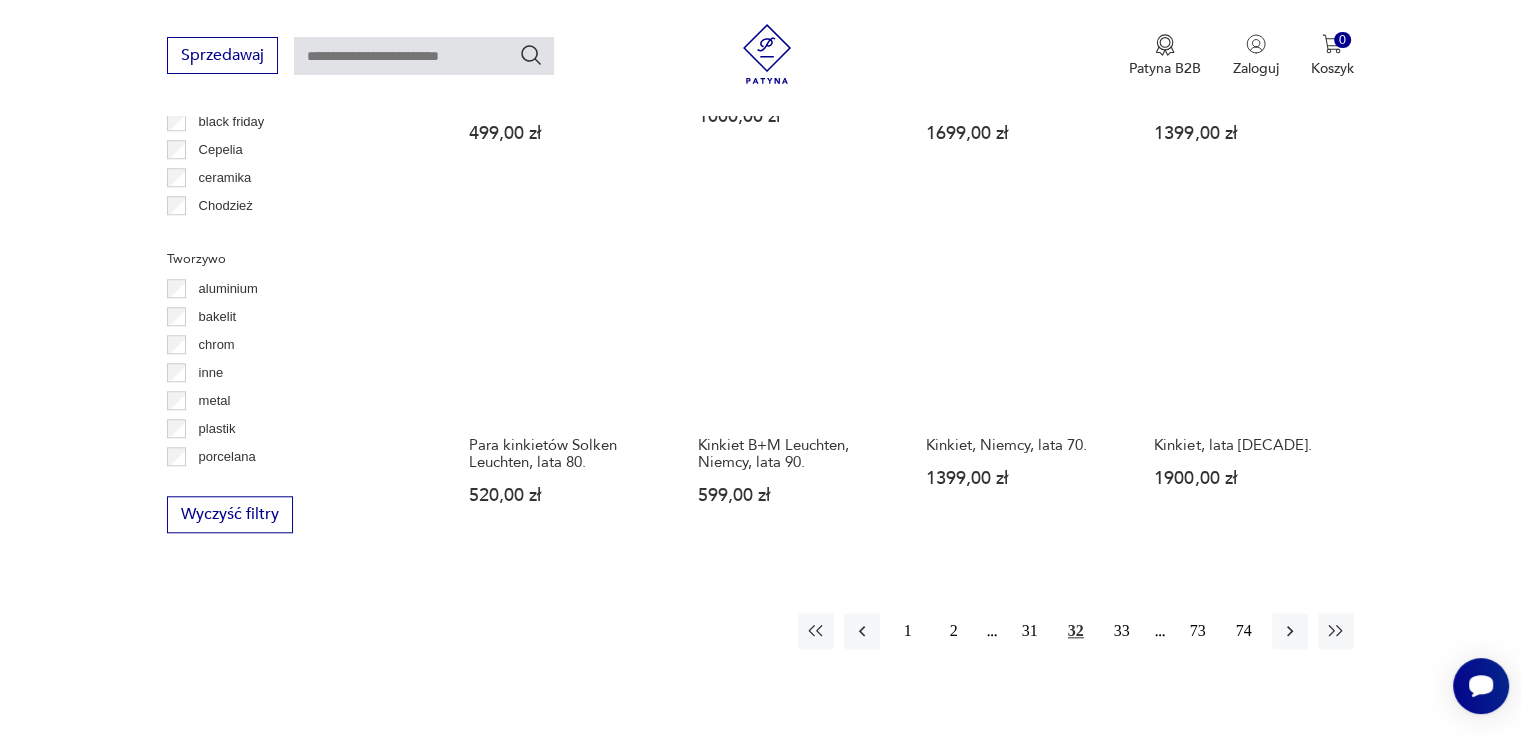 scroll, scrollTop: 1871, scrollLeft: 0, axis: vertical 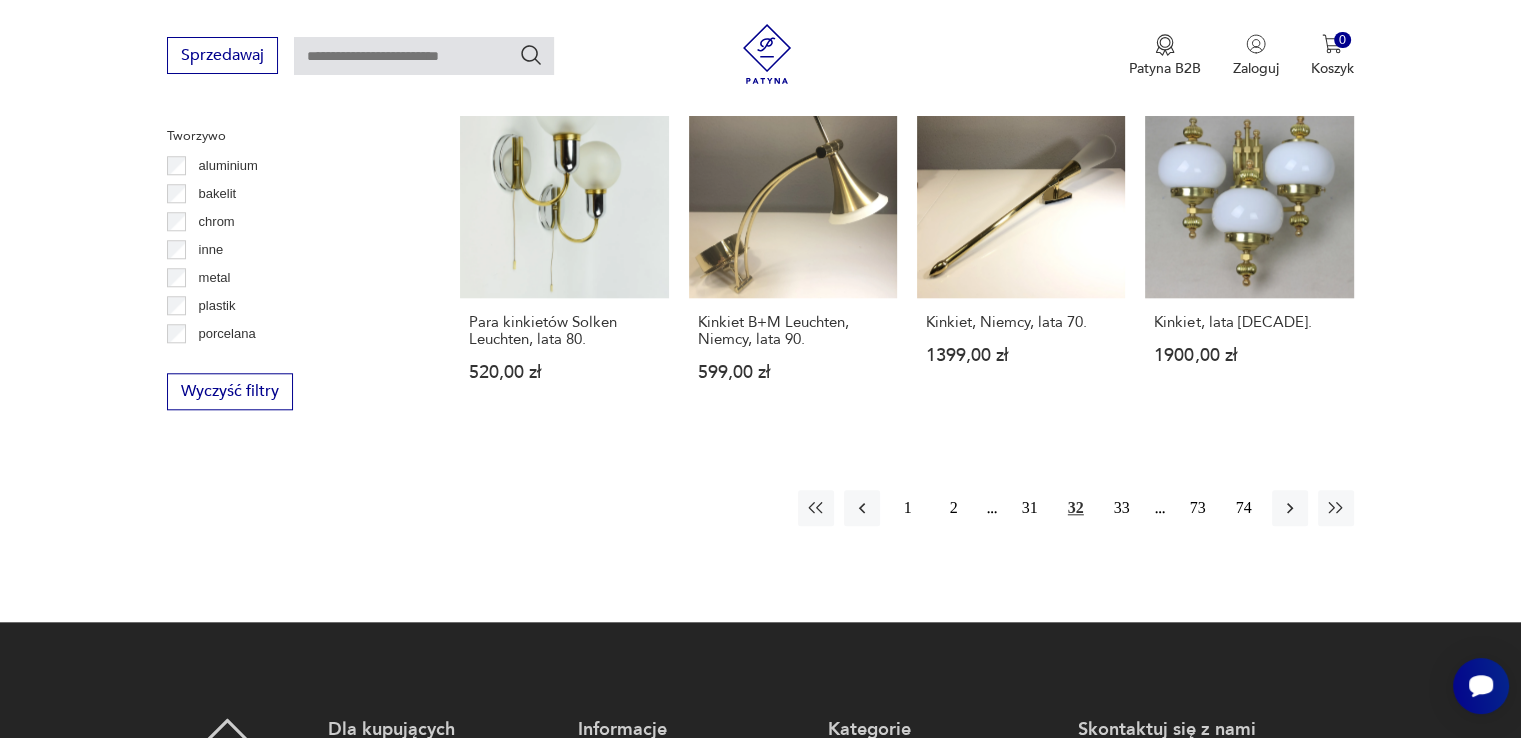 click on "33" at bounding box center [1122, 508] 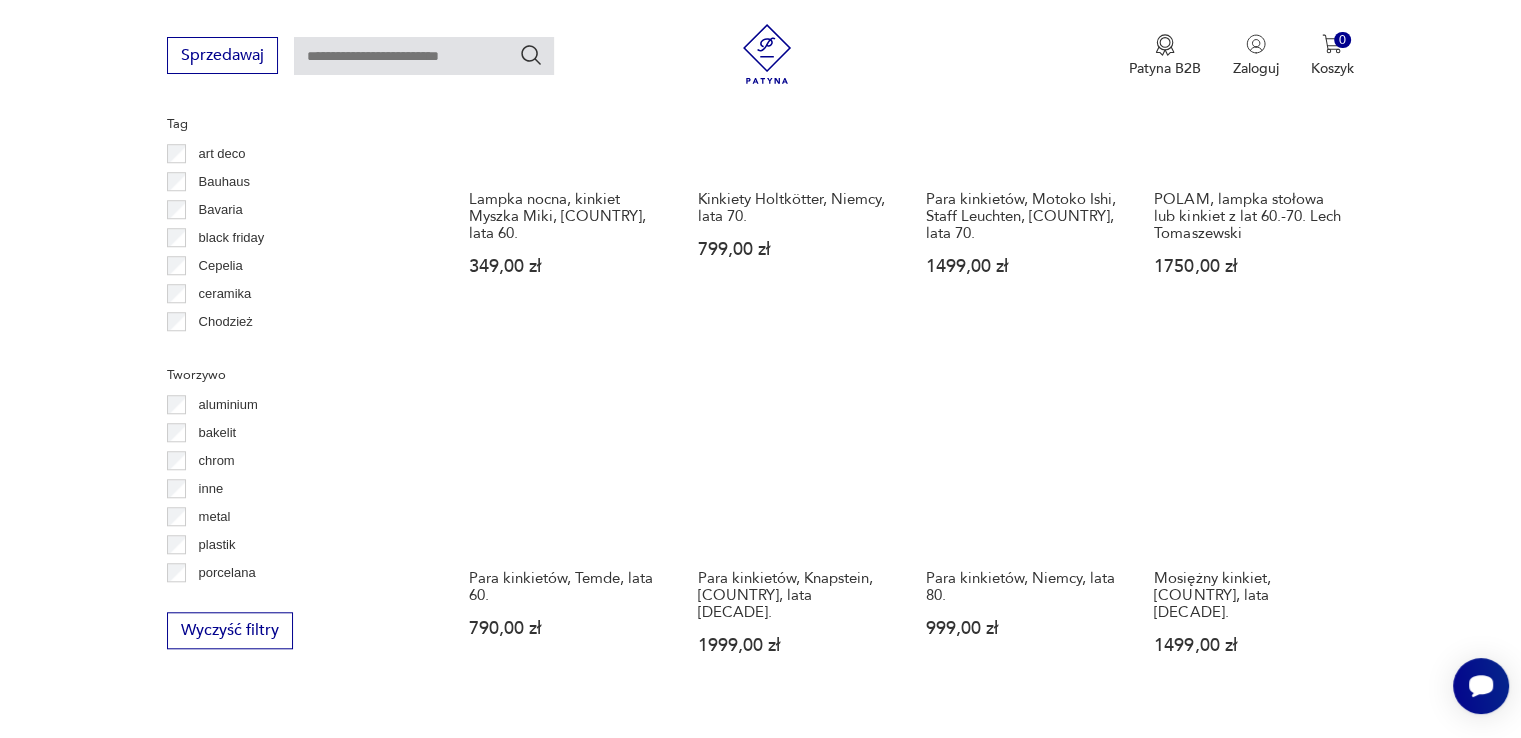 scroll, scrollTop: 1770, scrollLeft: 0, axis: vertical 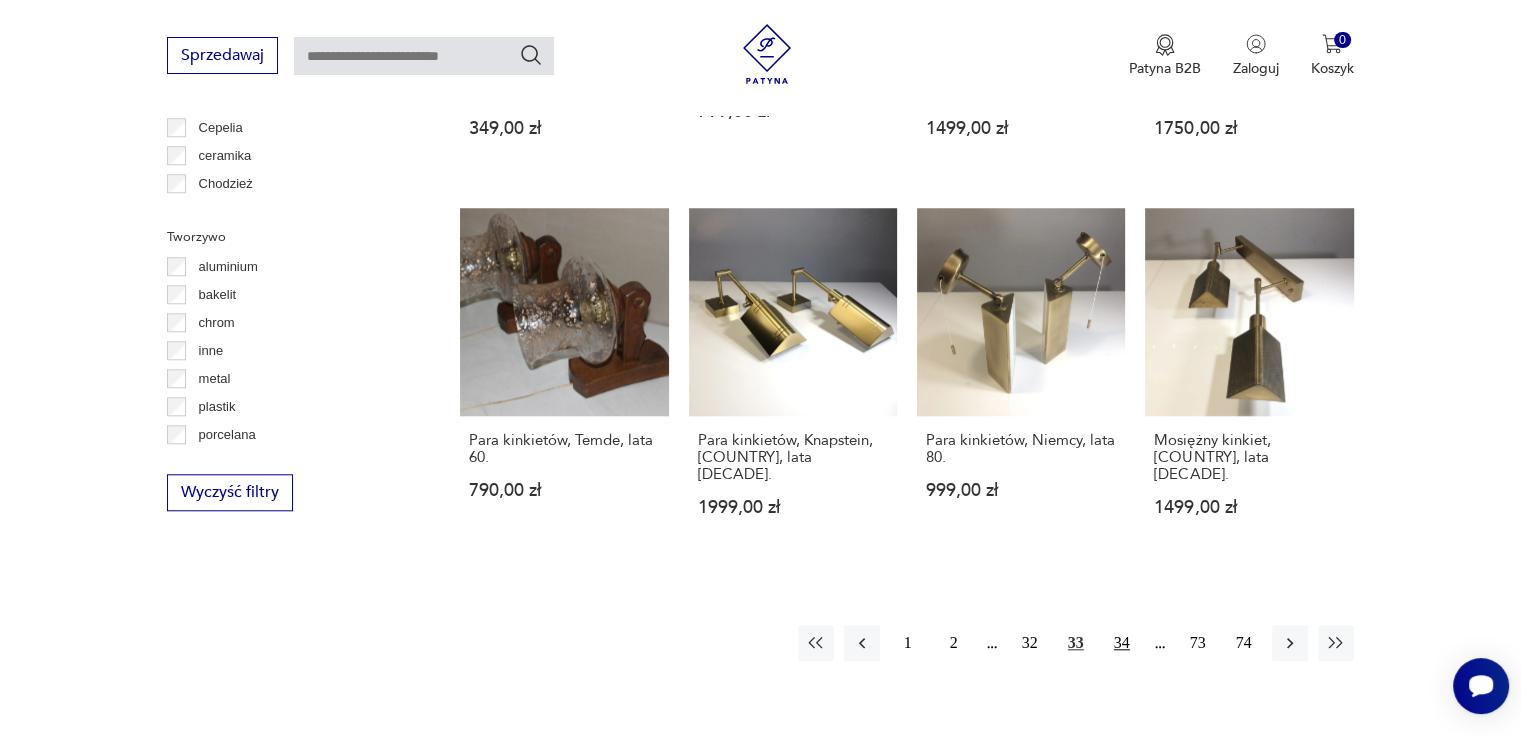click on "34" at bounding box center (1122, 643) 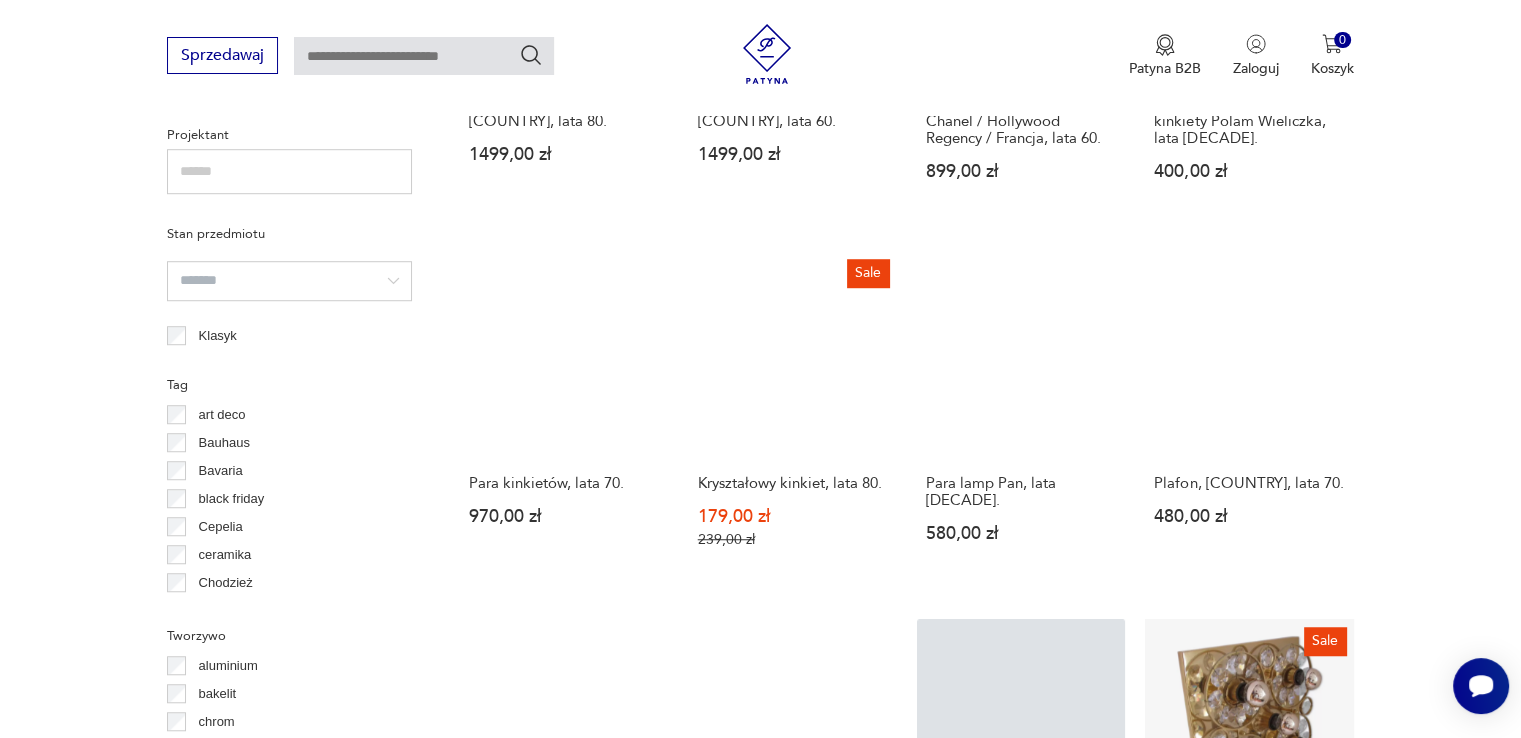 scroll, scrollTop: 1771, scrollLeft: 0, axis: vertical 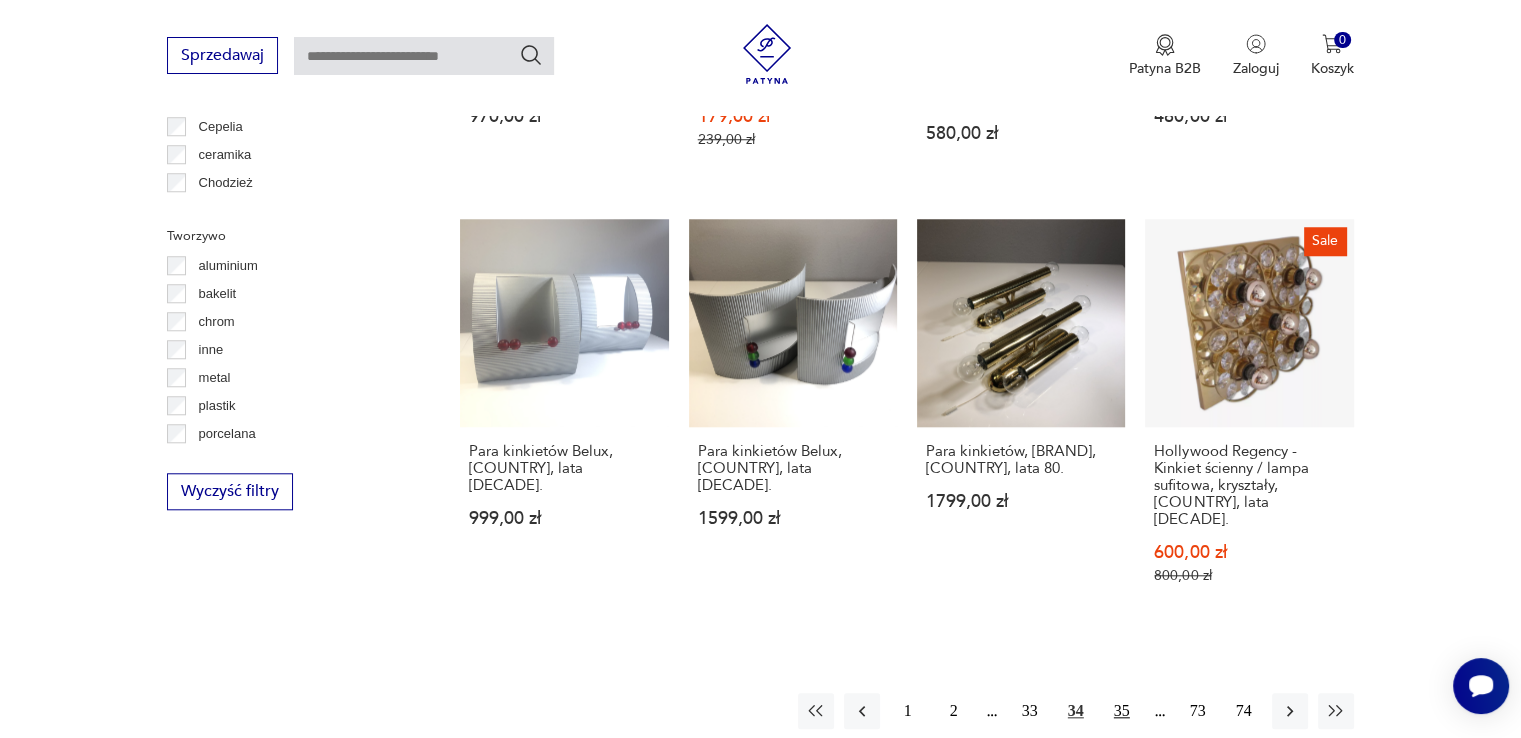 click on "35" at bounding box center [1122, 711] 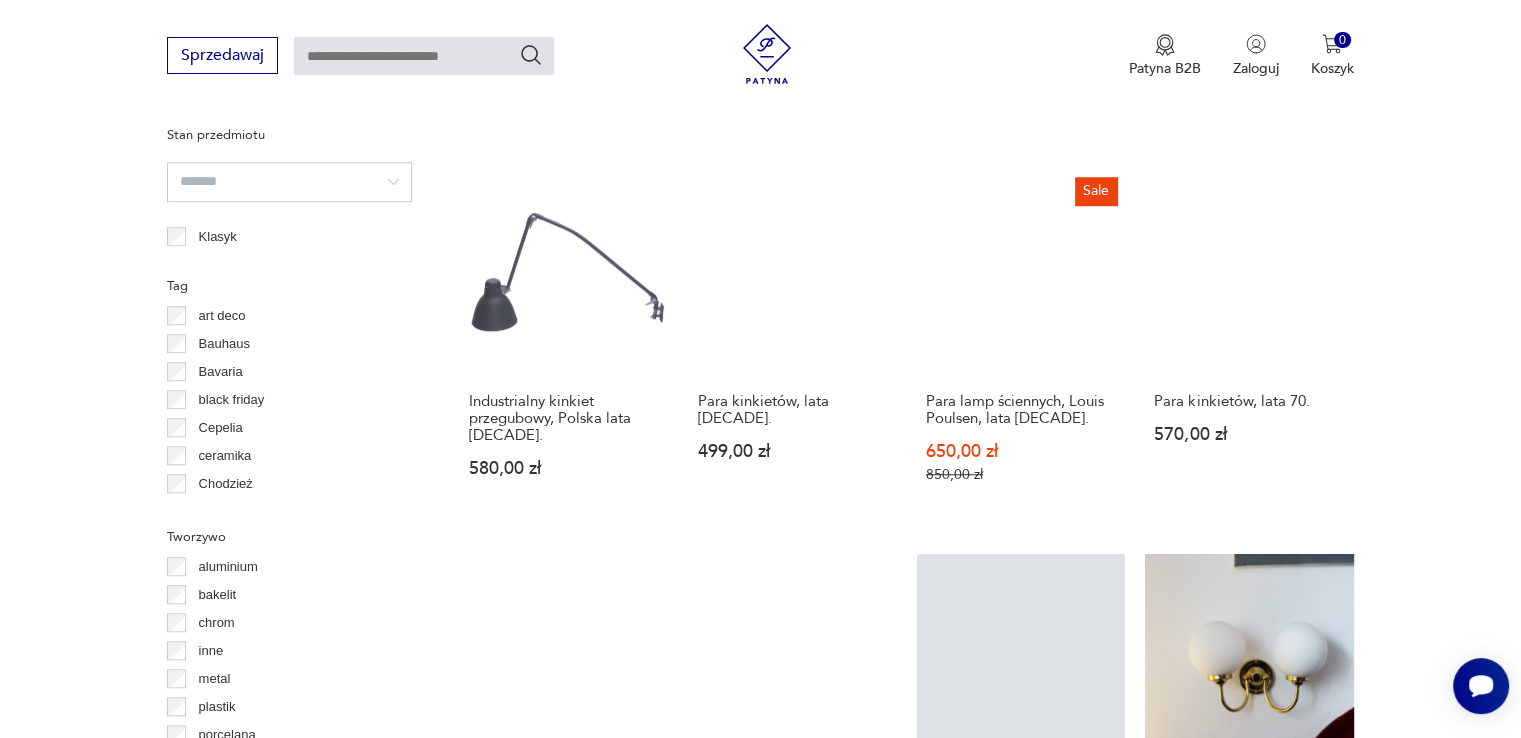 scroll, scrollTop: 1870, scrollLeft: 0, axis: vertical 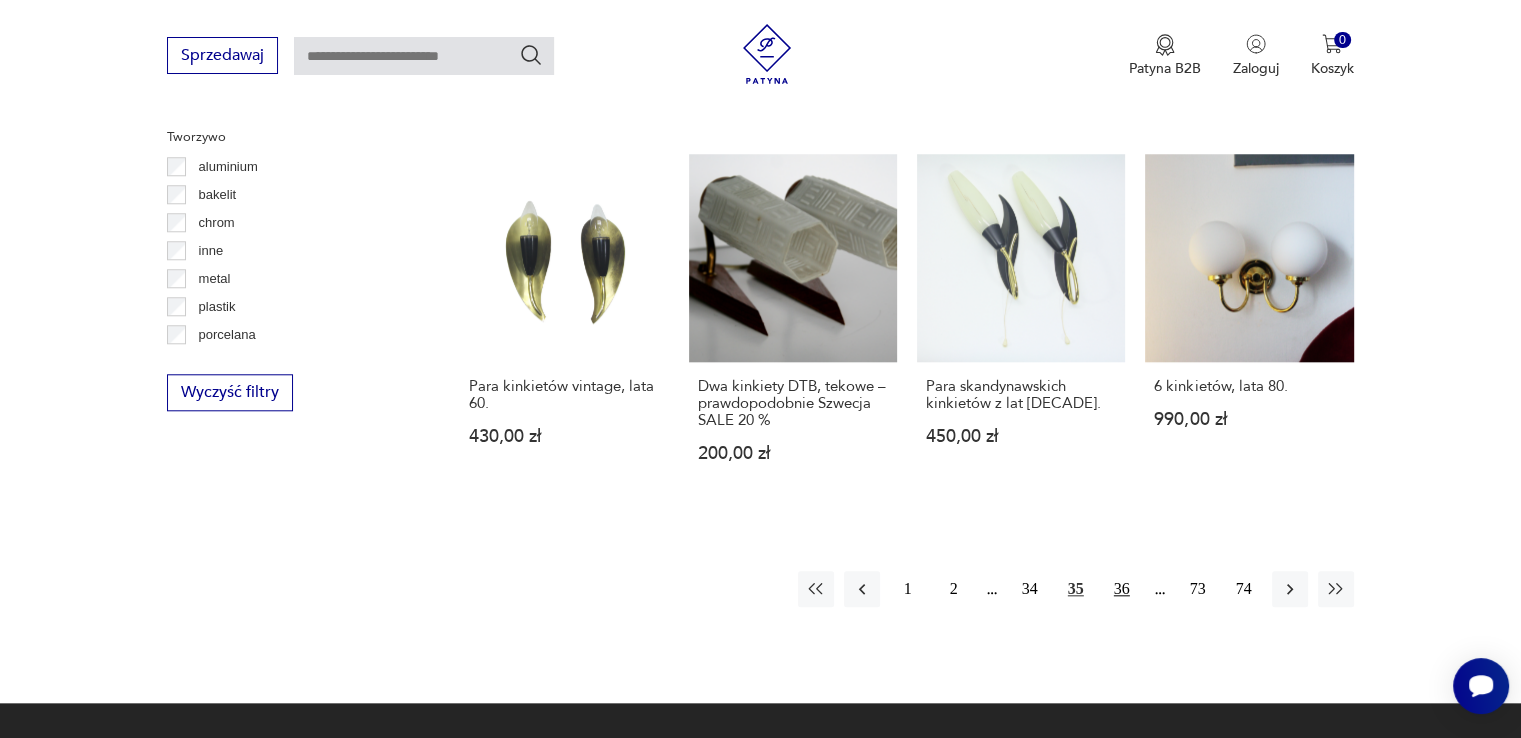 click on "36" at bounding box center (1122, 589) 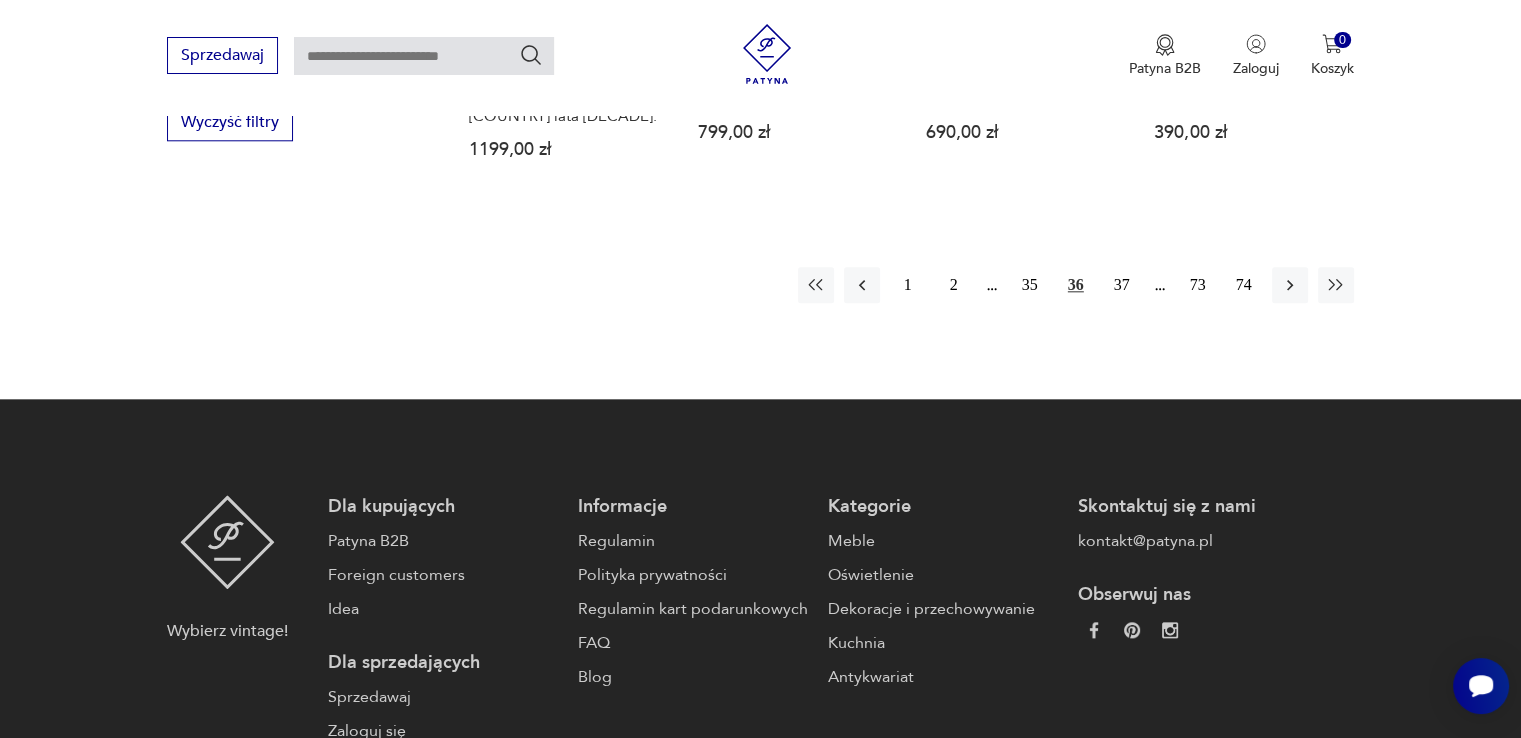 scroll, scrollTop: 2271, scrollLeft: 0, axis: vertical 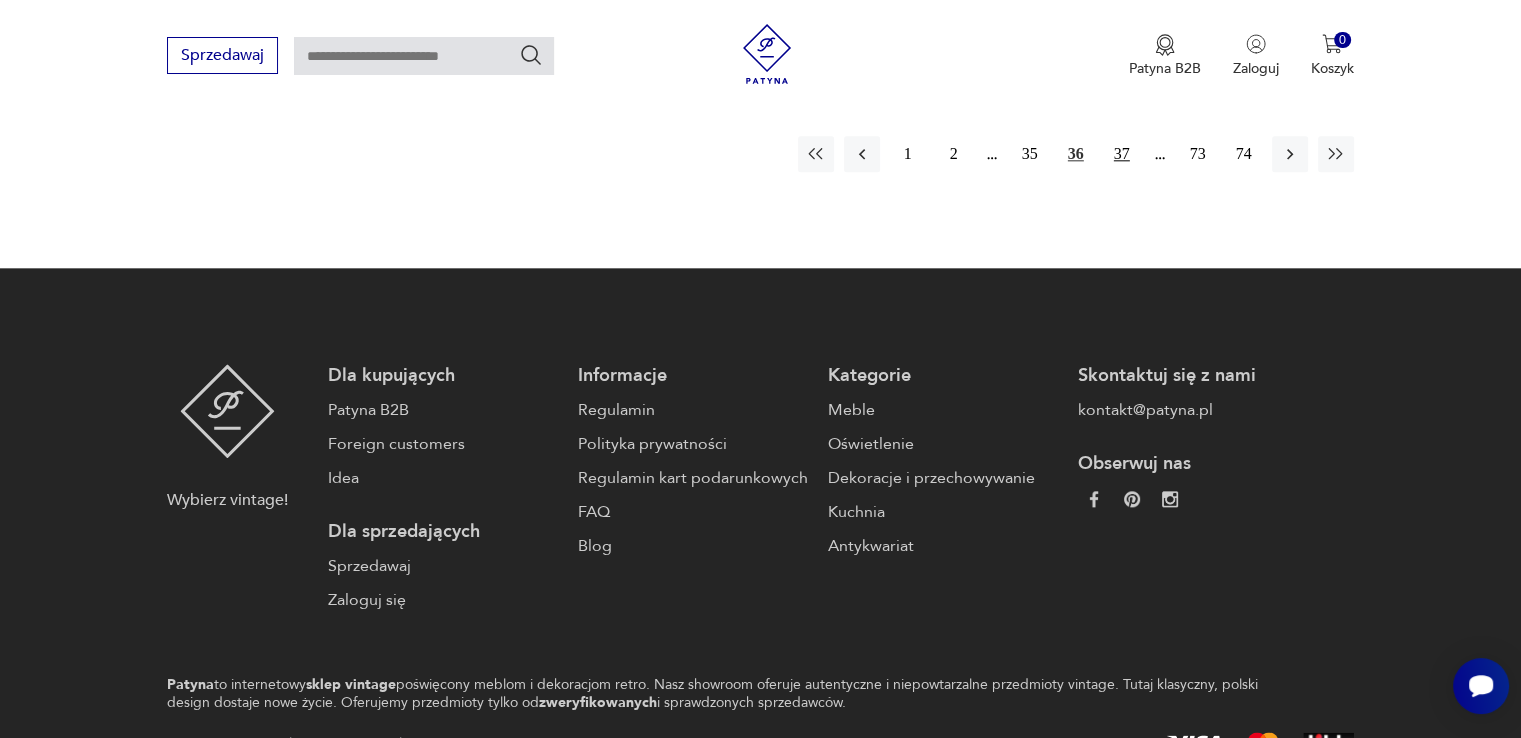 click on "37" at bounding box center (1122, 154) 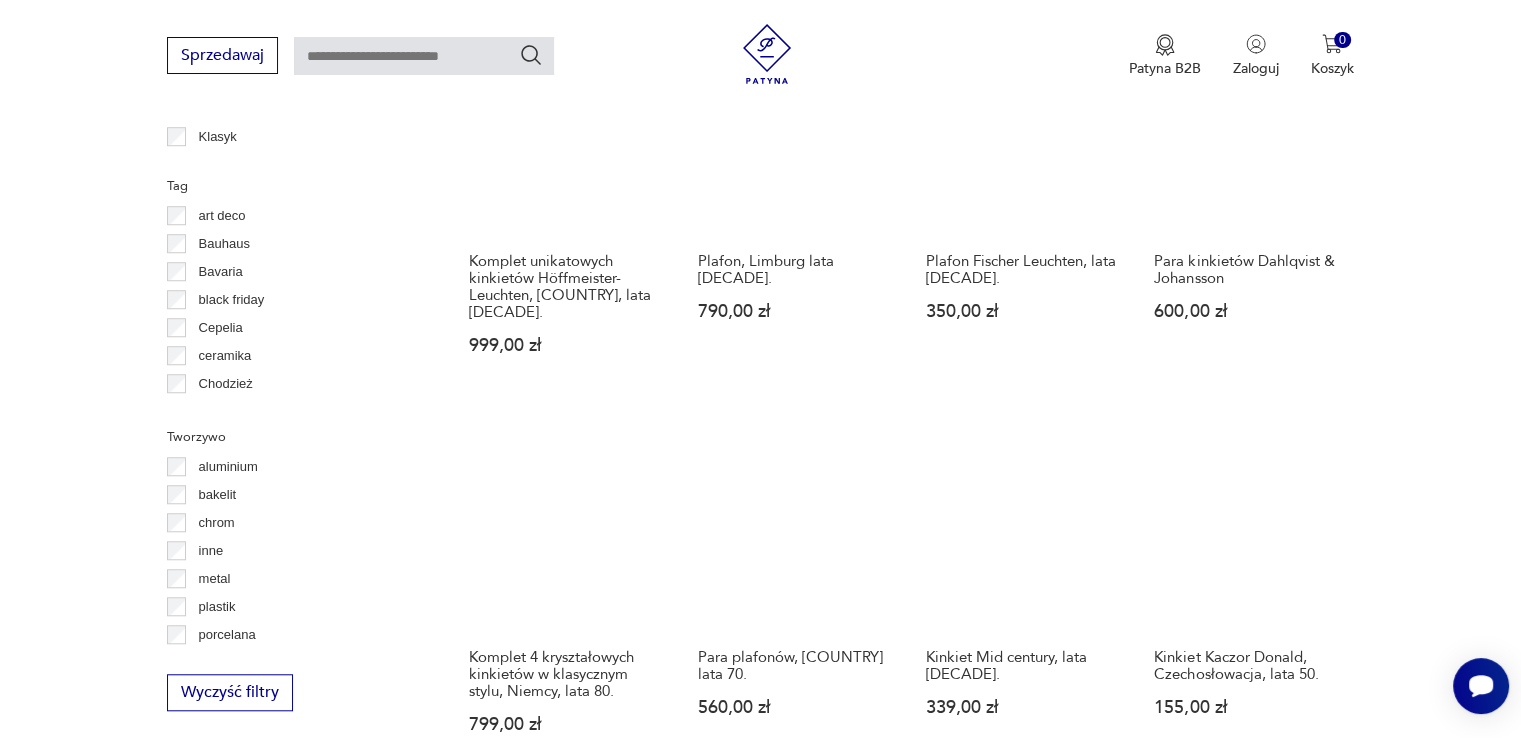 scroll, scrollTop: 2070, scrollLeft: 0, axis: vertical 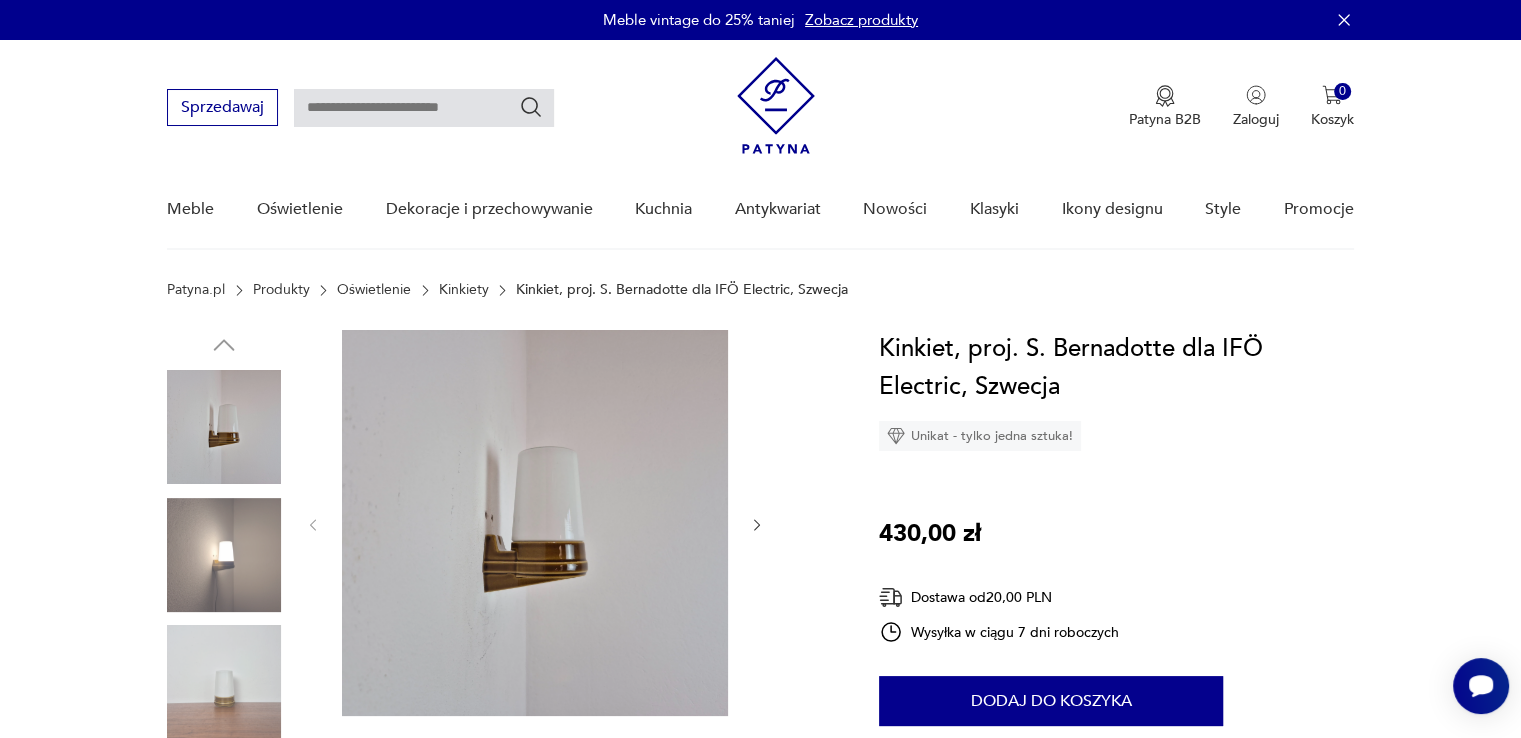 click at bounding box center [224, 427] 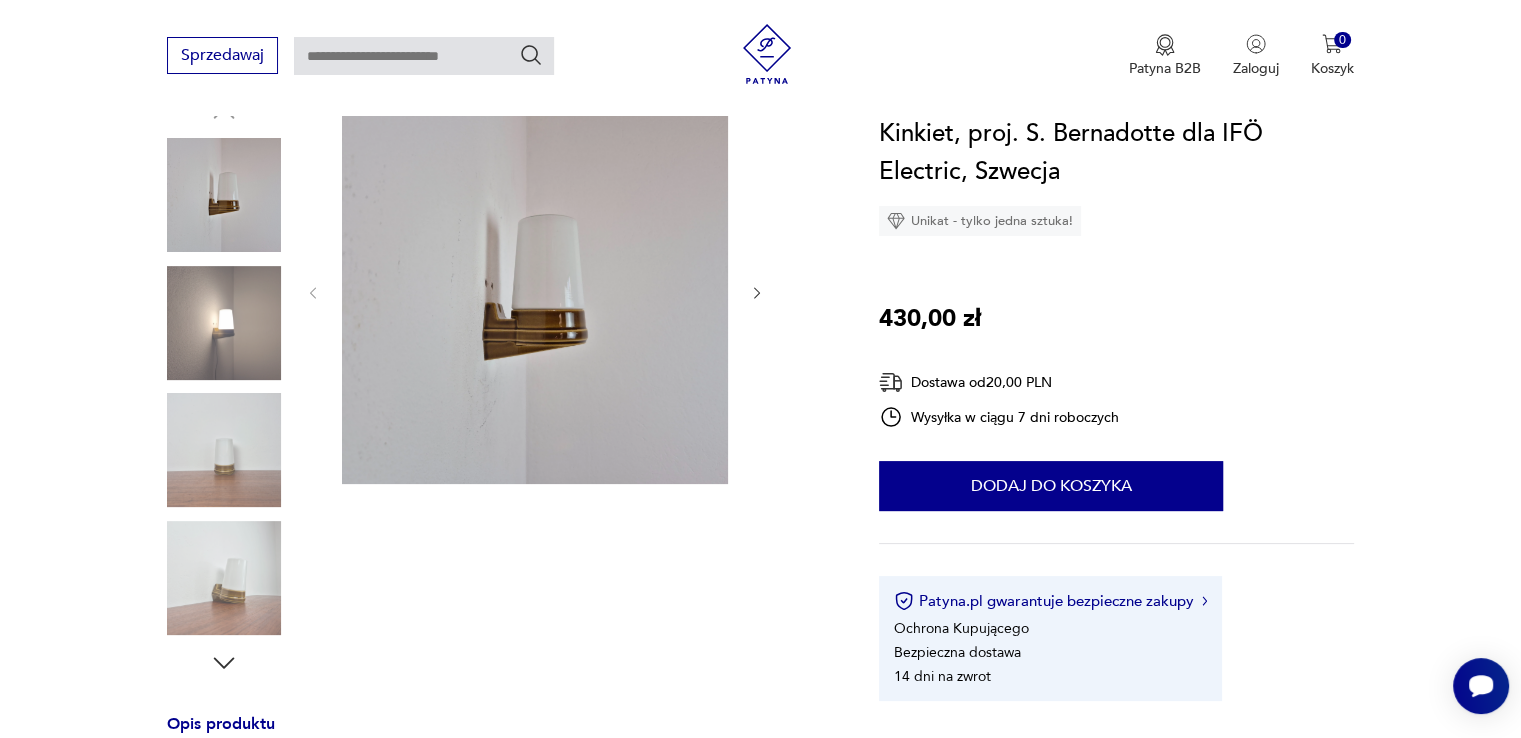 scroll, scrollTop: 400, scrollLeft: 0, axis: vertical 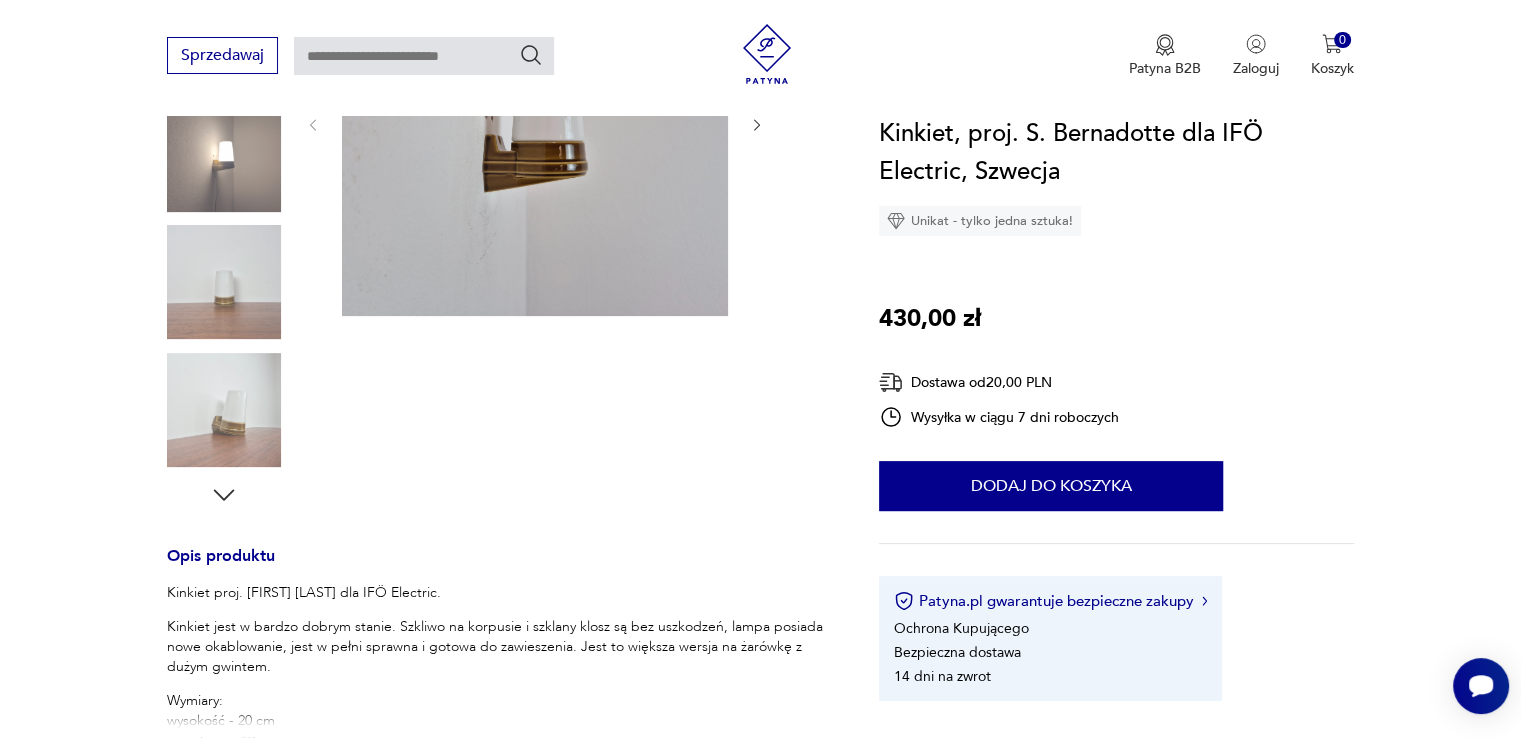 click at bounding box center (224, 410) 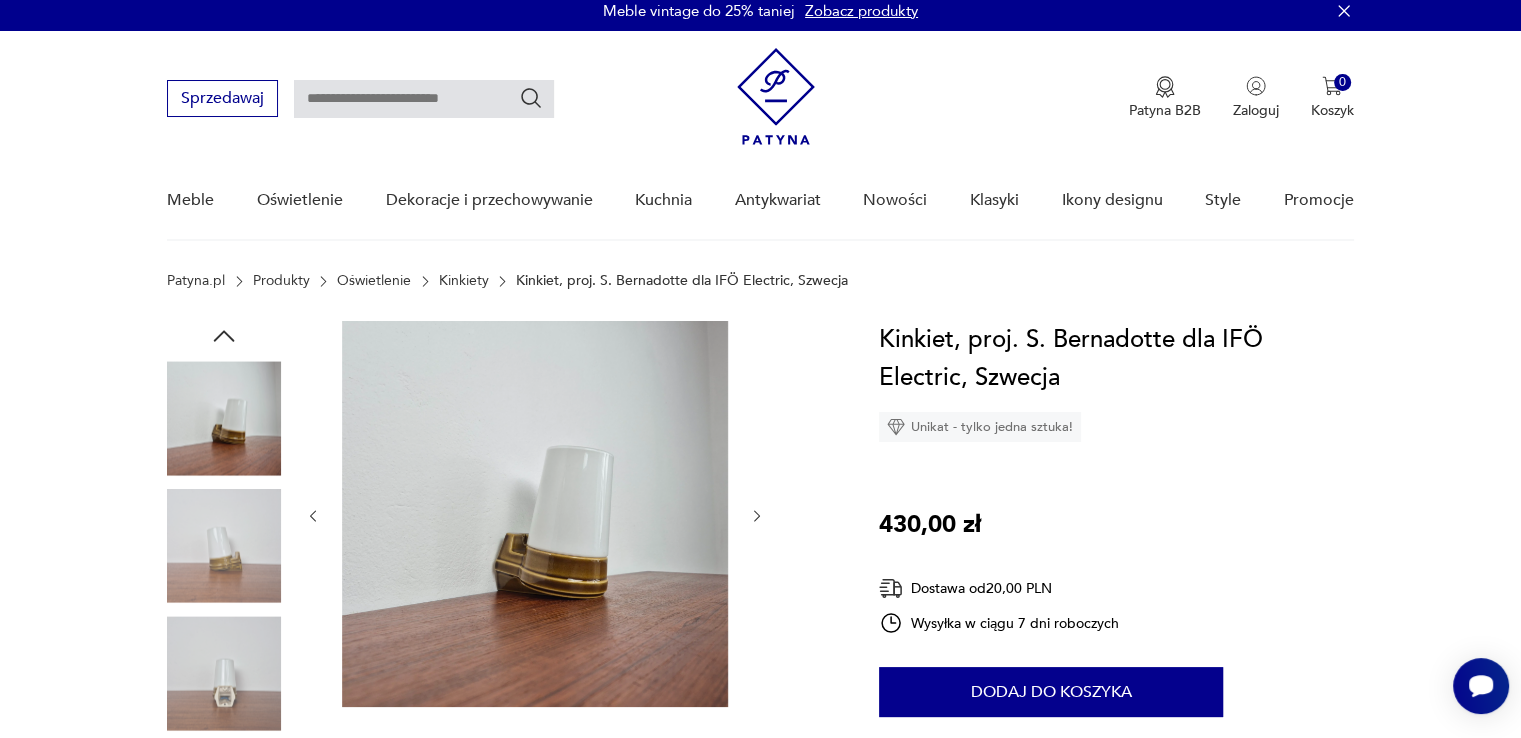 scroll, scrollTop: 0, scrollLeft: 0, axis: both 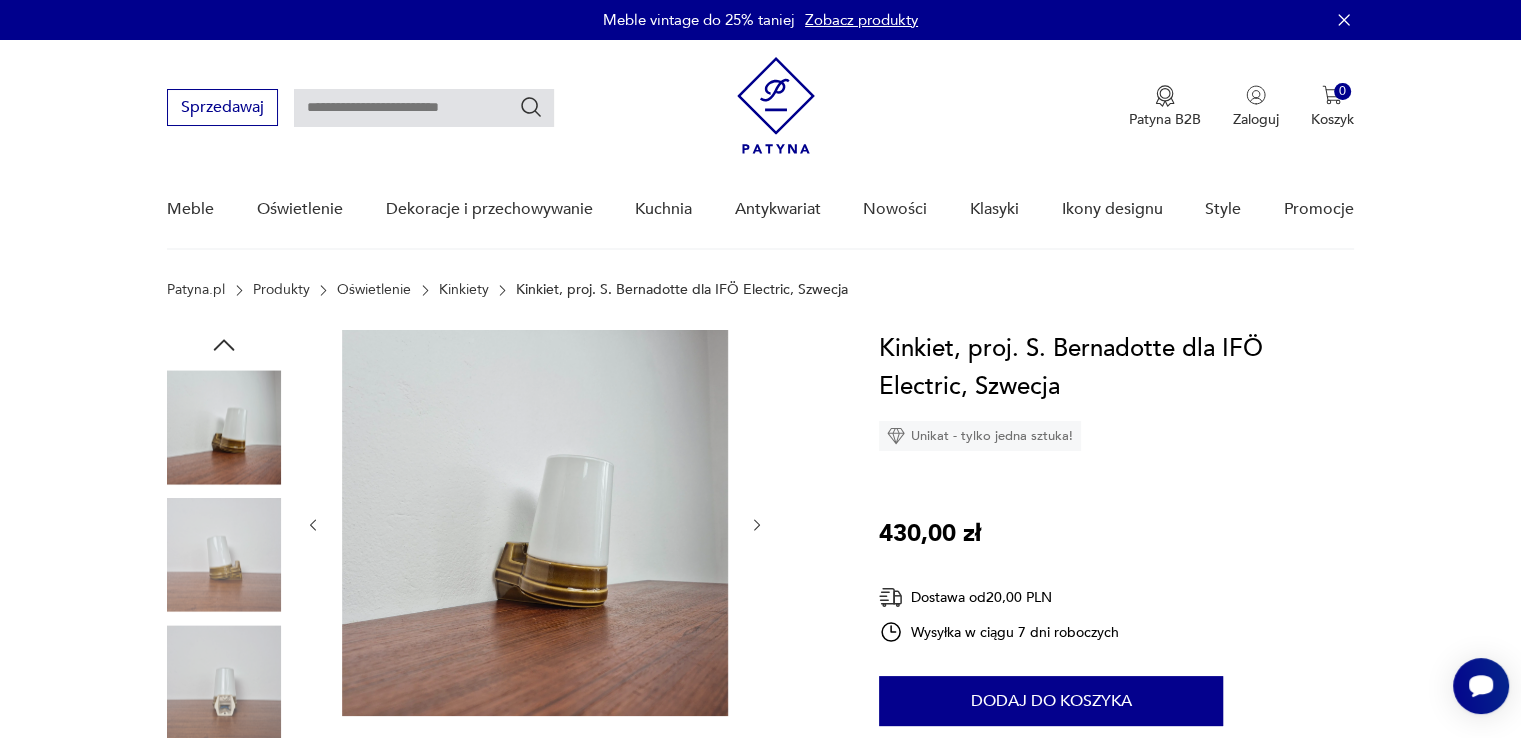 click at bounding box center (224, 555) 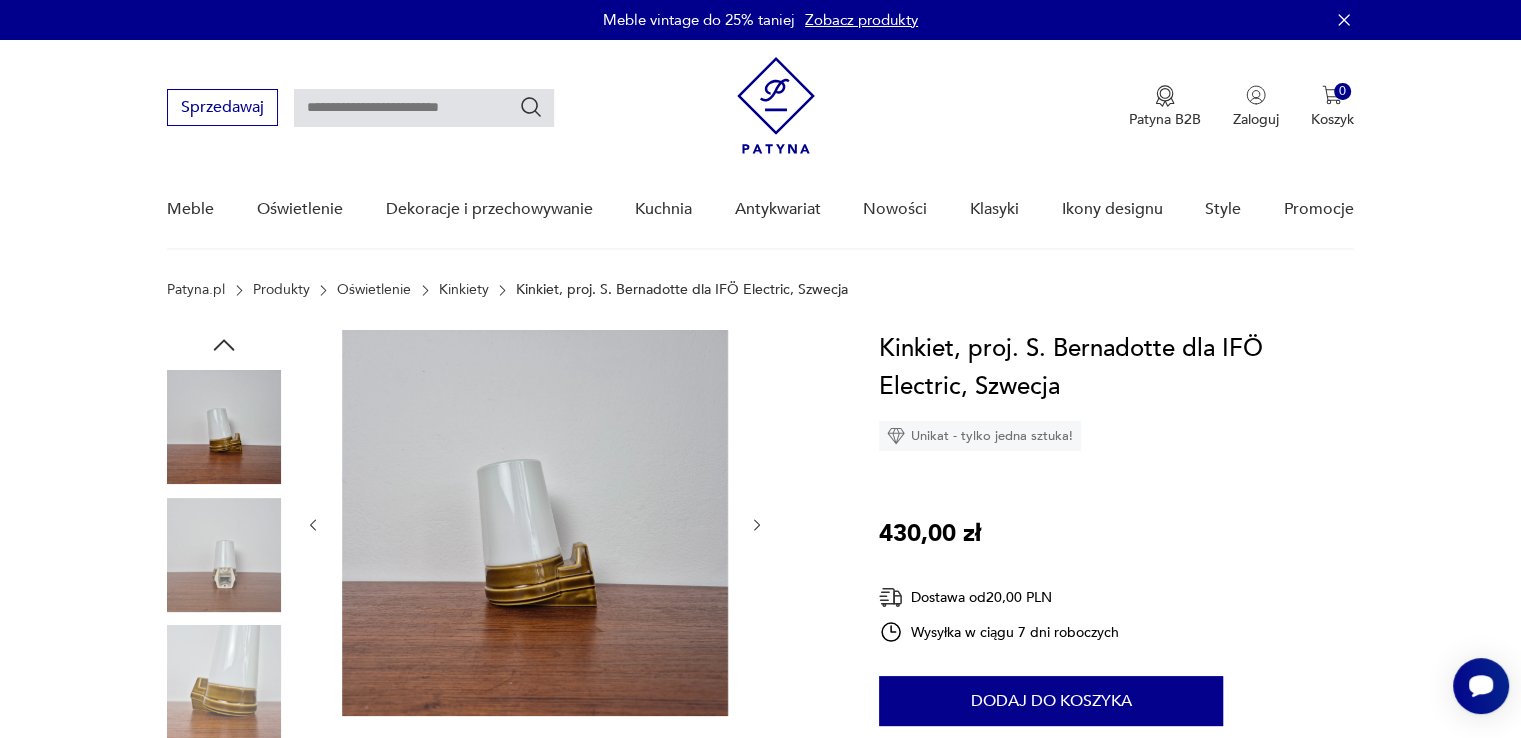 click at bounding box center (224, 682) 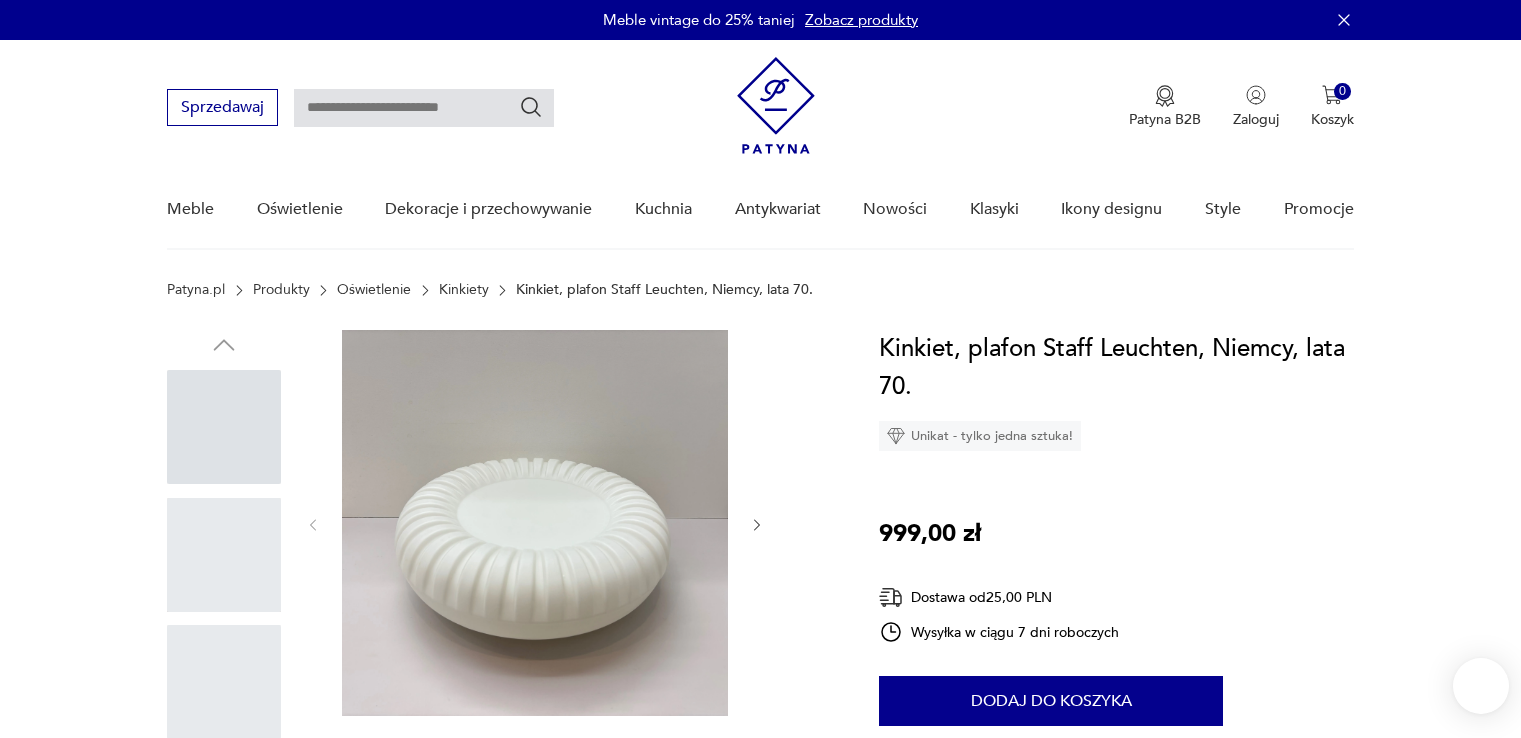 scroll, scrollTop: 0, scrollLeft: 0, axis: both 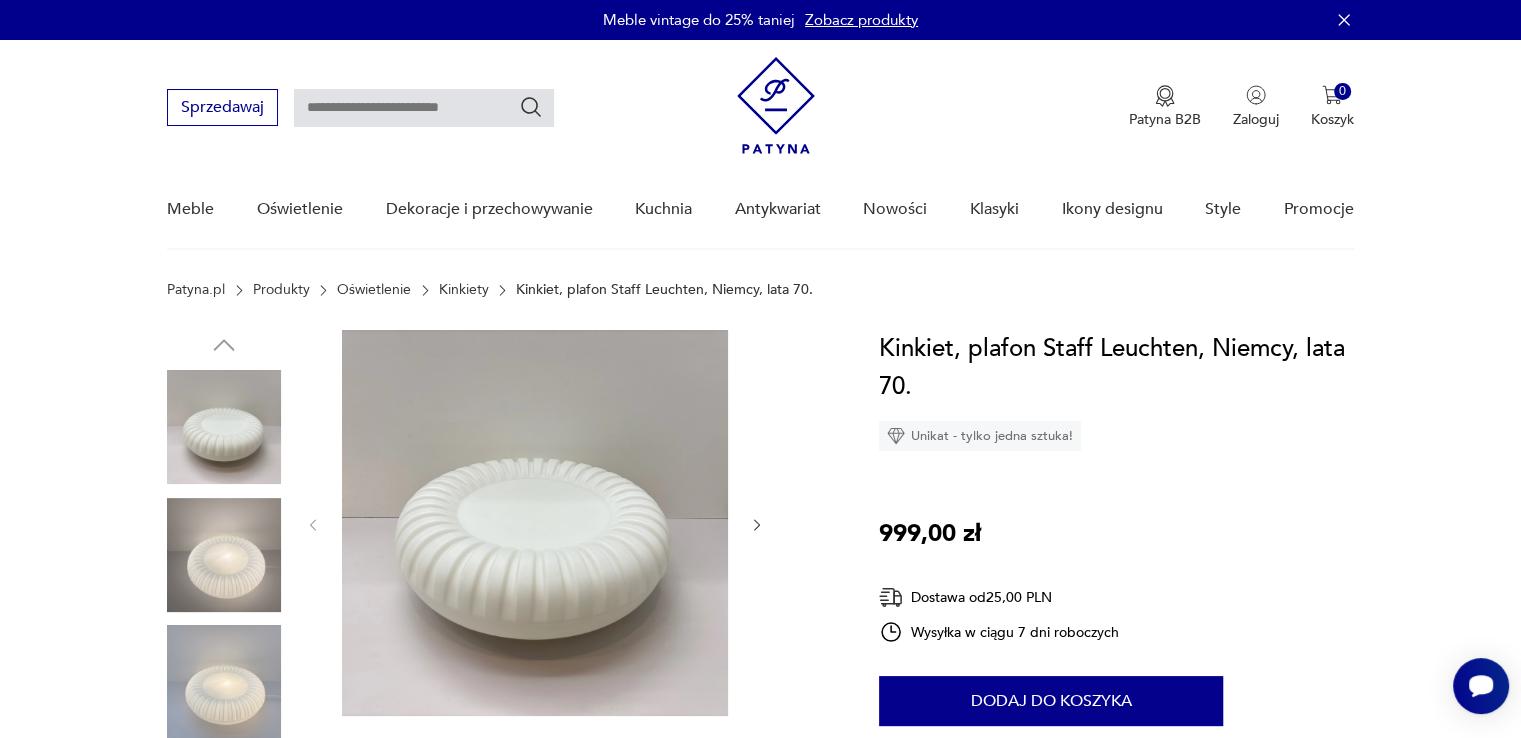 click at bounding box center (224, 682) 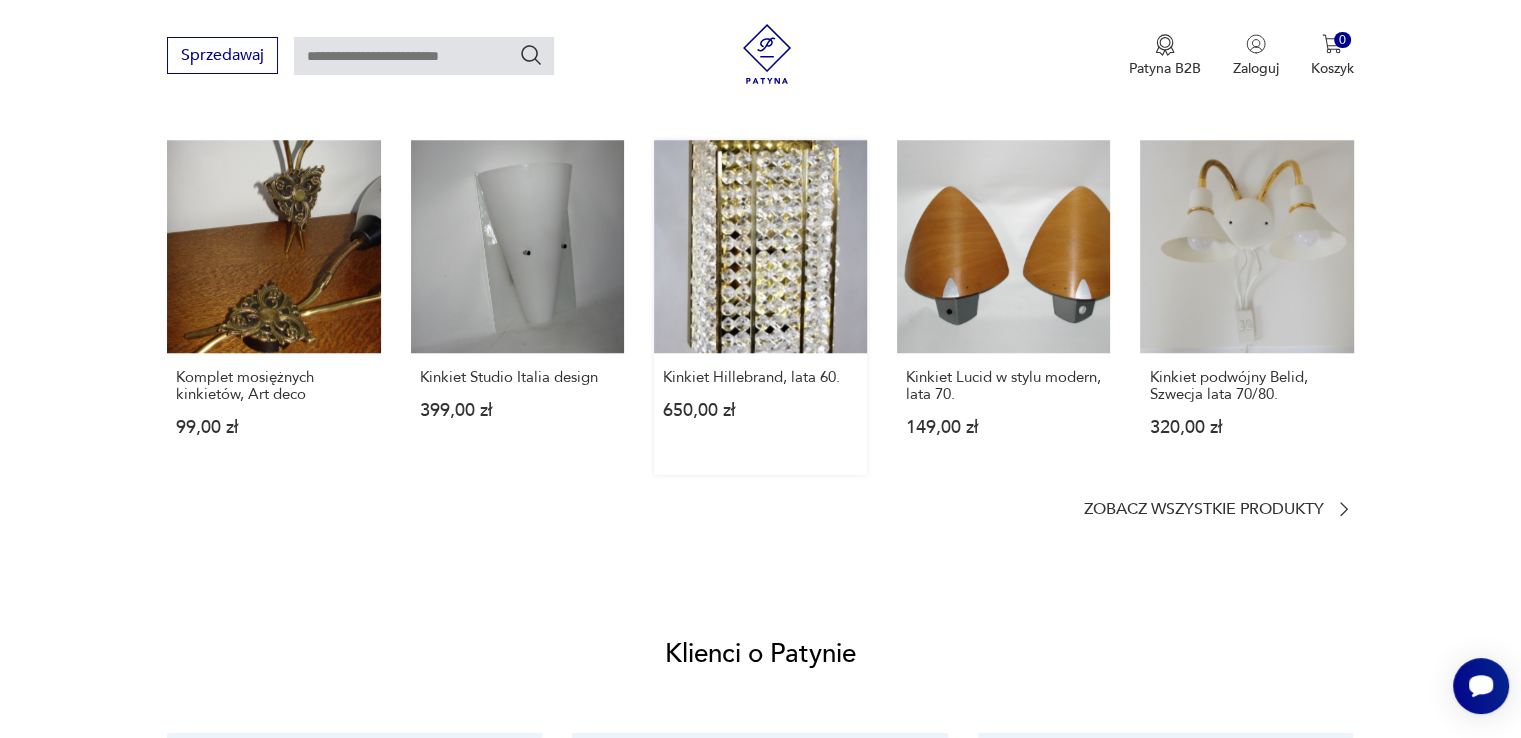 scroll, scrollTop: 1400, scrollLeft: 0, axis: vertical 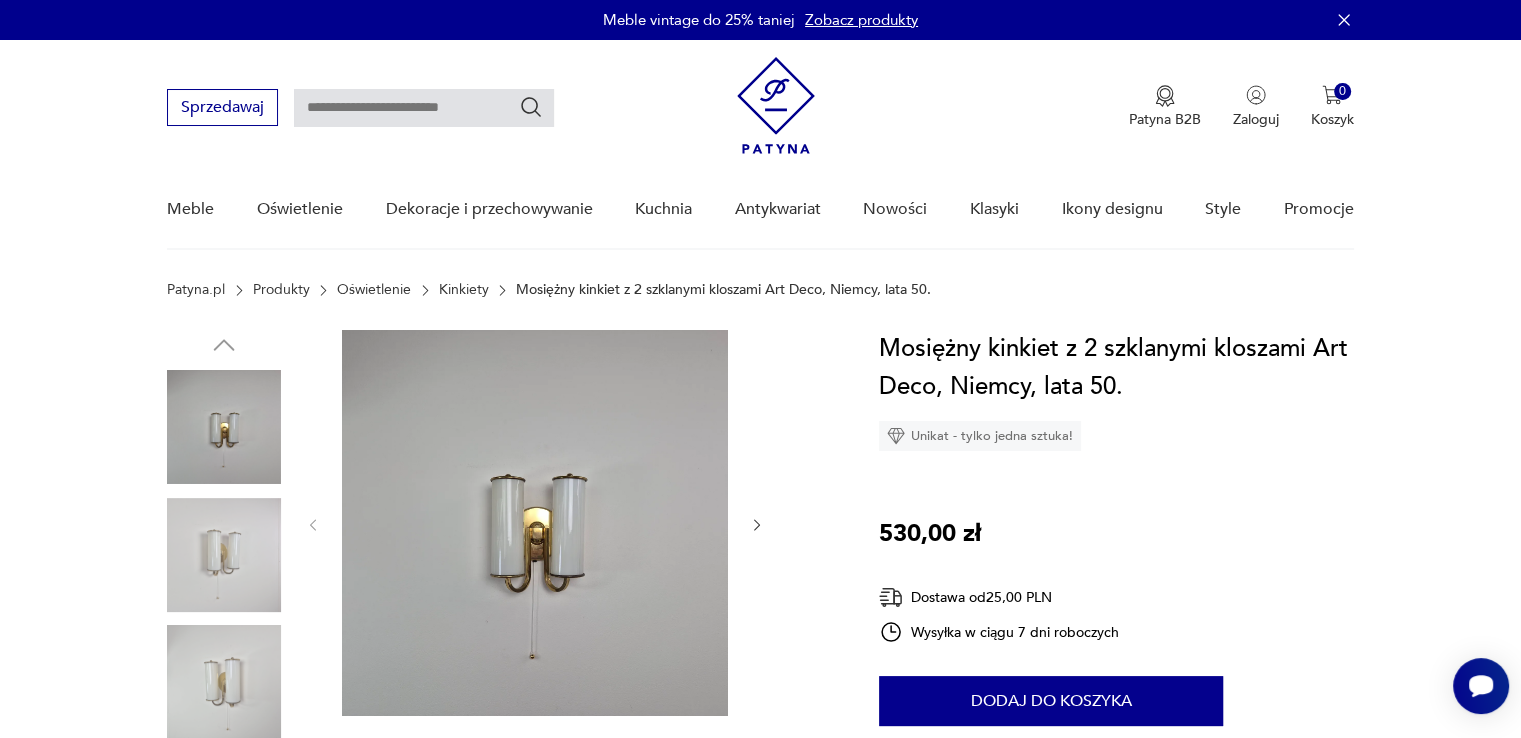 click at bounding box center [224, 555] 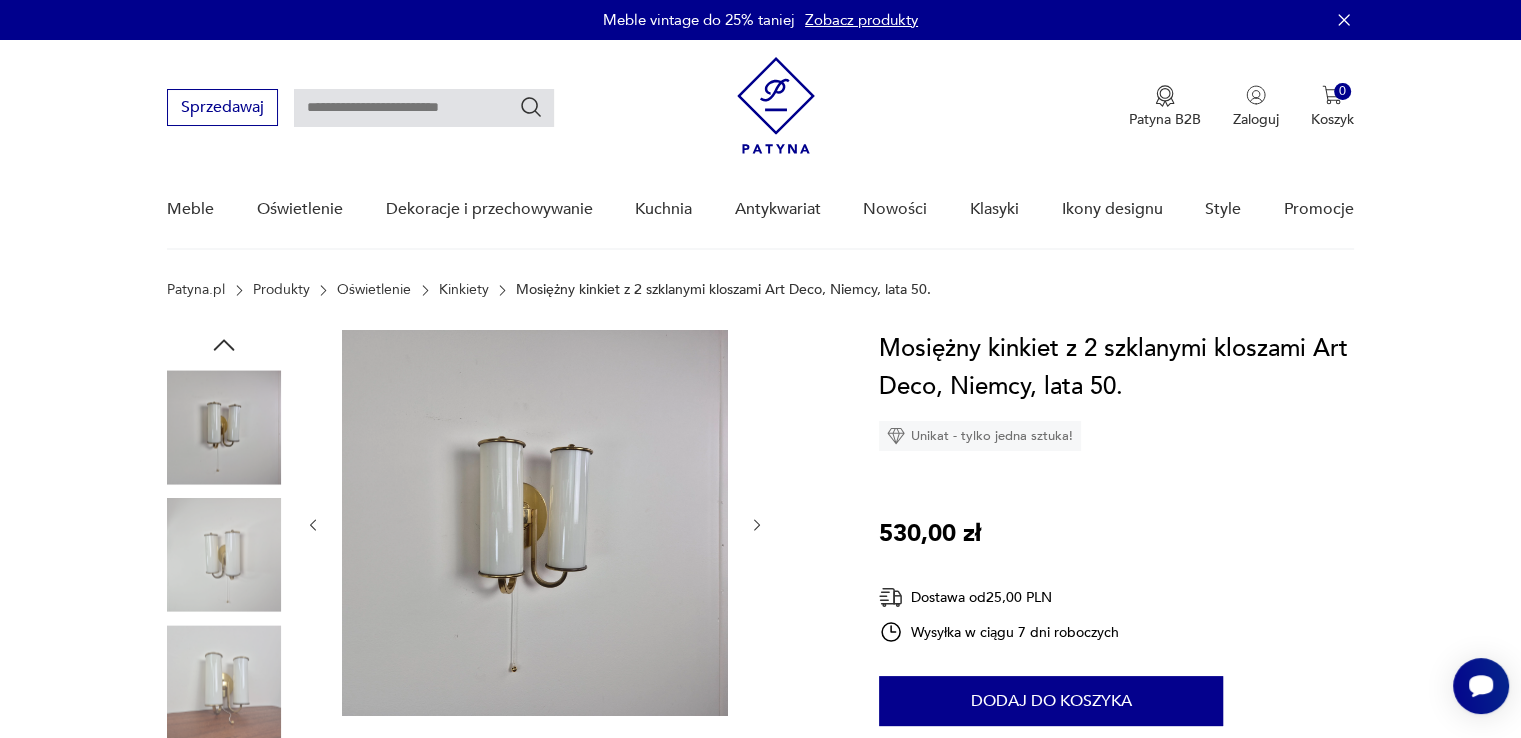 click at bounding box center [535, 525] 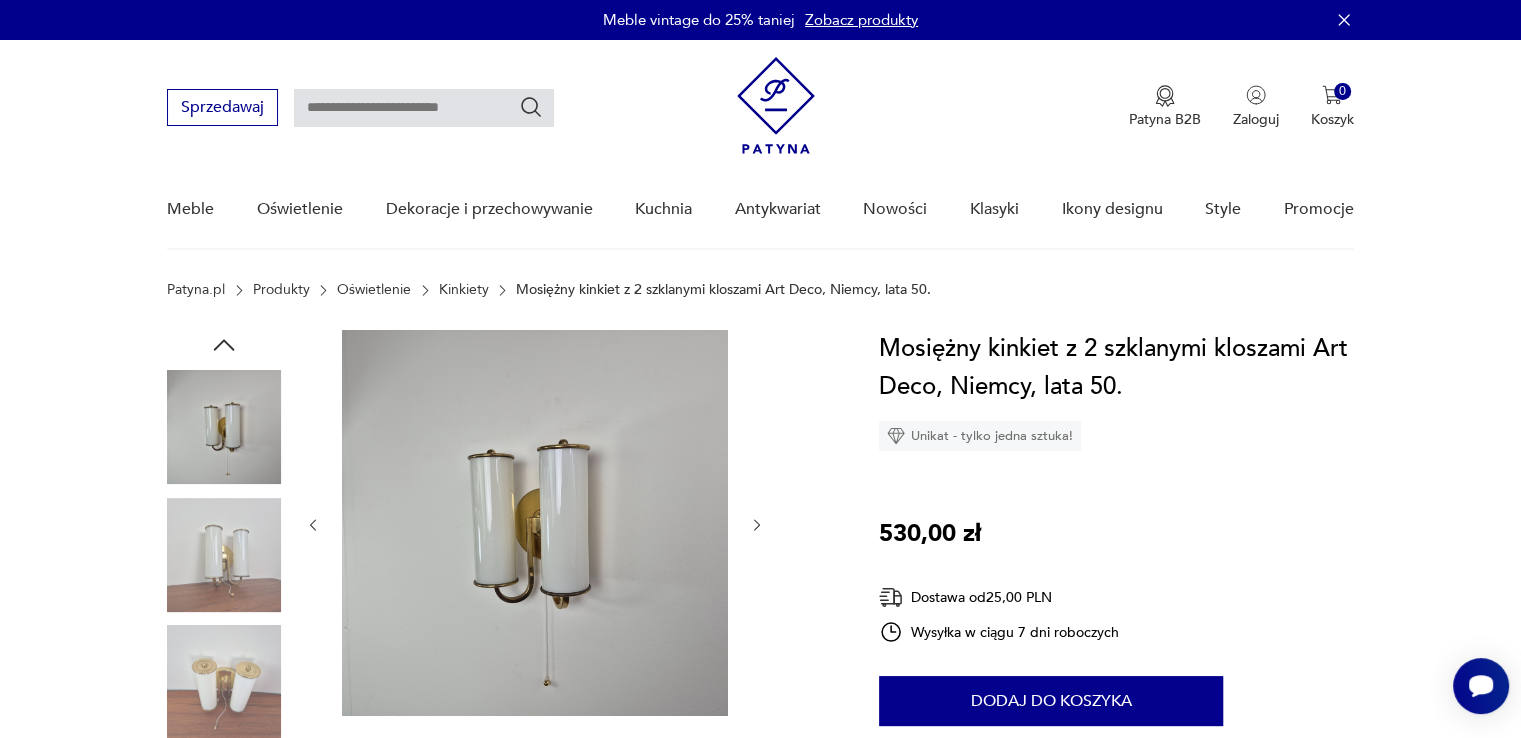 click 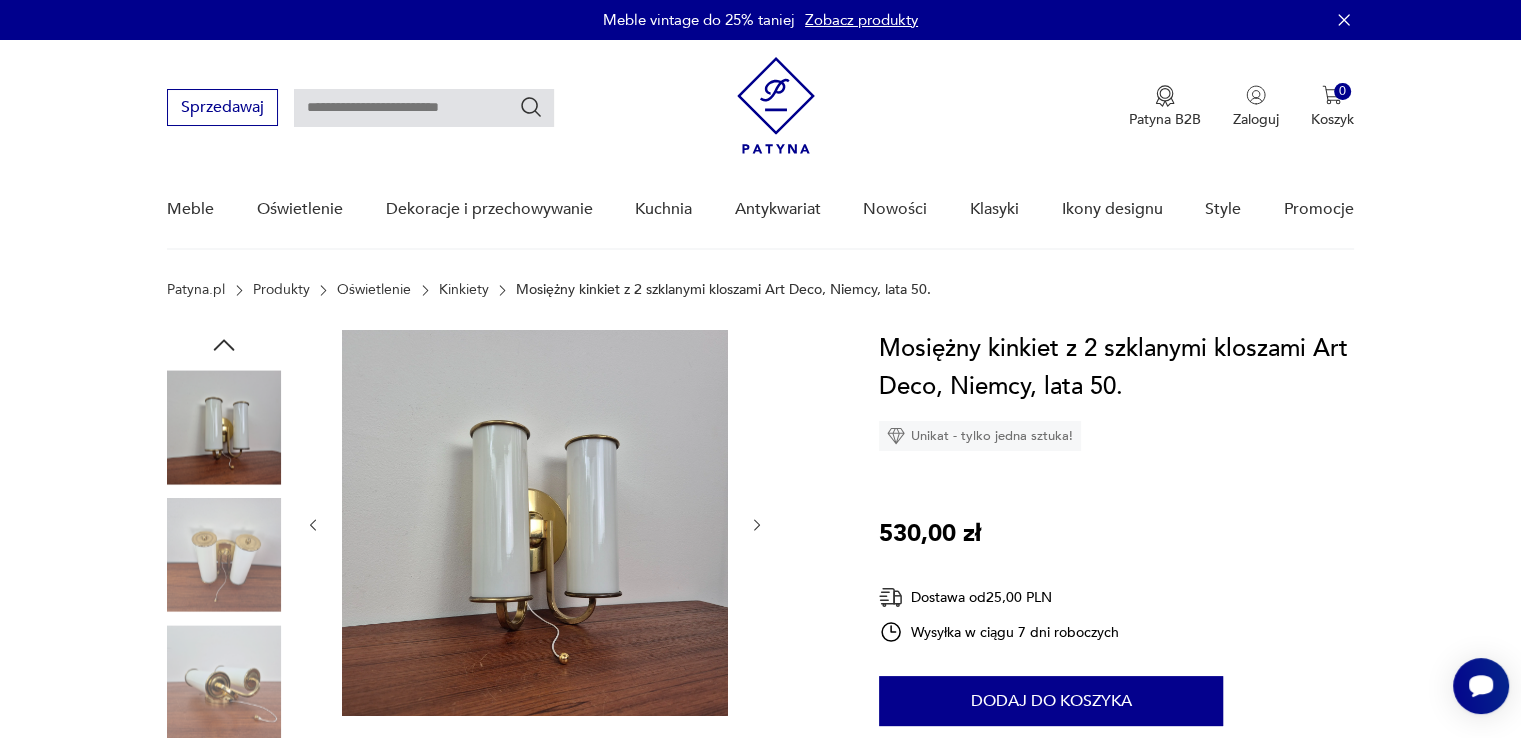 click 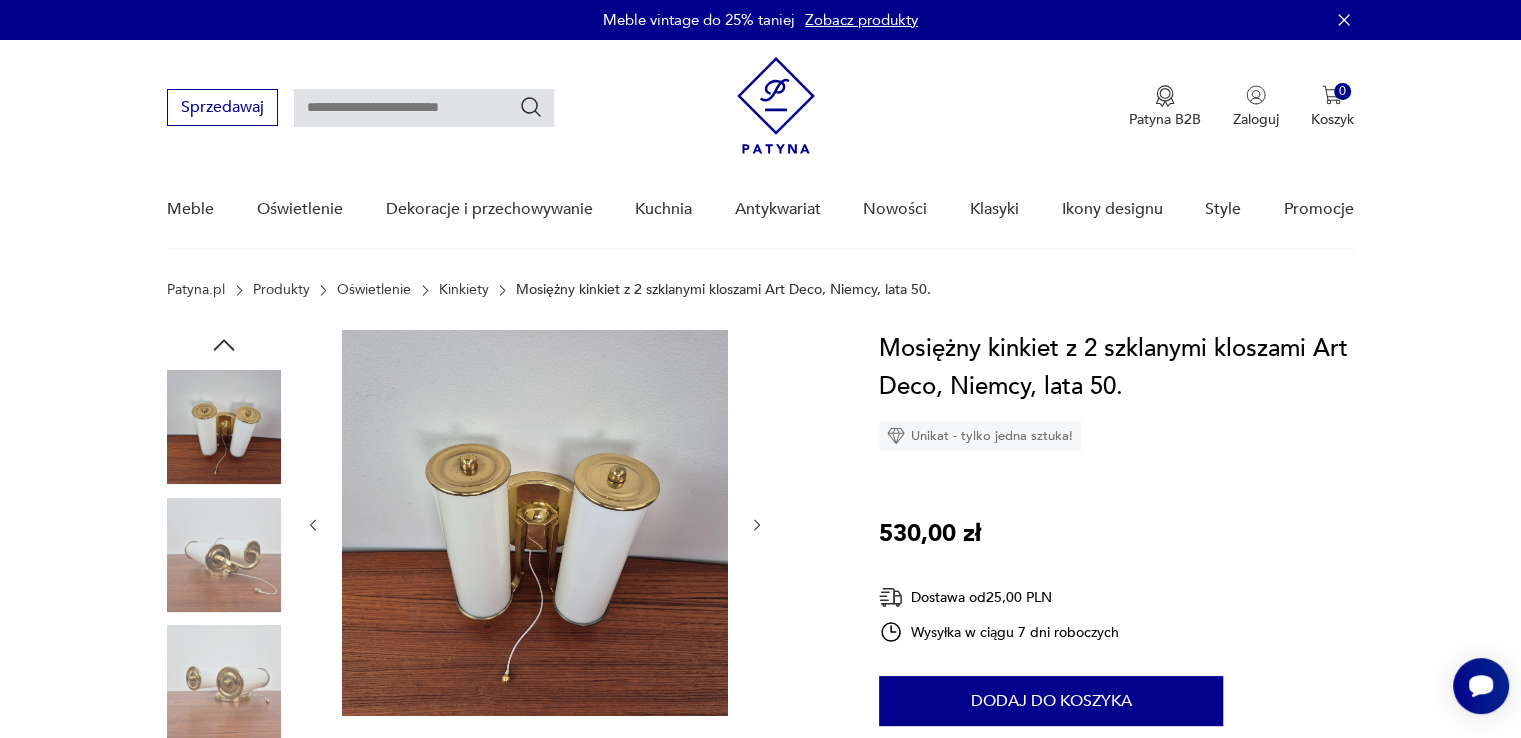 click 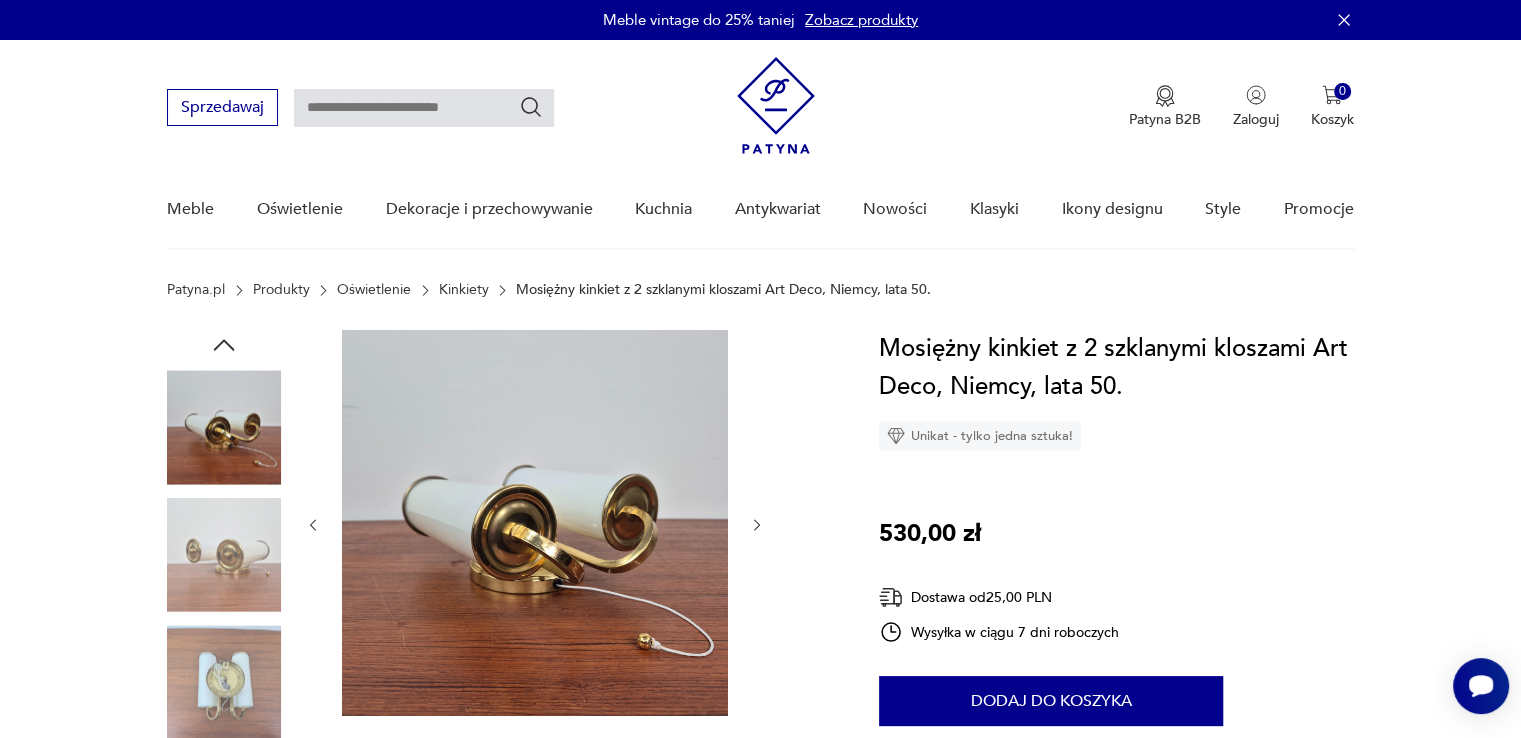 click 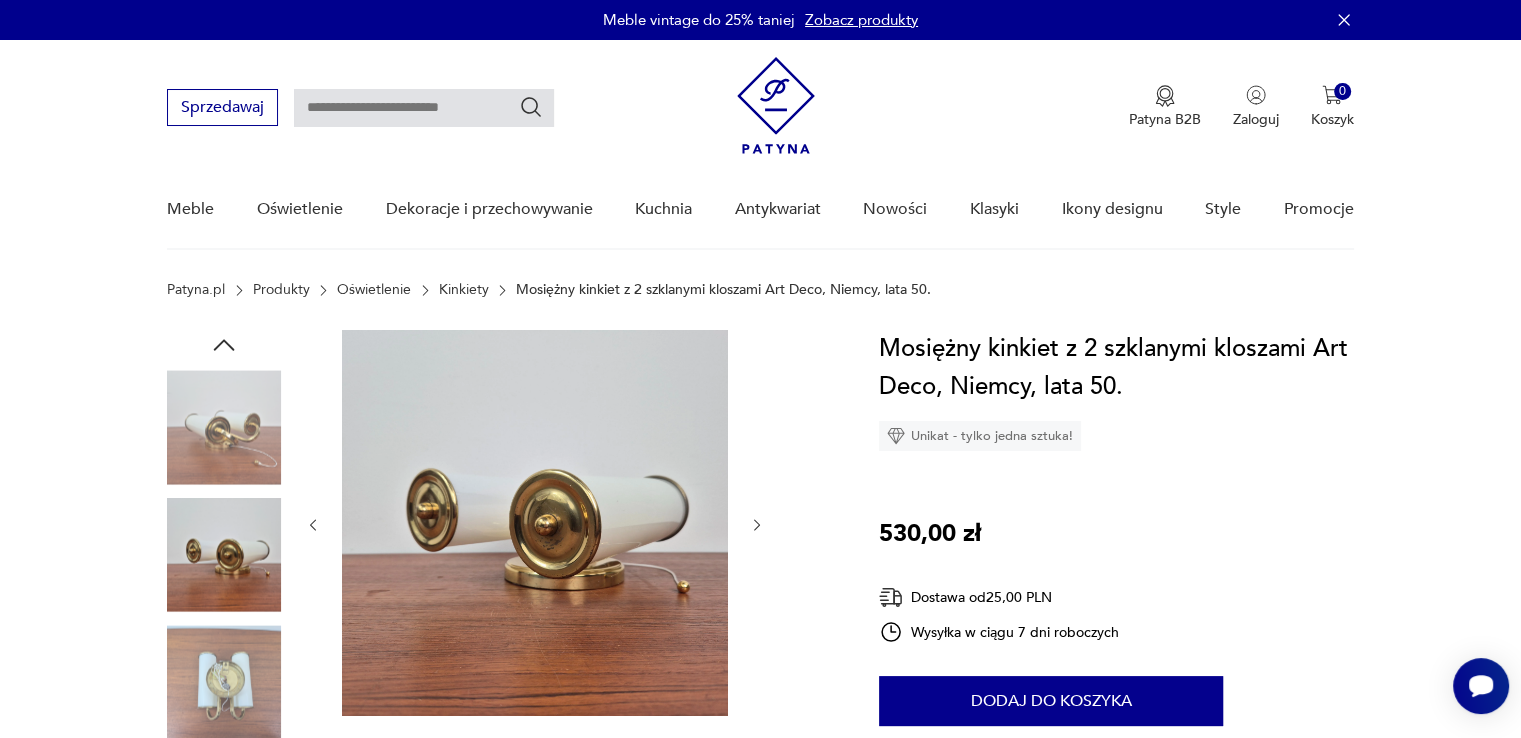 click 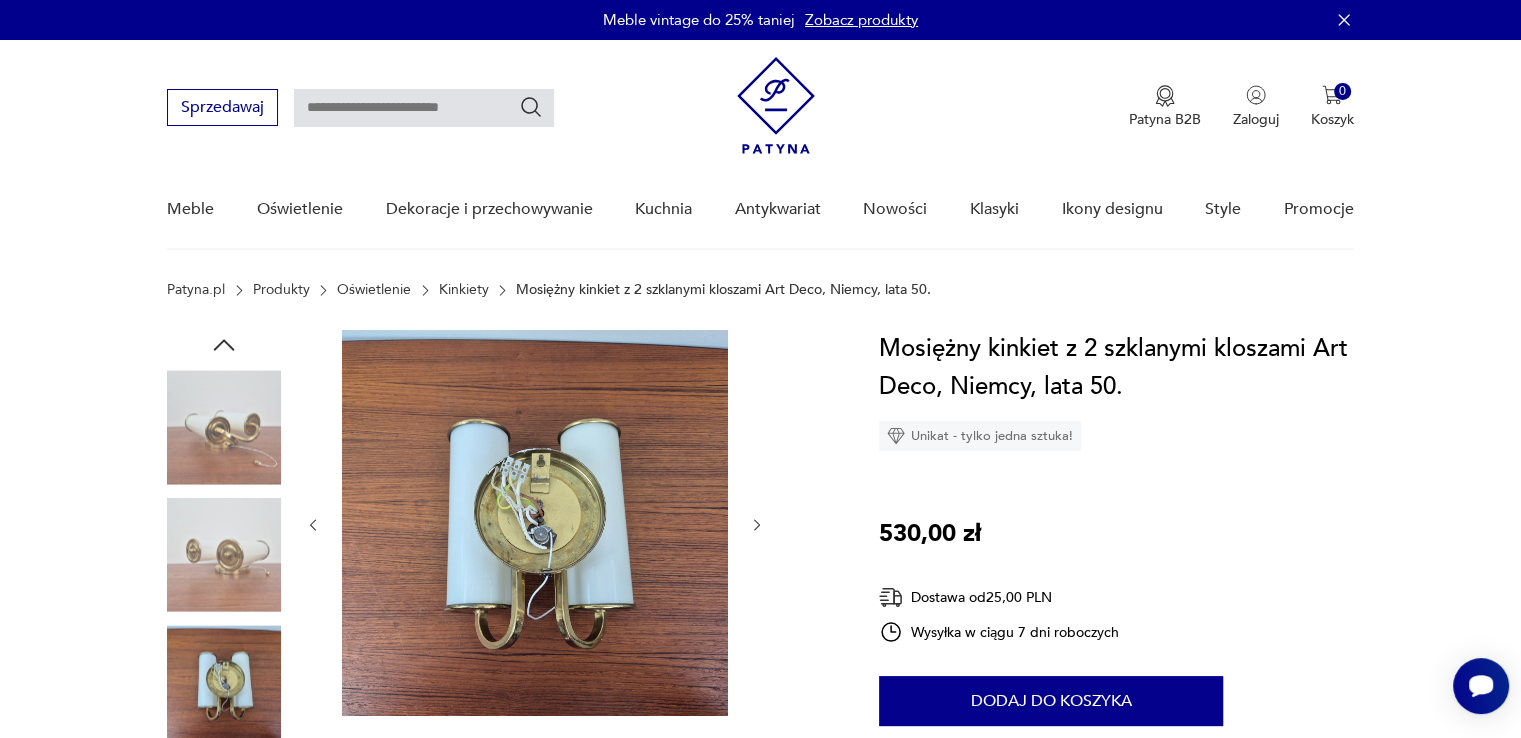 click 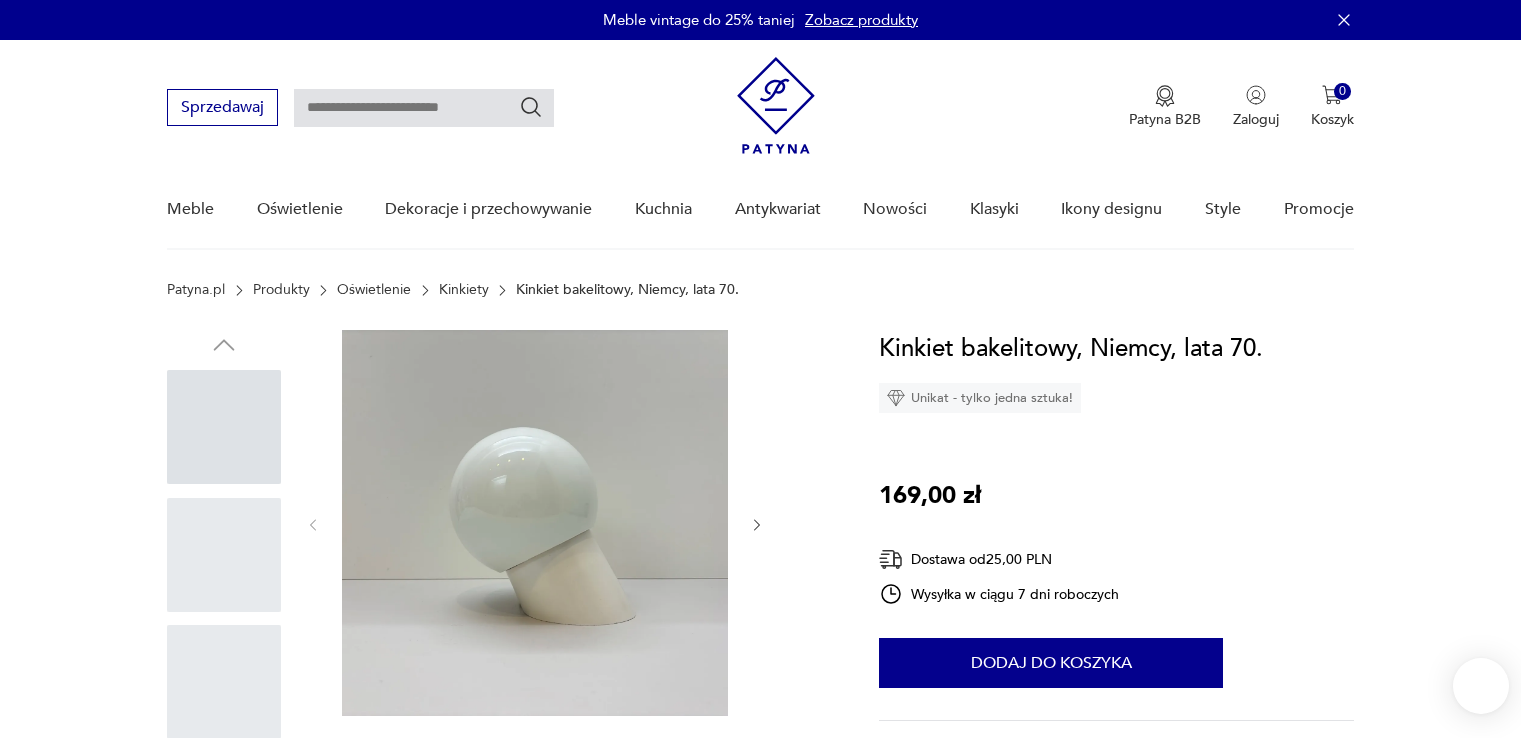 scroll, scrollTop: 0, scrollLeft: 0, axis: both 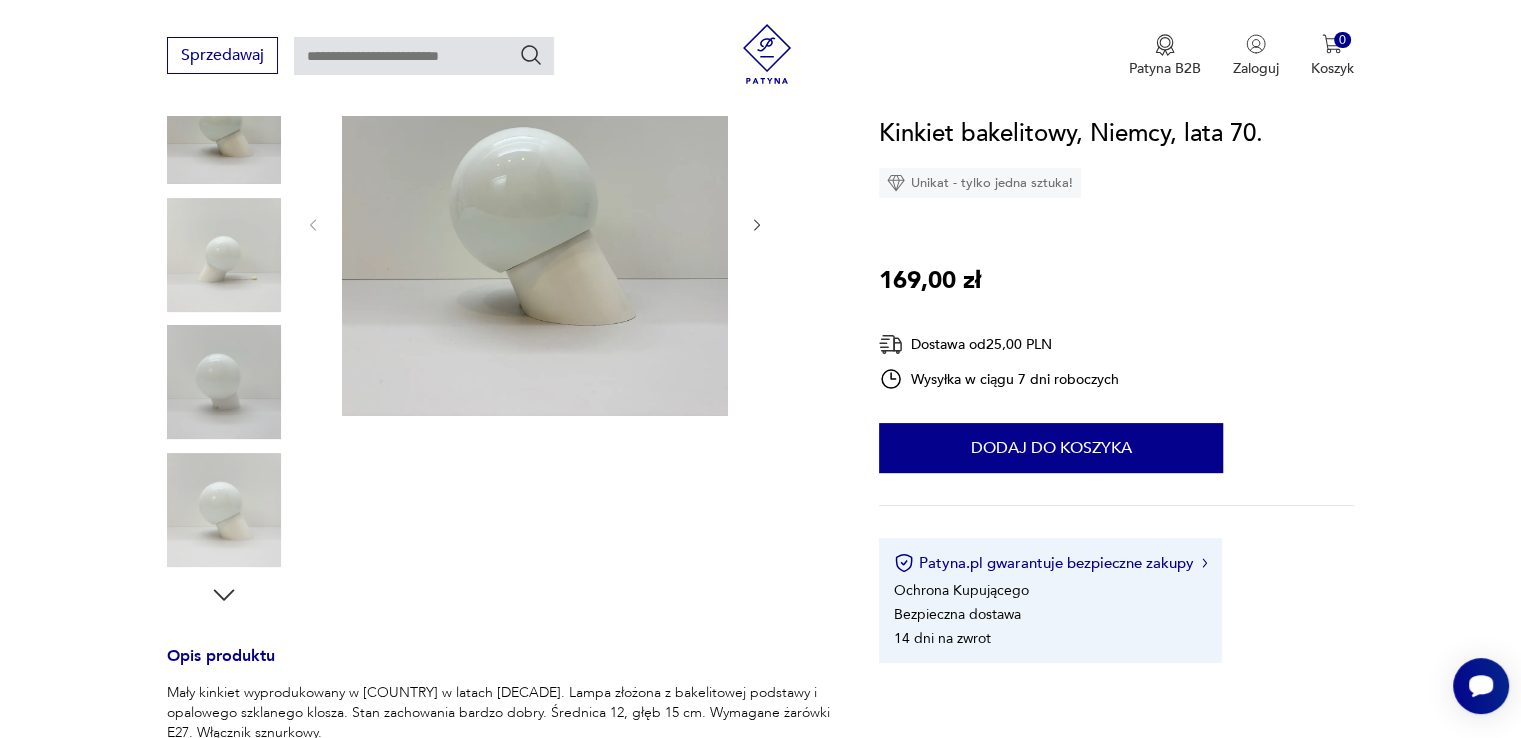 click at bounding box center (224, 510) 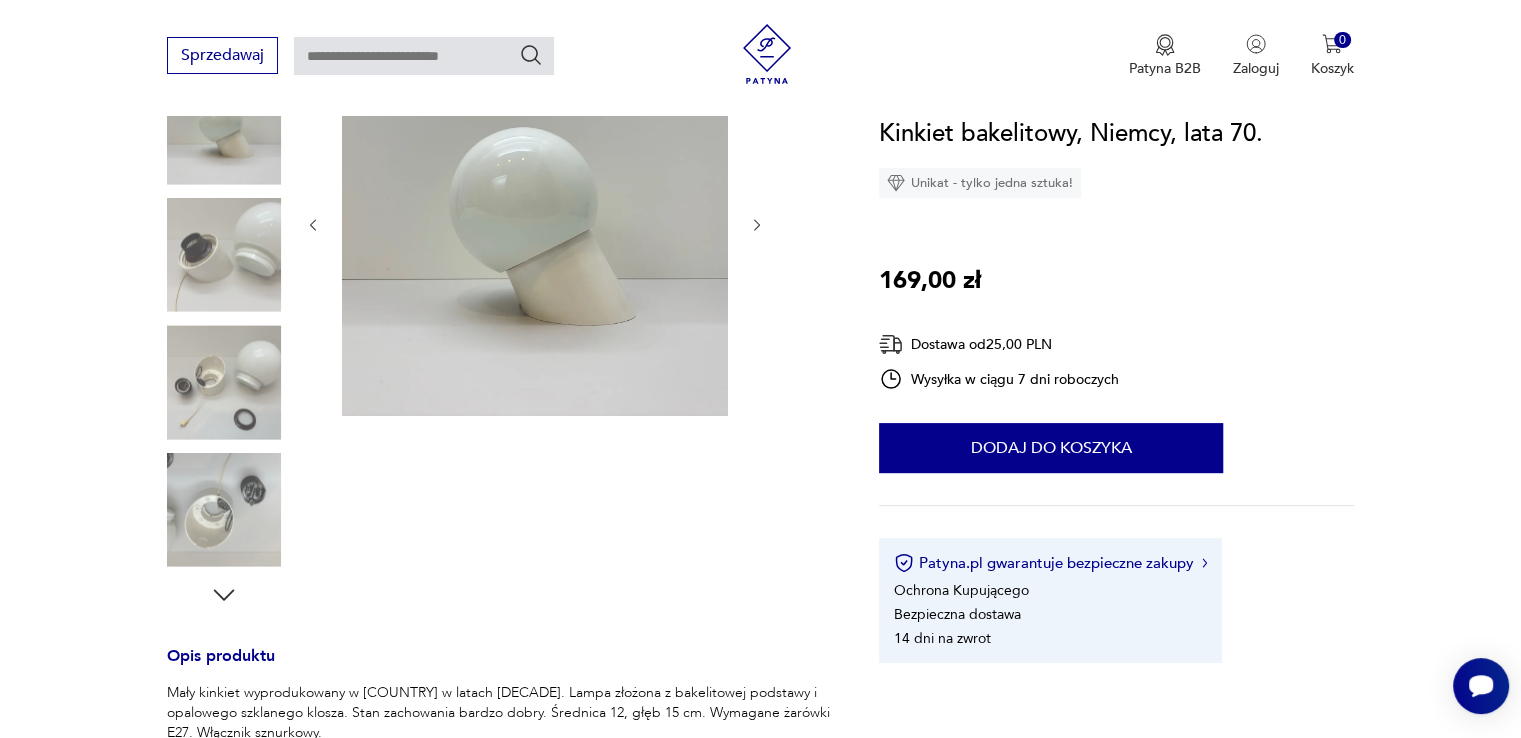 click at bounding box center (224, 382) 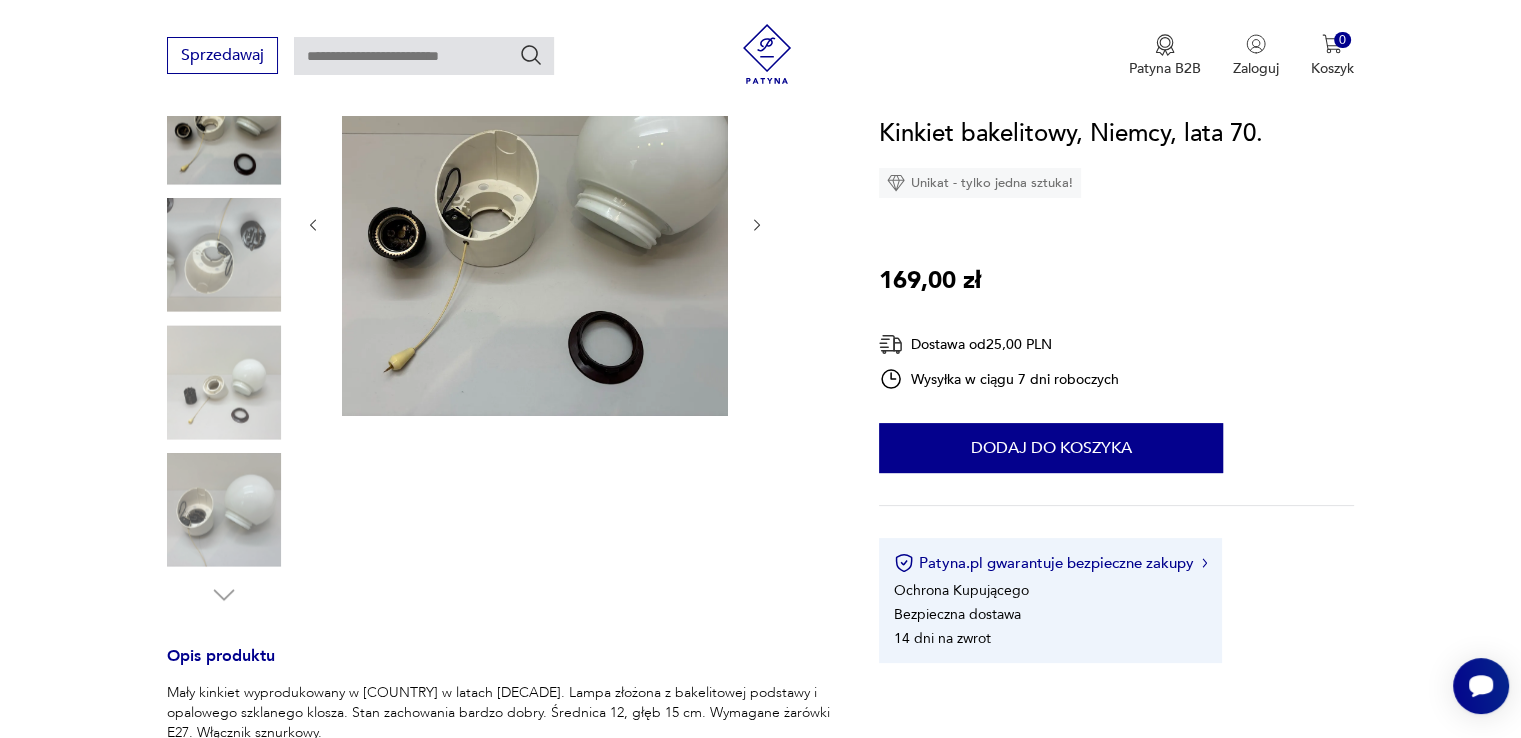 click at bounding box center (224, 255) 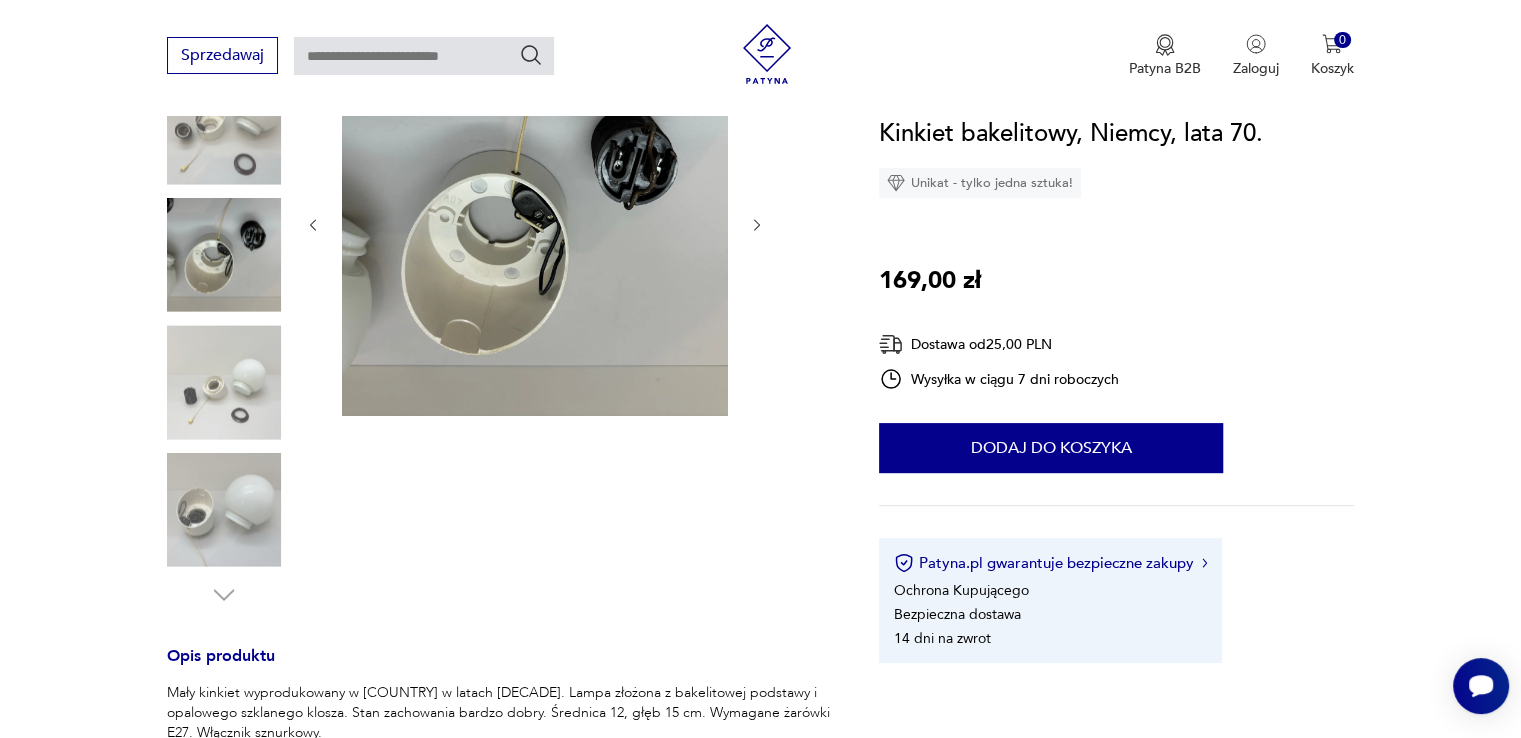 click at bounding box center [224, 127] 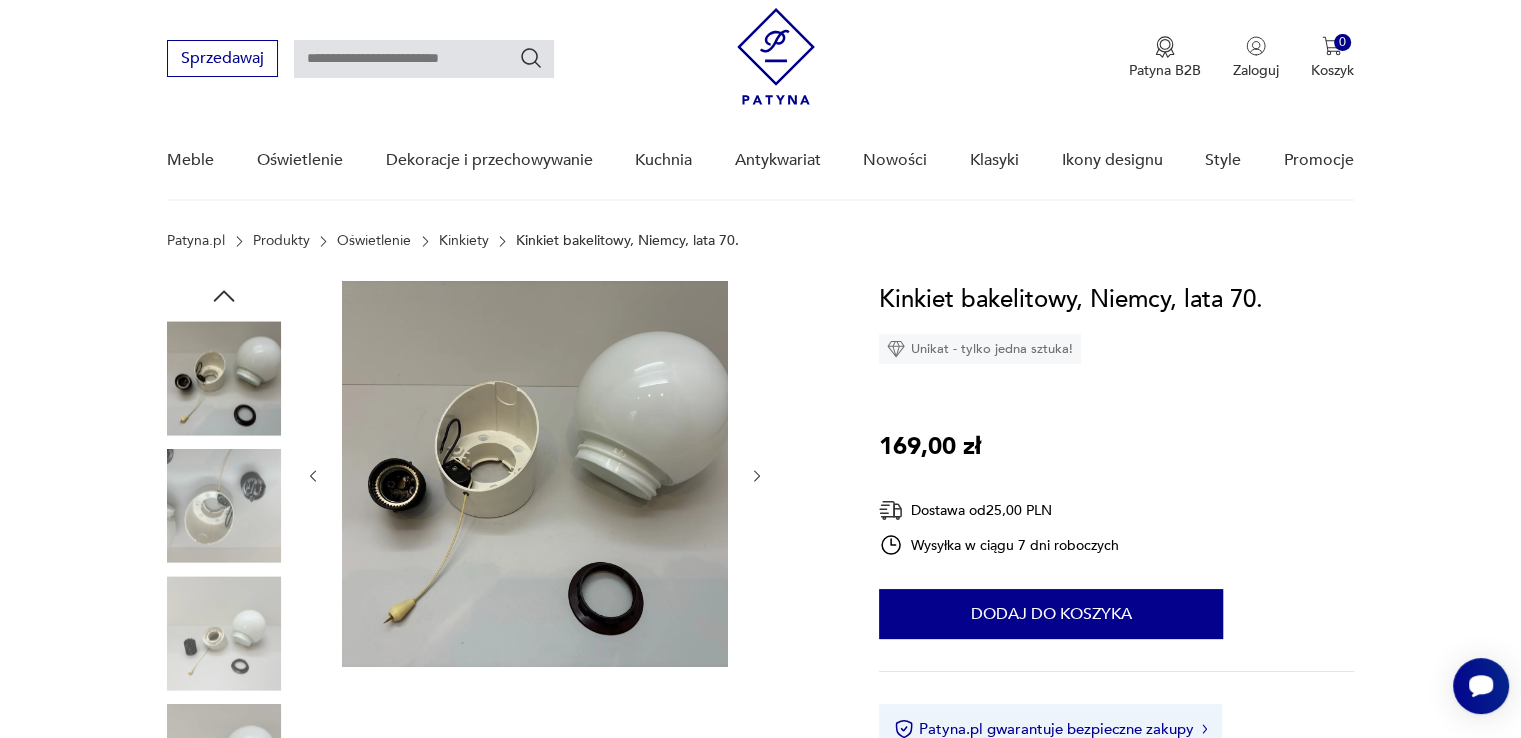scroll, scrollTop: 0, scrollLeft: 0, axis: both 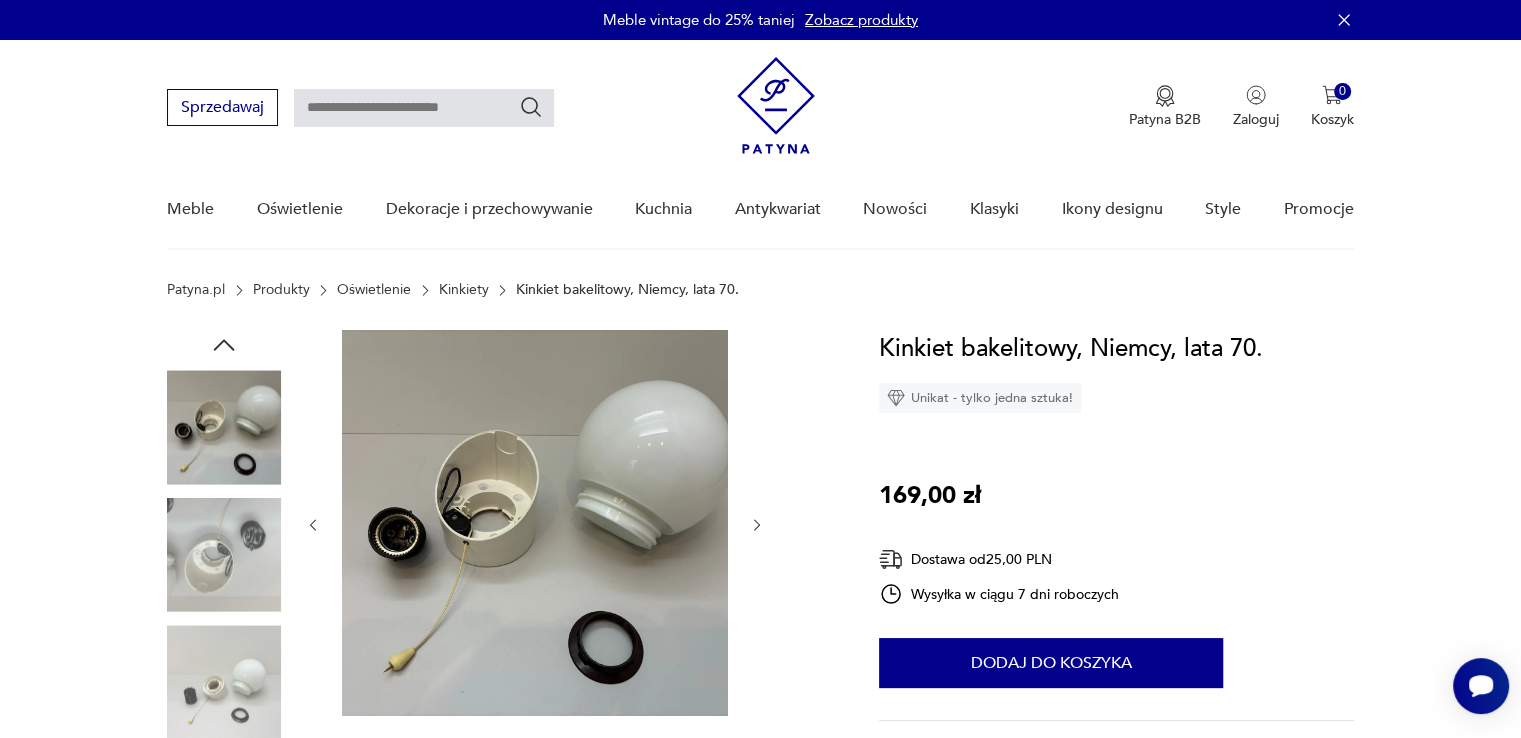 click at bounding box center (224, 682) 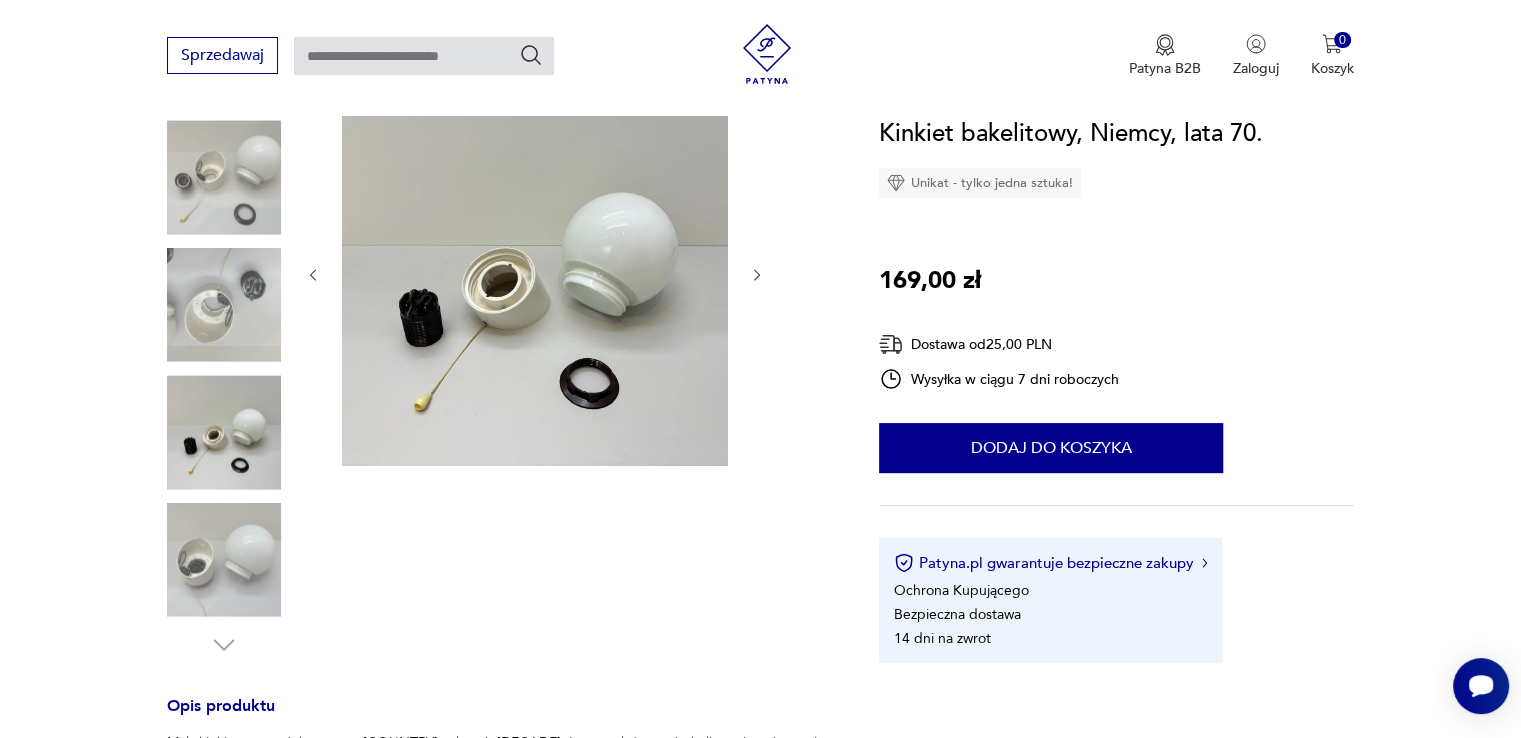scroll, scrollTop: 400, scrollLeft: 0, axis: vertical 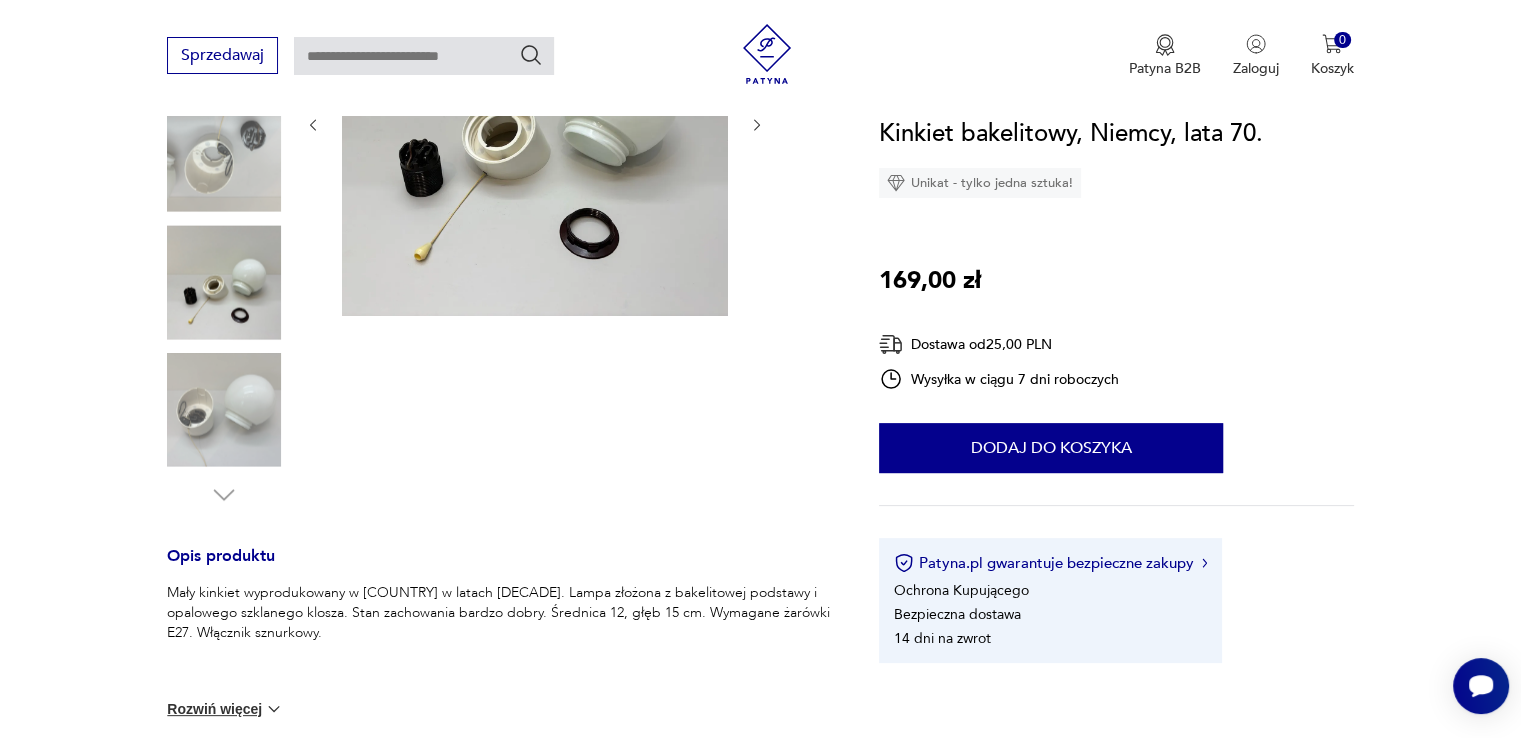 click at bounding box center (224, 410) 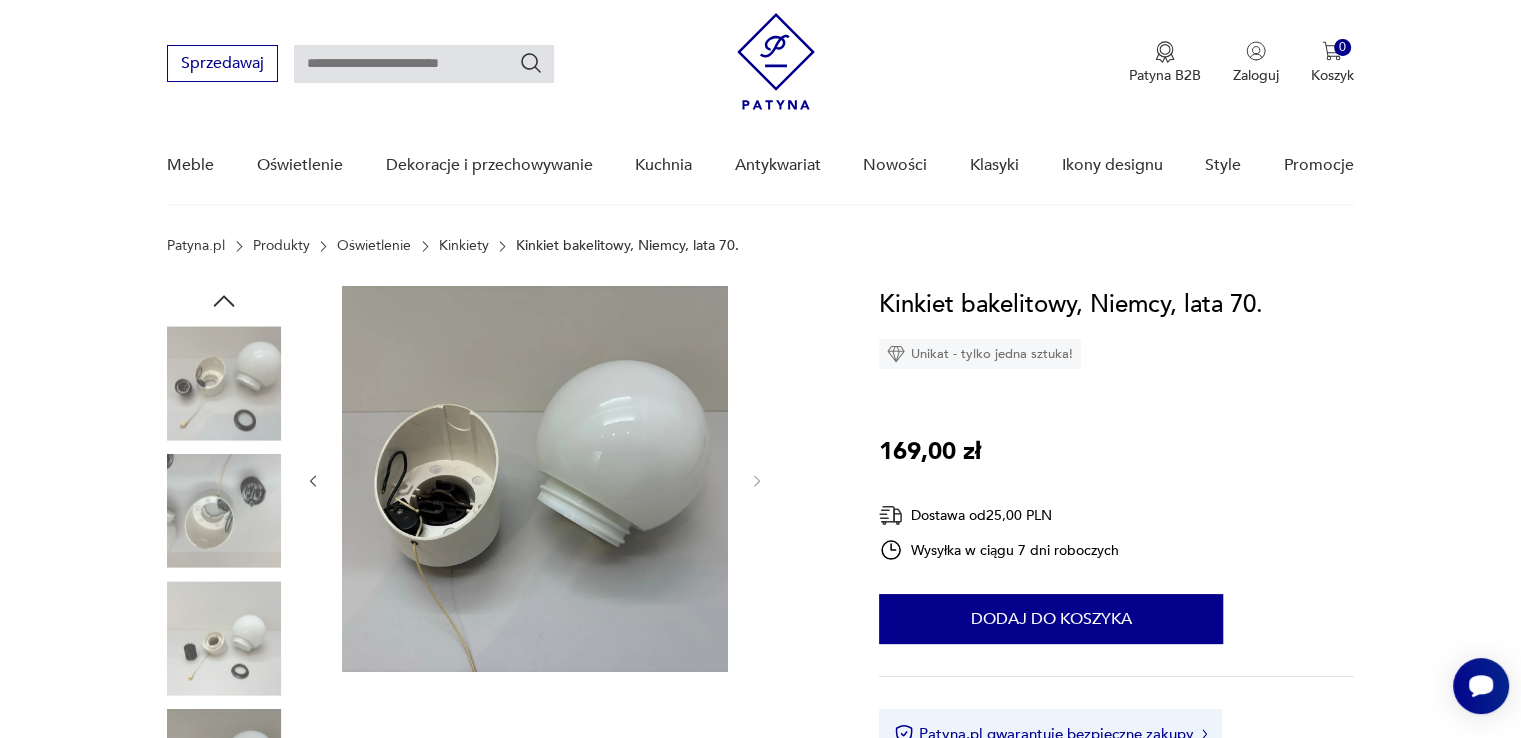 scroll, scrollTop: 0, scrollLeft: 0, axis: both 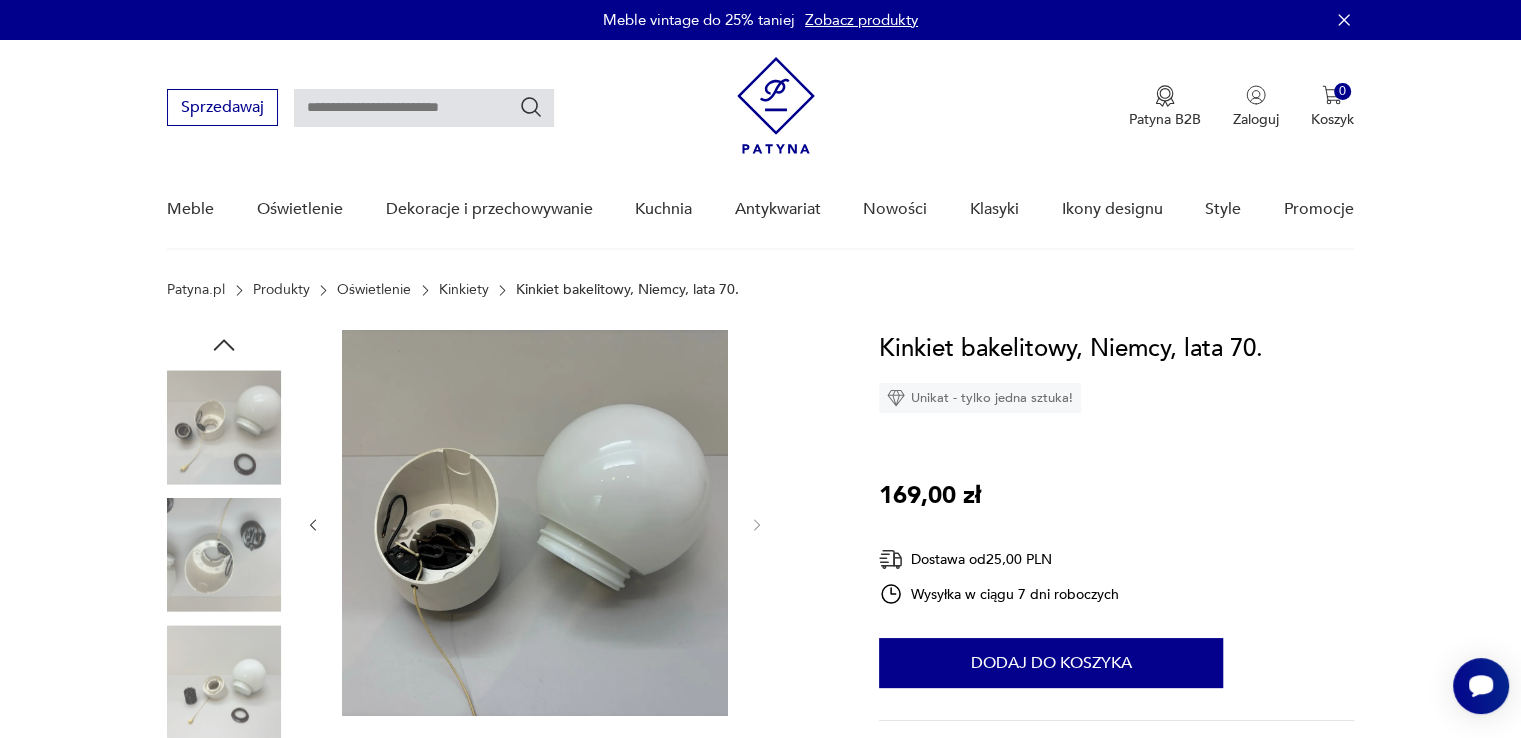click at bounding box center [224, 555] 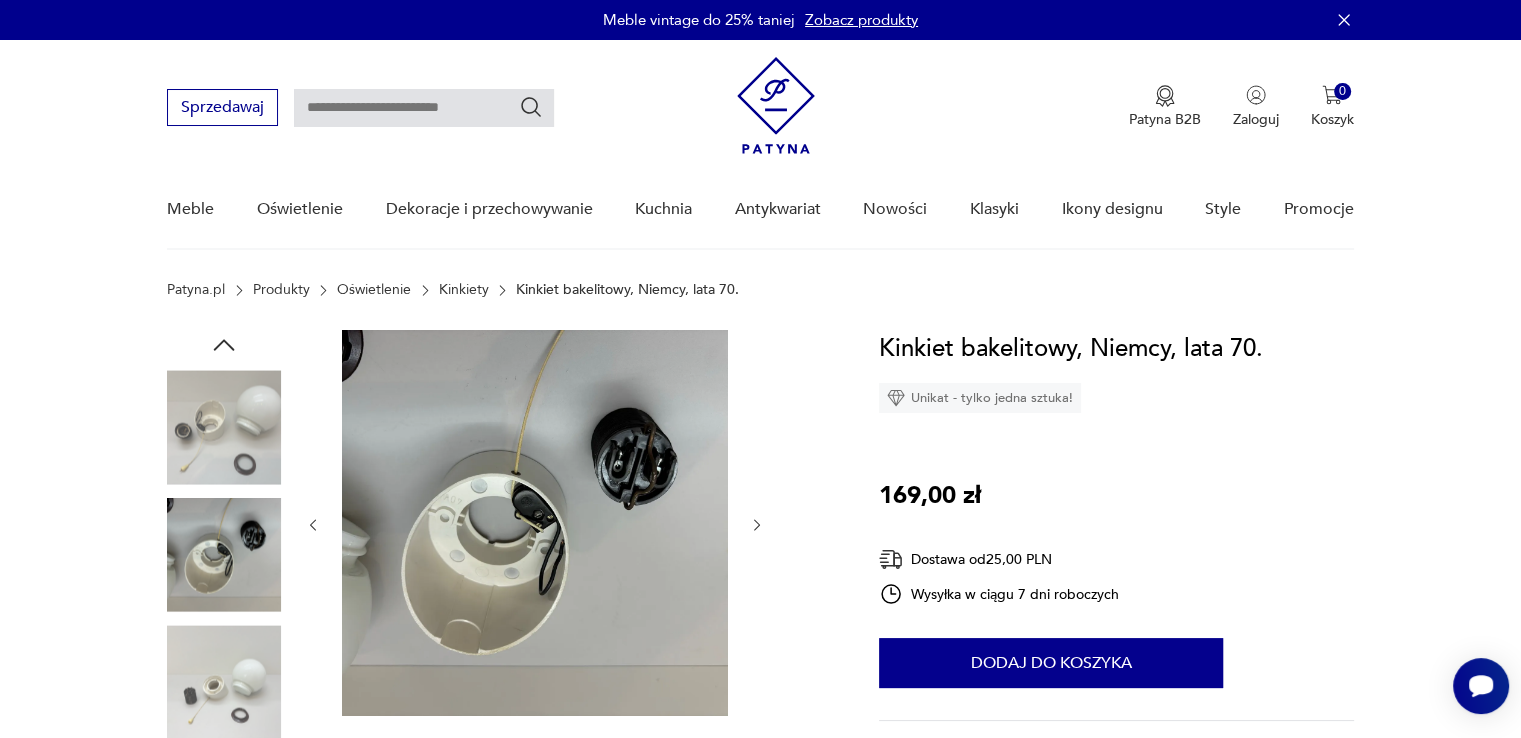 click at bounding box center (224, 682) 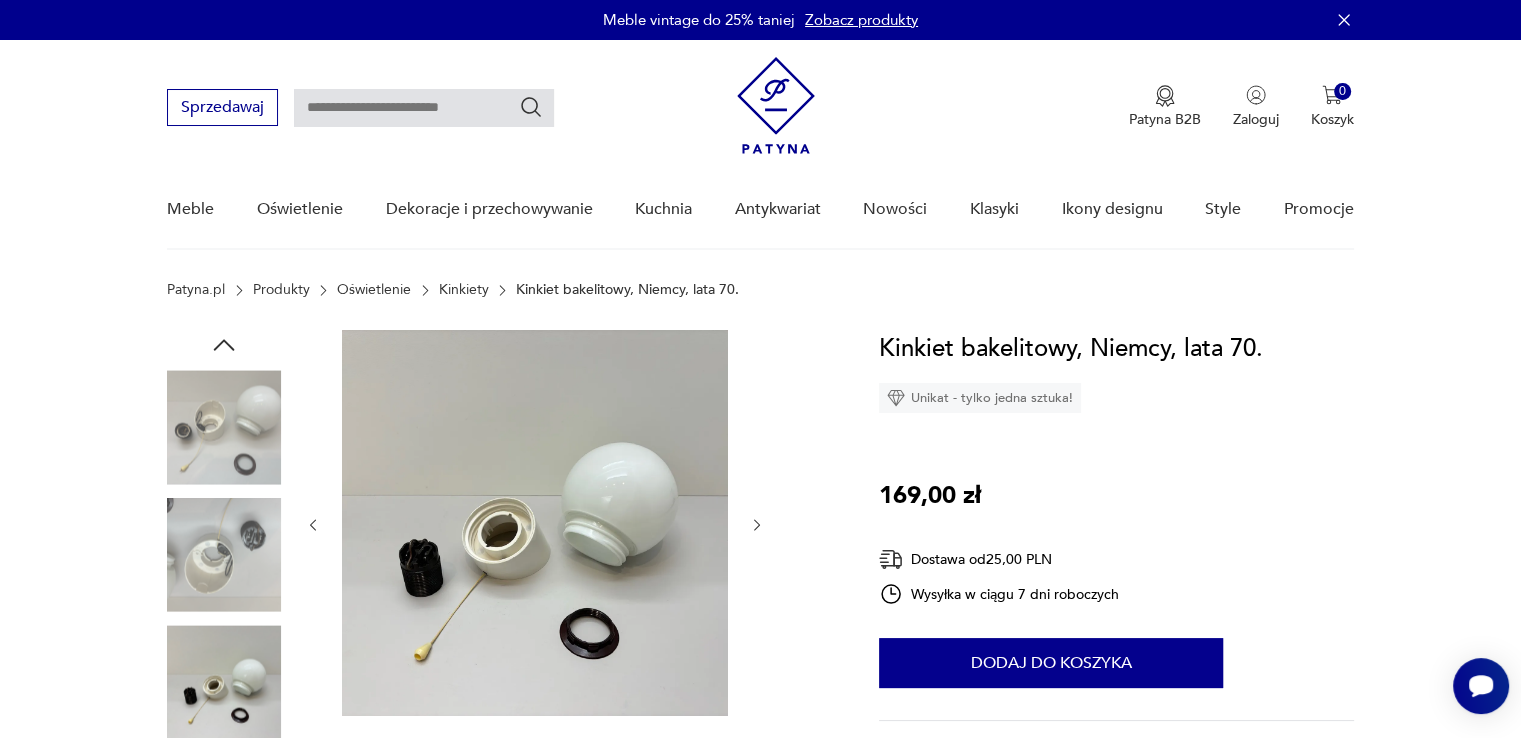 click at bounding box center [224, 427] 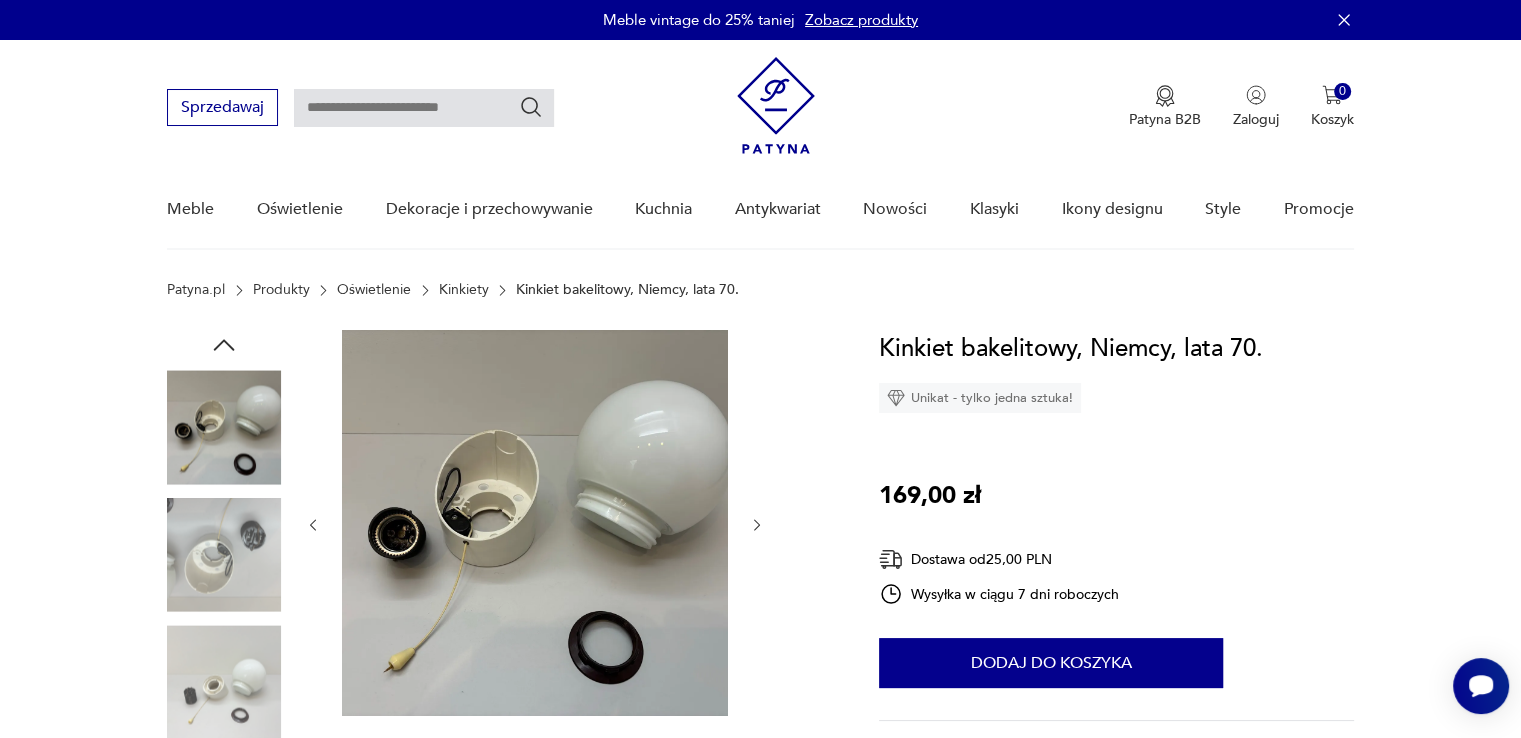 click at bounding box center (224, 427) 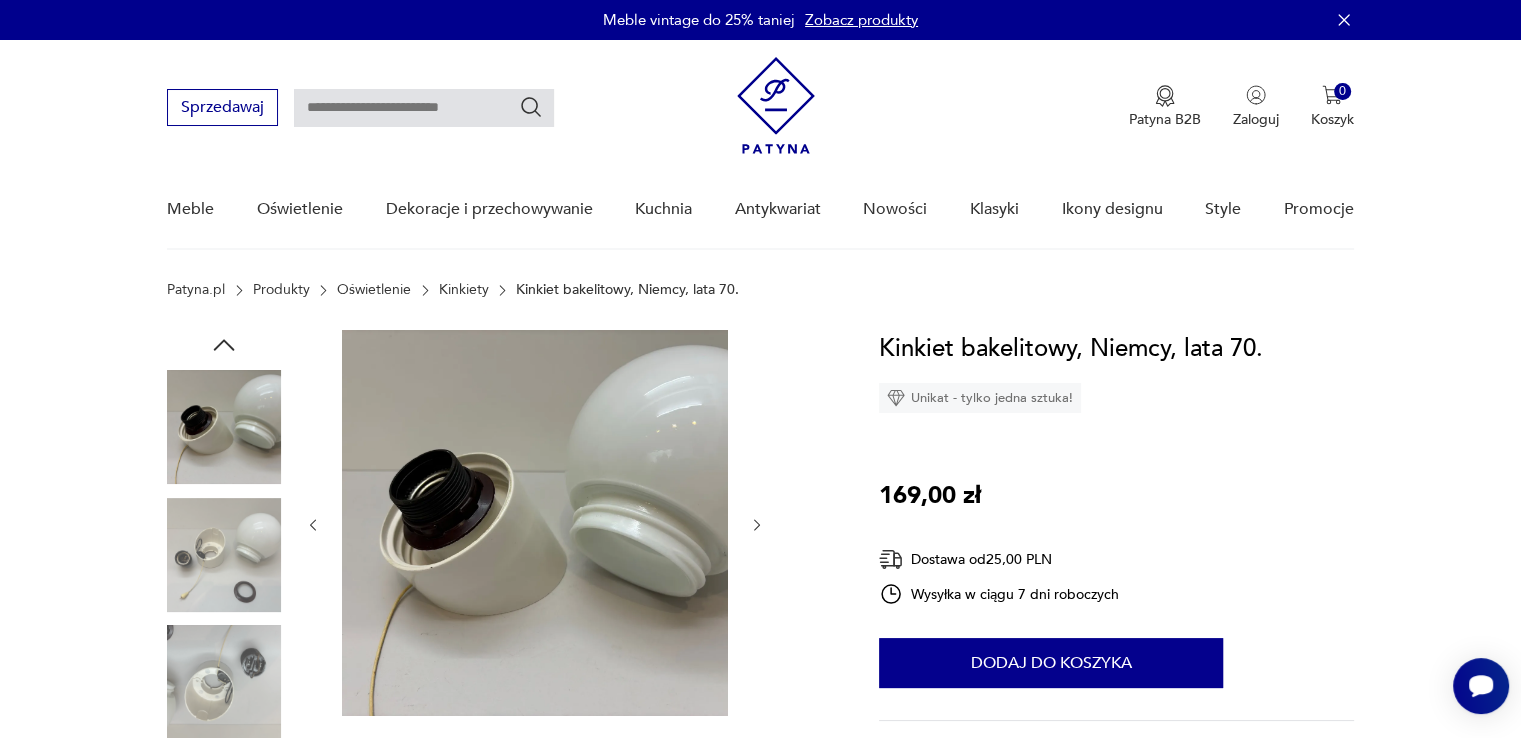 click 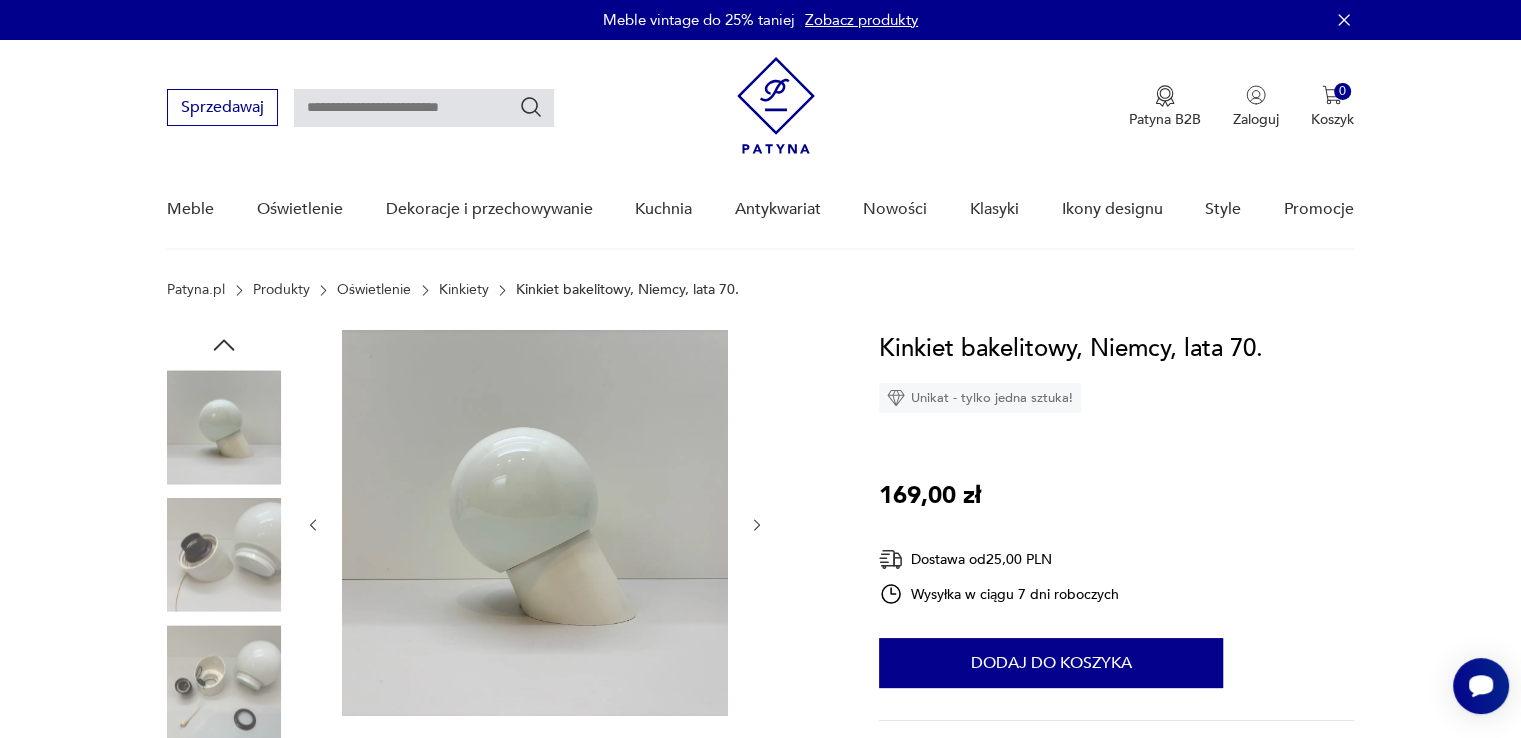 click 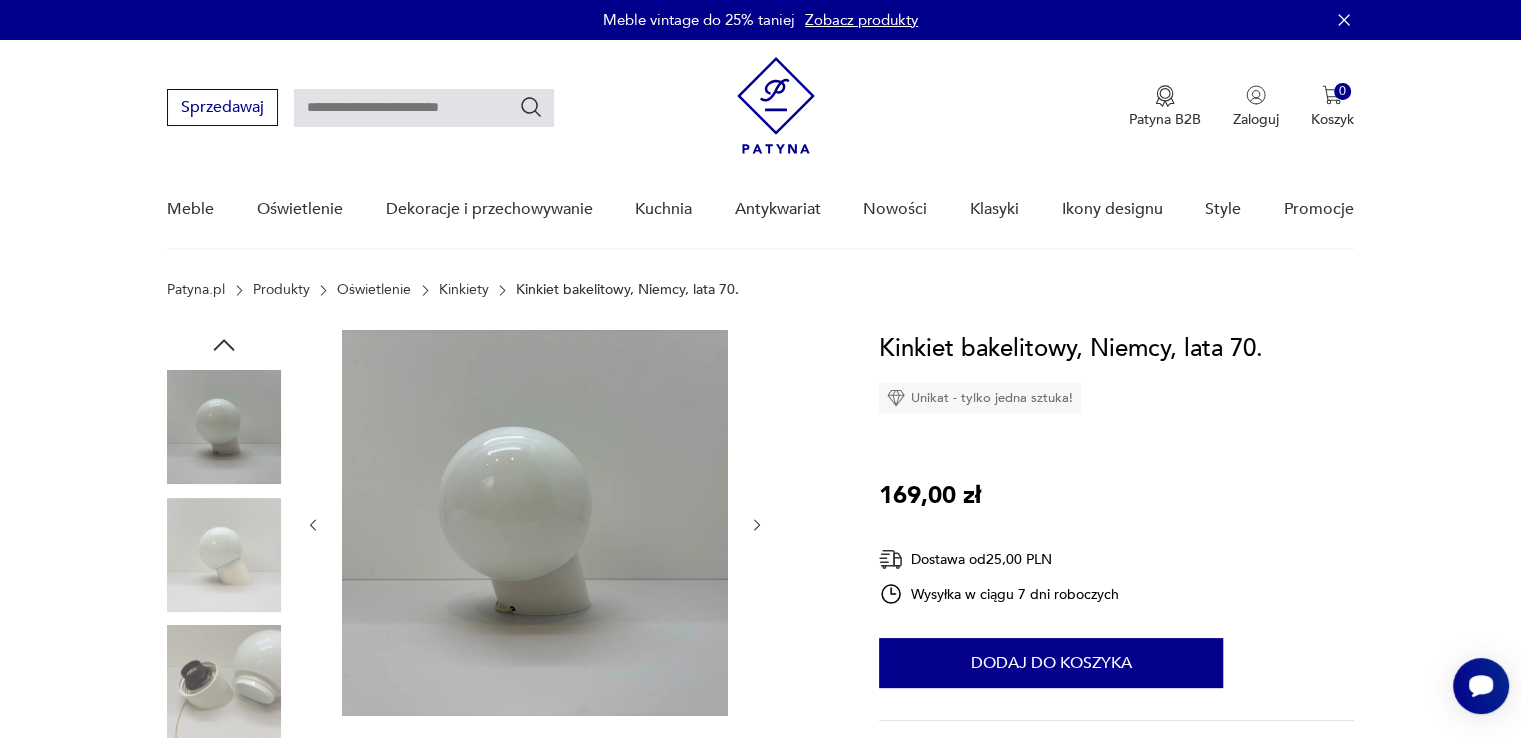 click 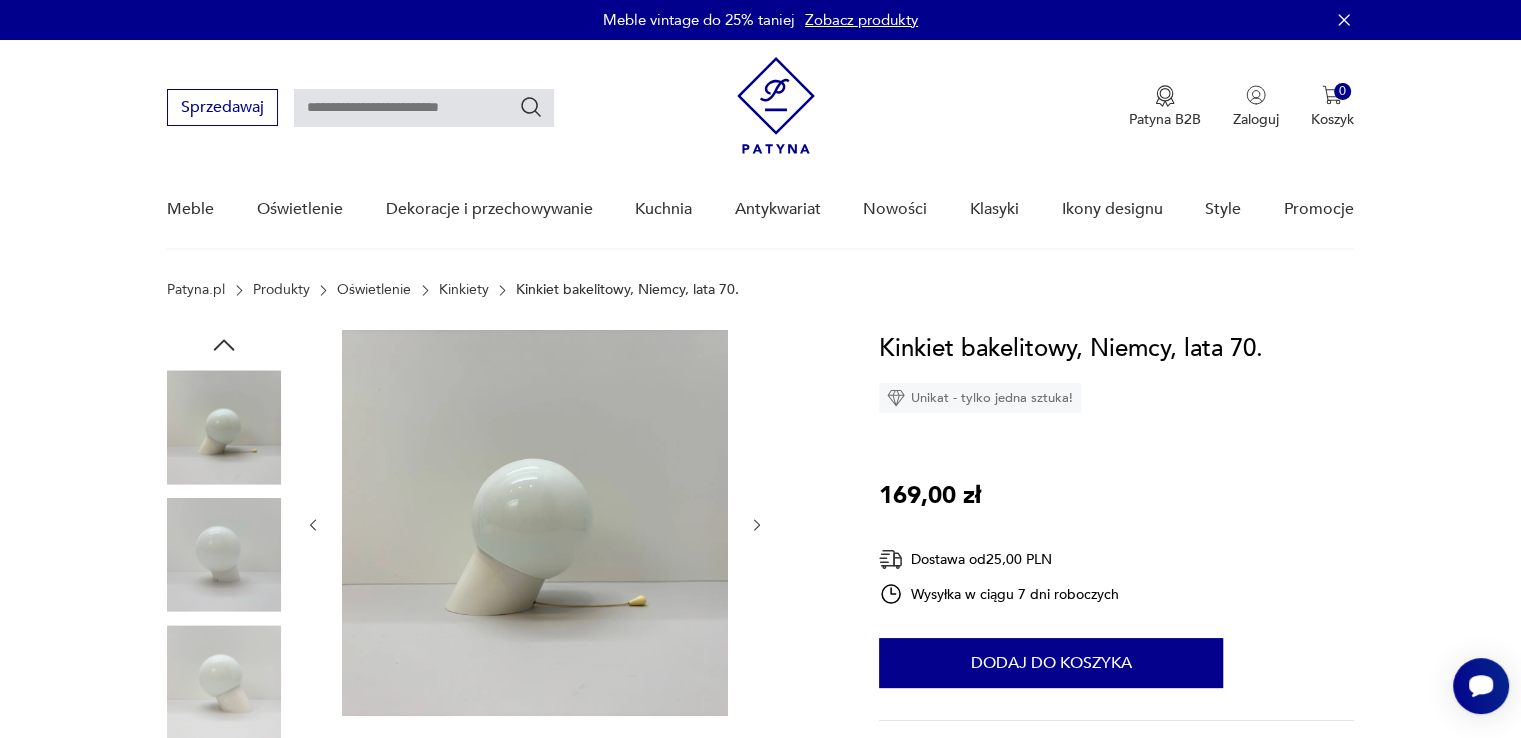 click 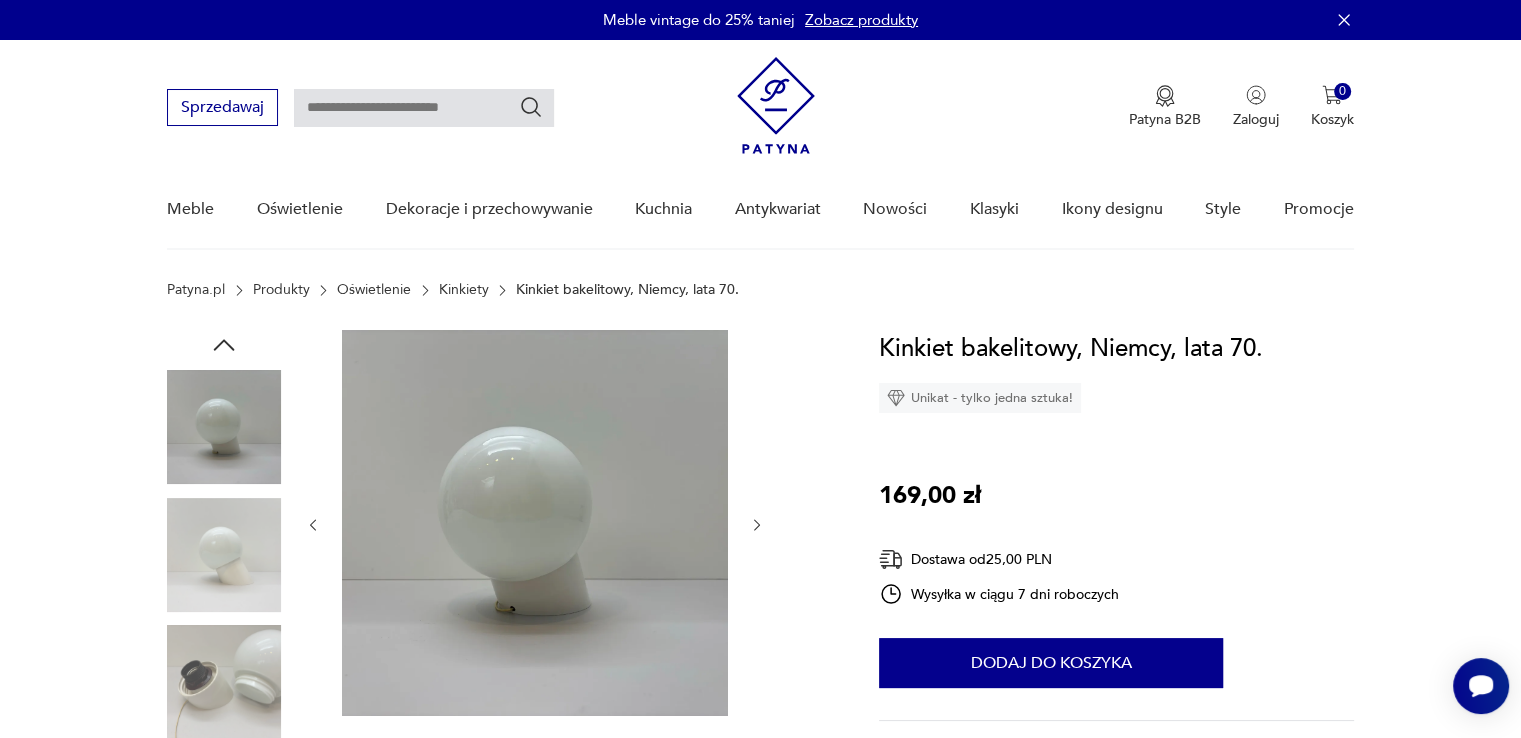 click 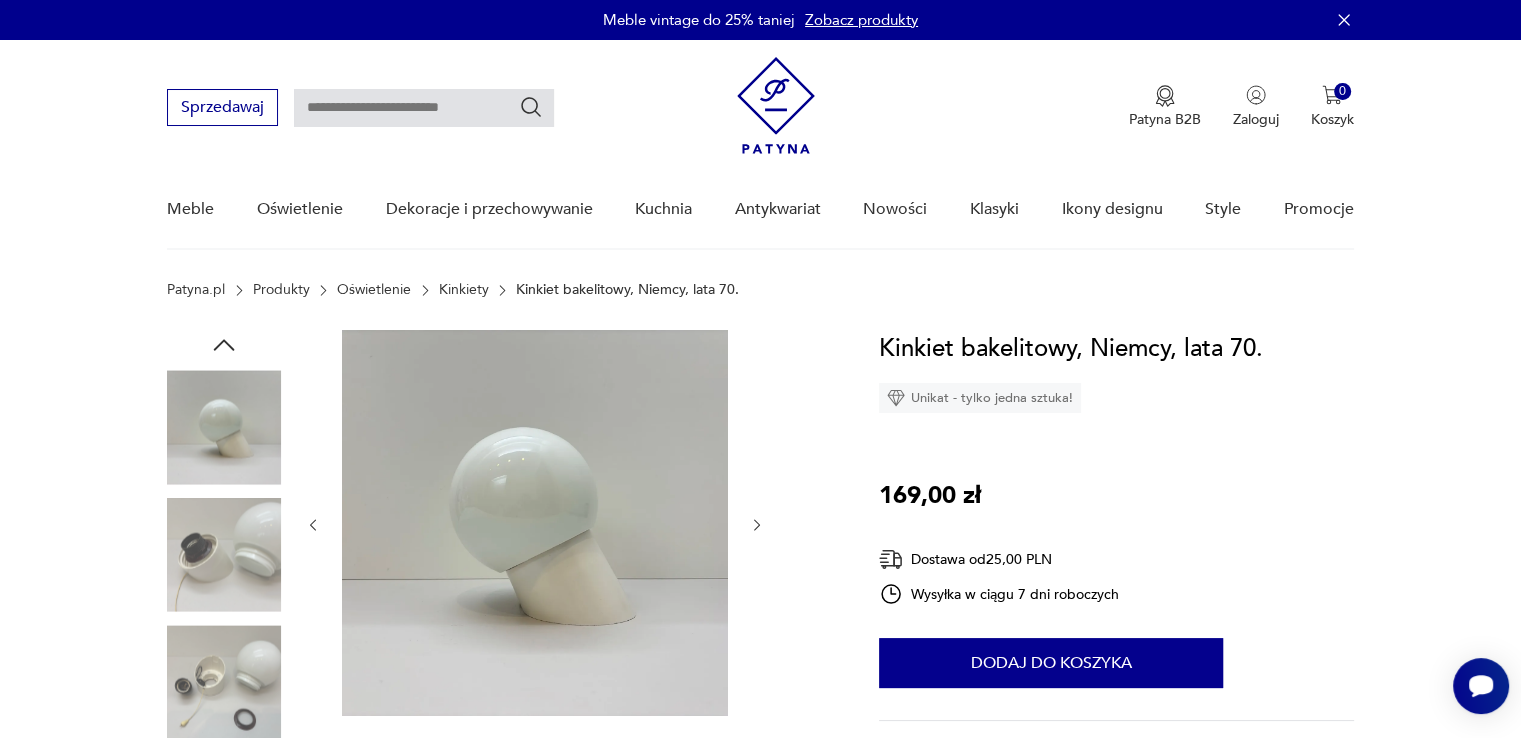 click 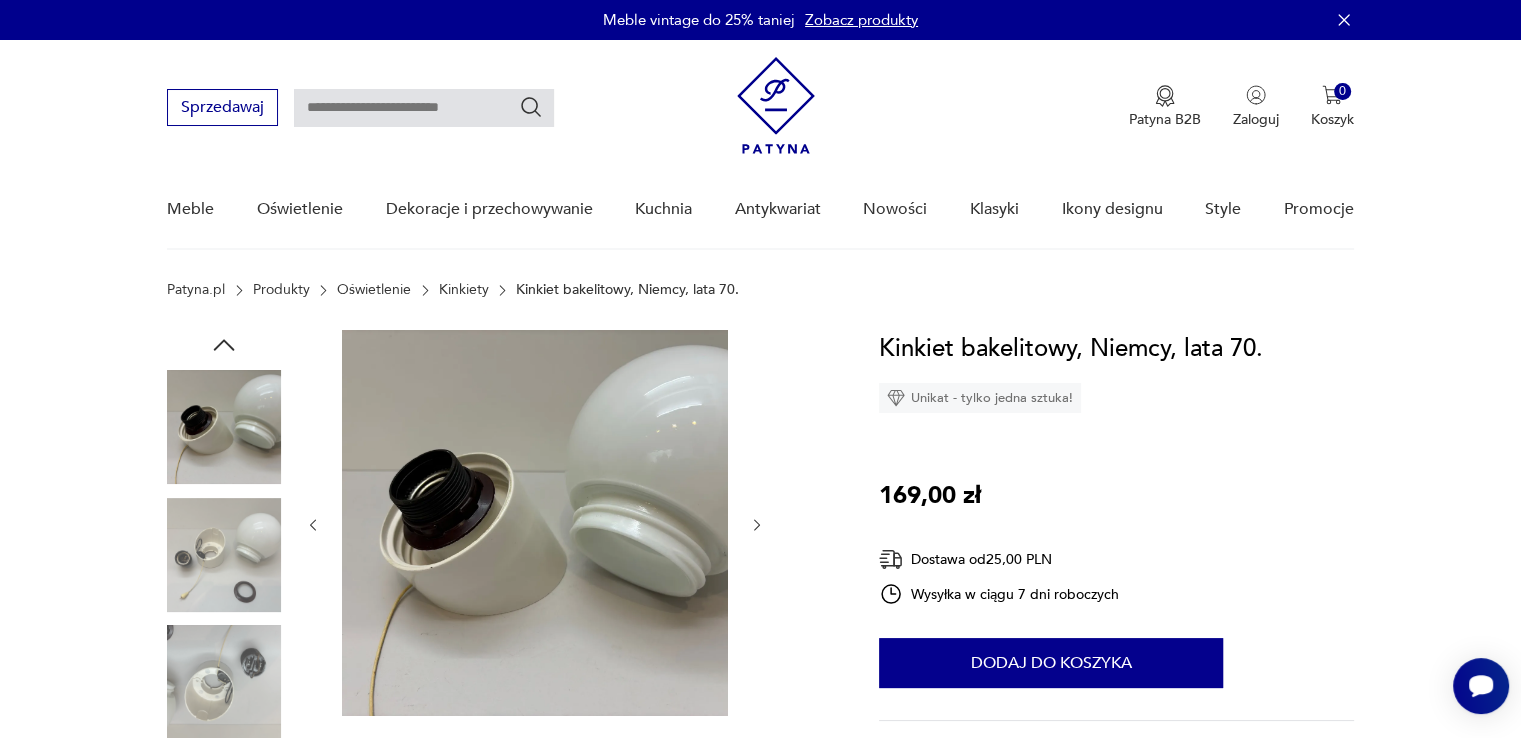 click 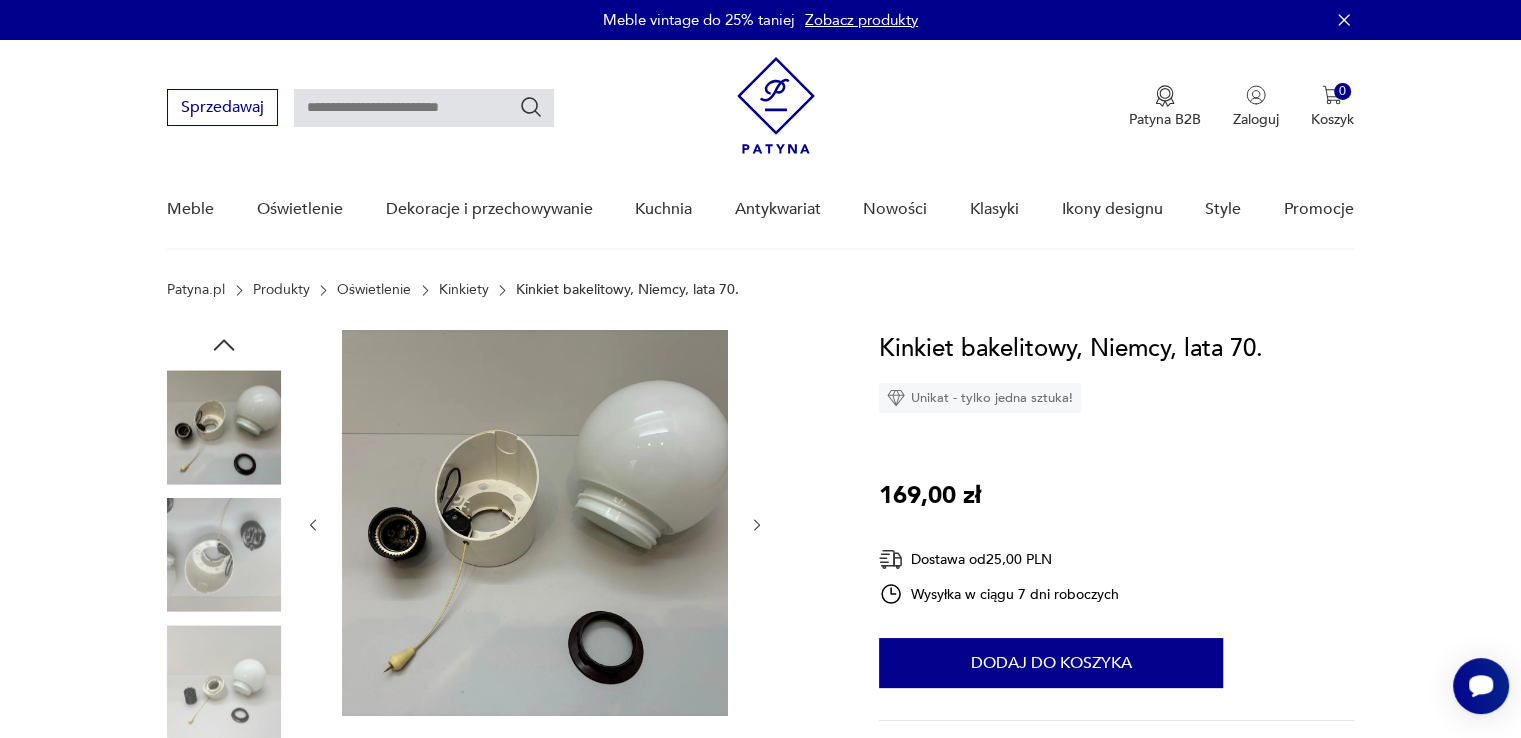 click 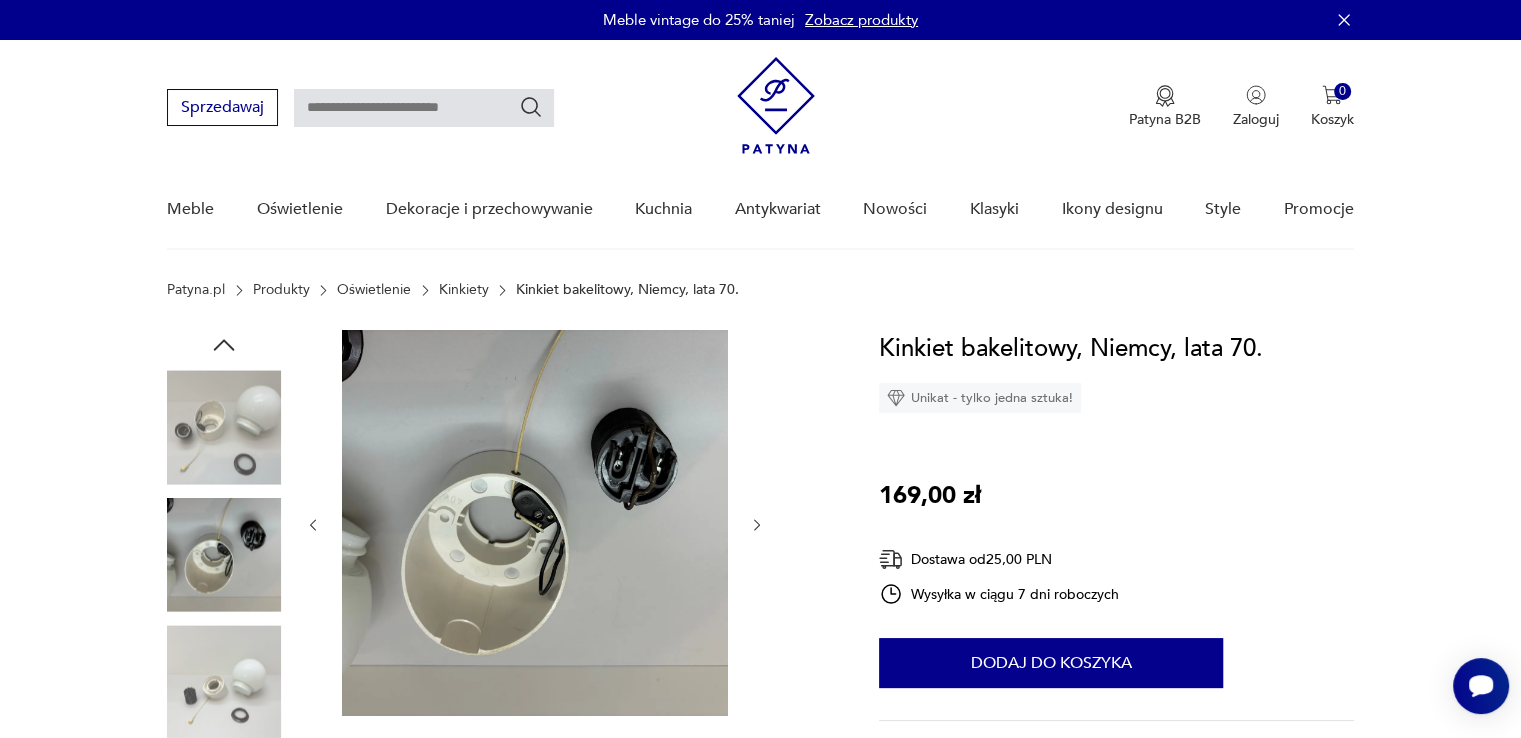 click 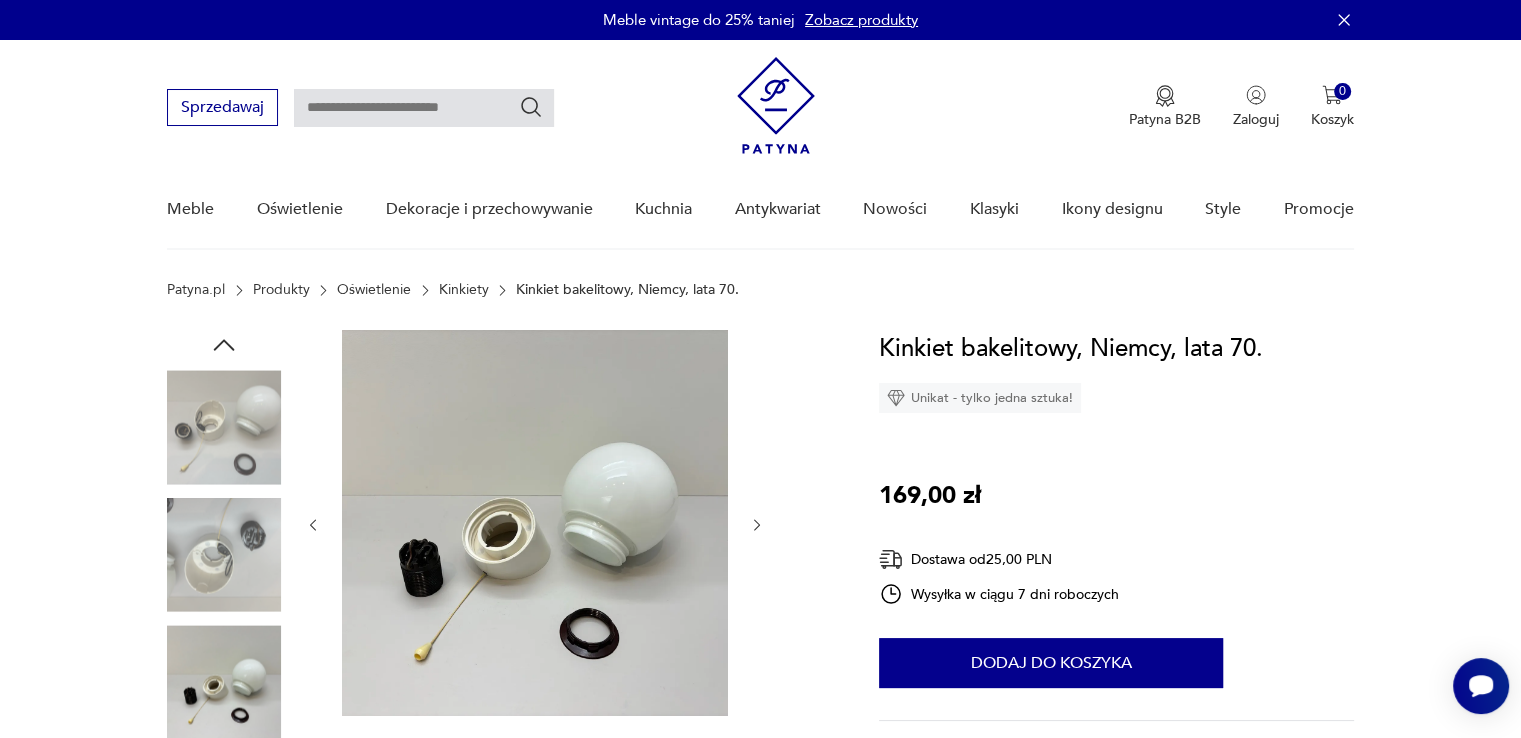 click 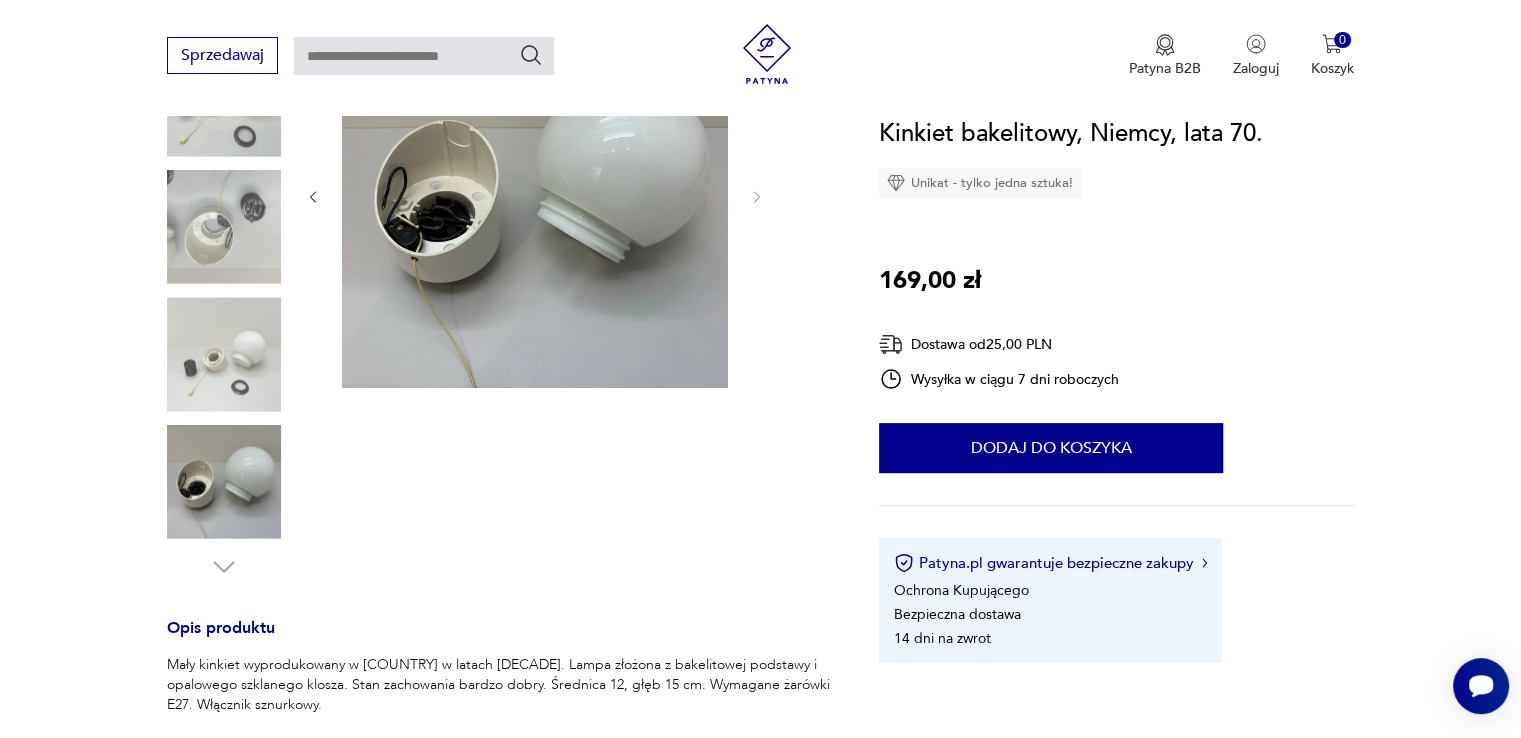 scroll, scrollTop: 300, scrollLeft: 0, axis: vertical 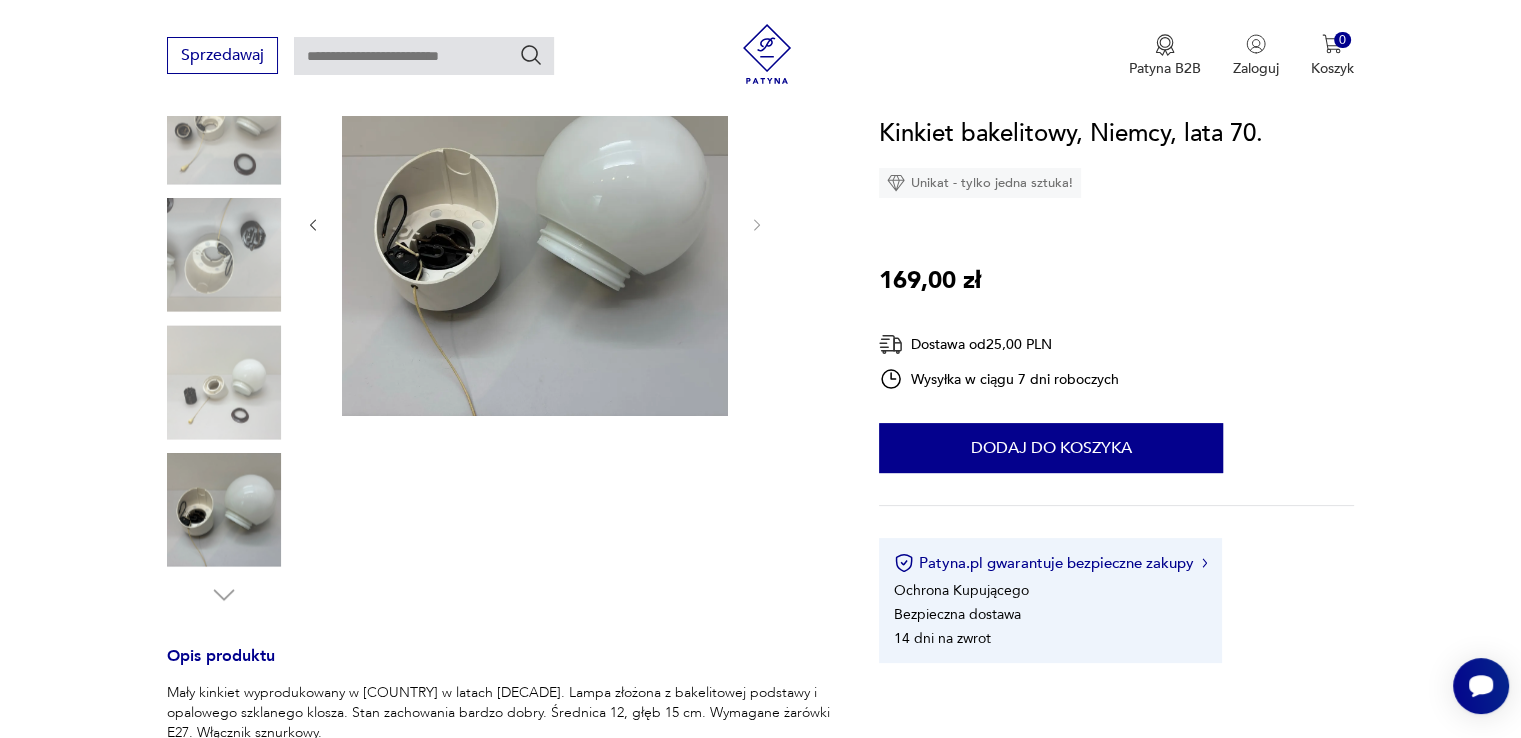 click 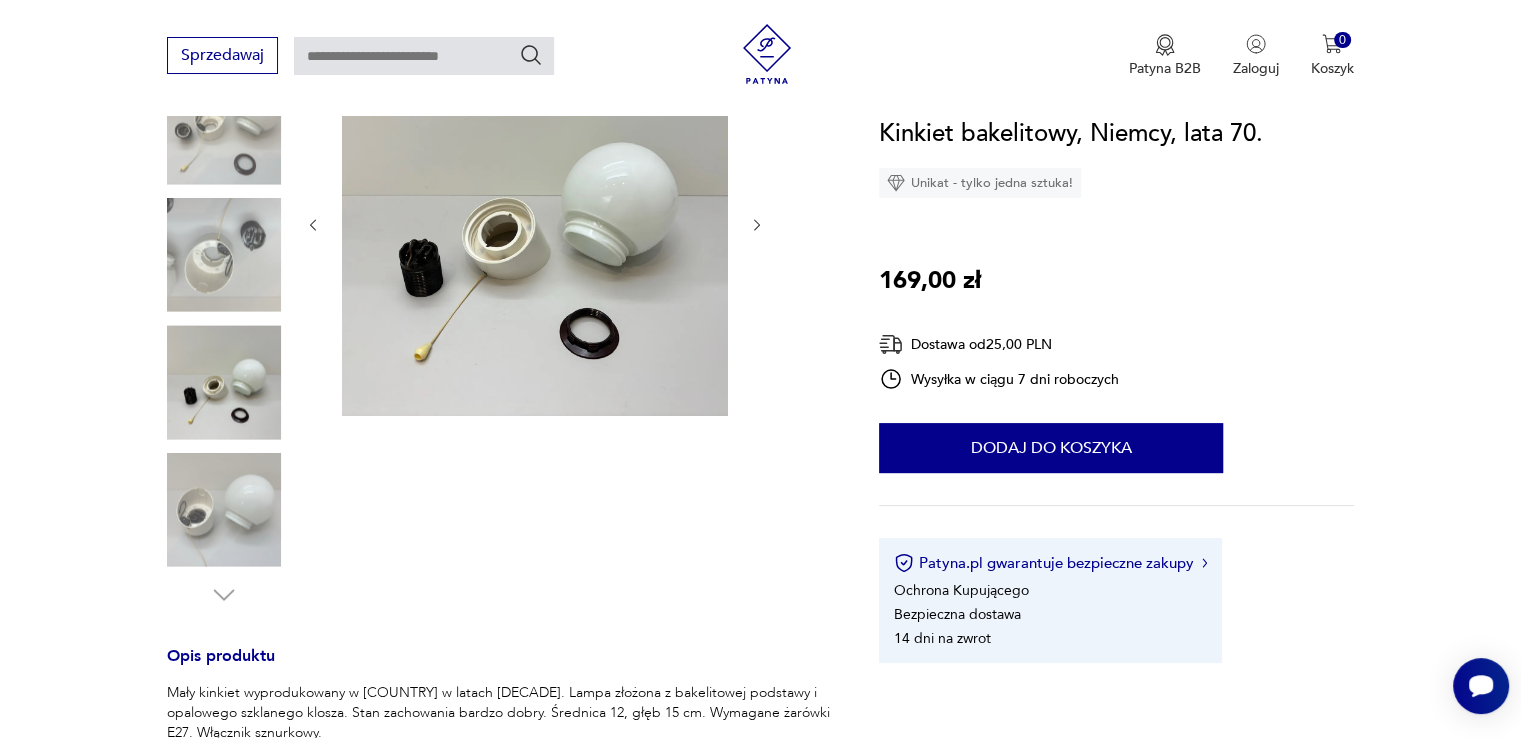 click 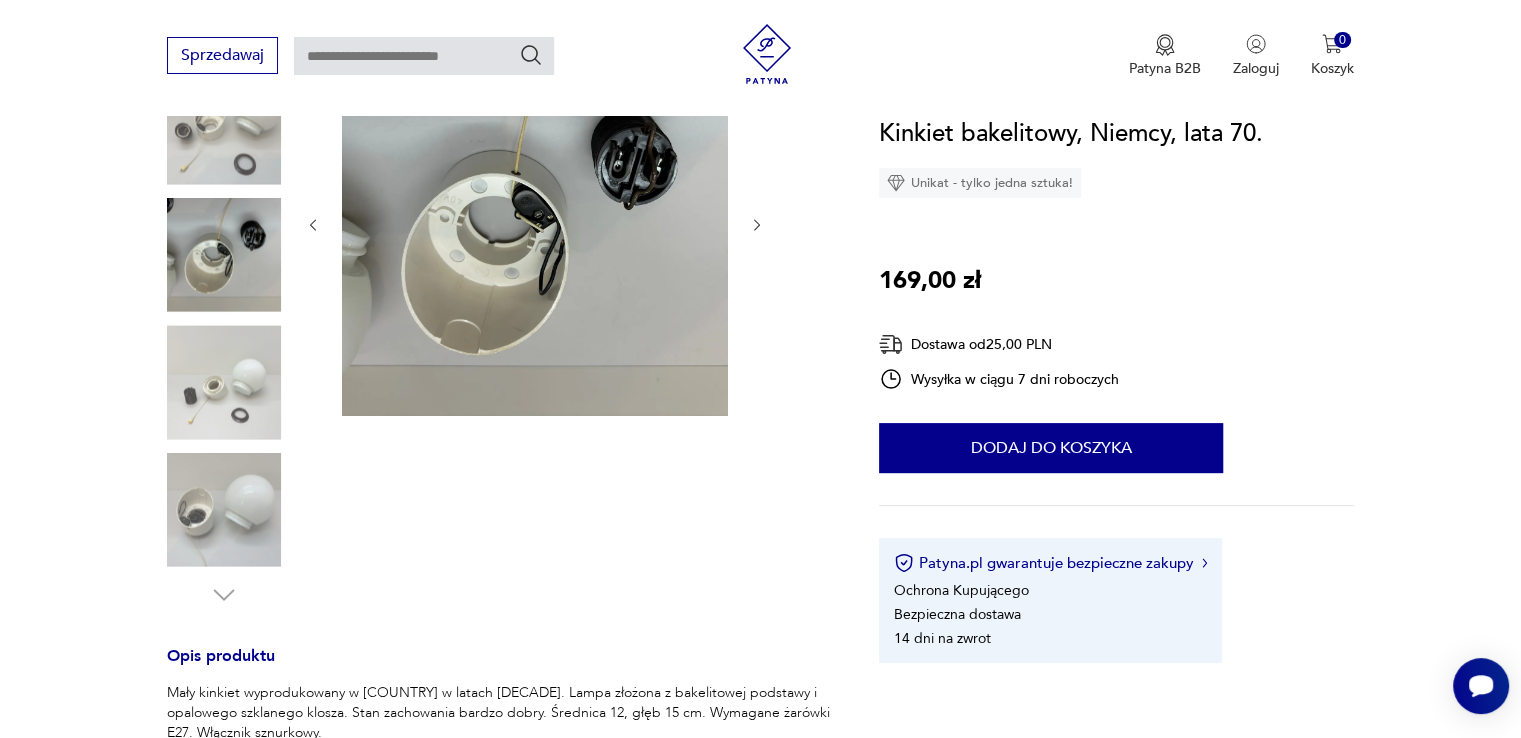 click 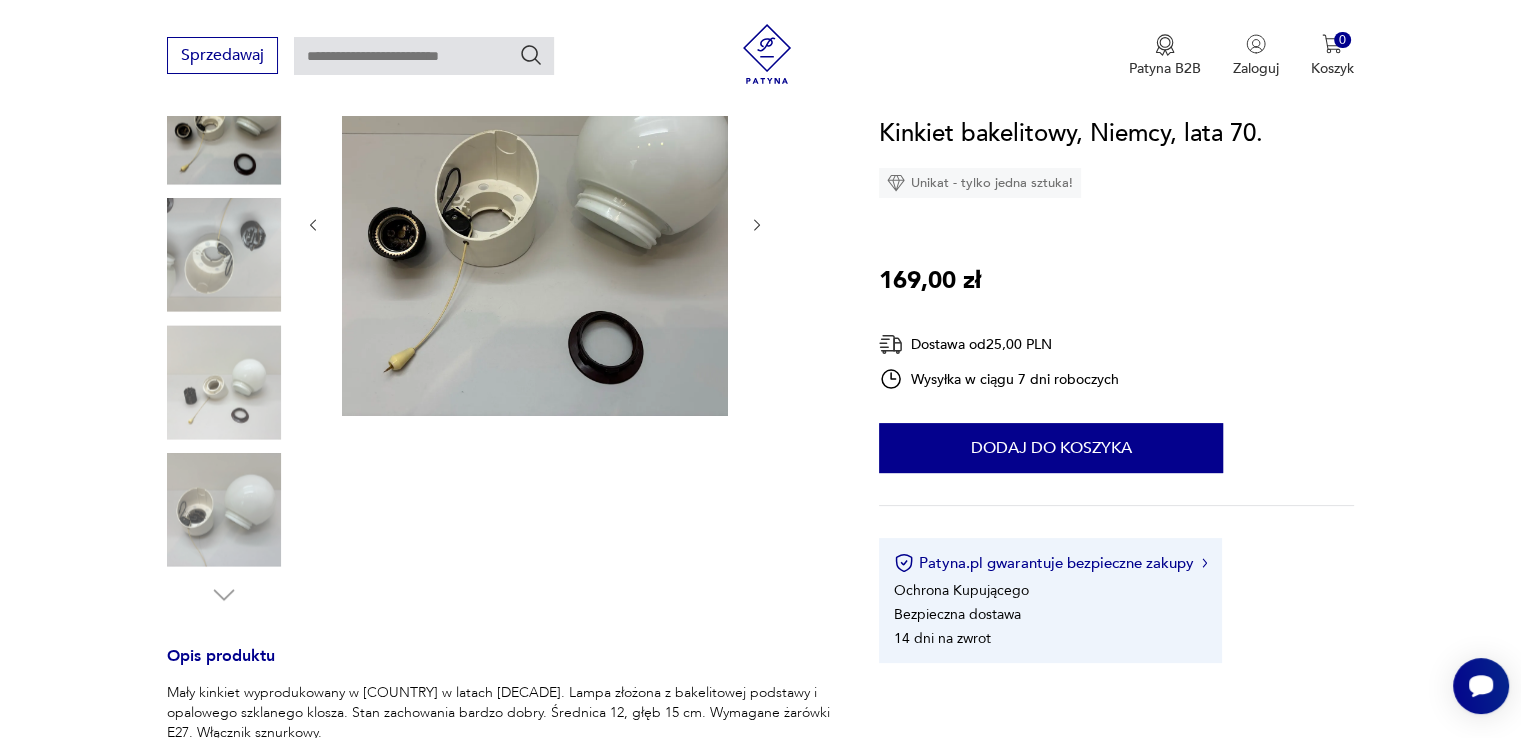 click 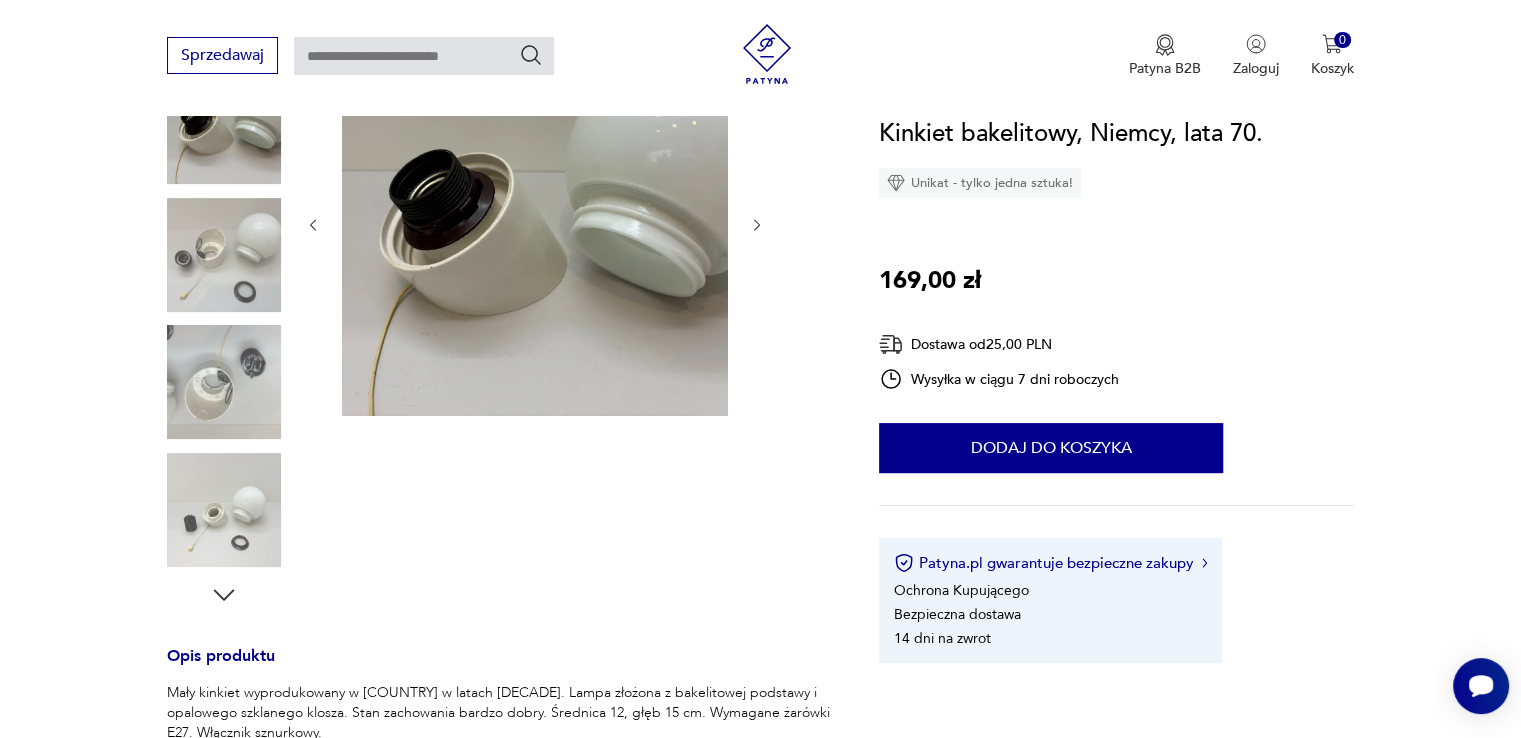 click 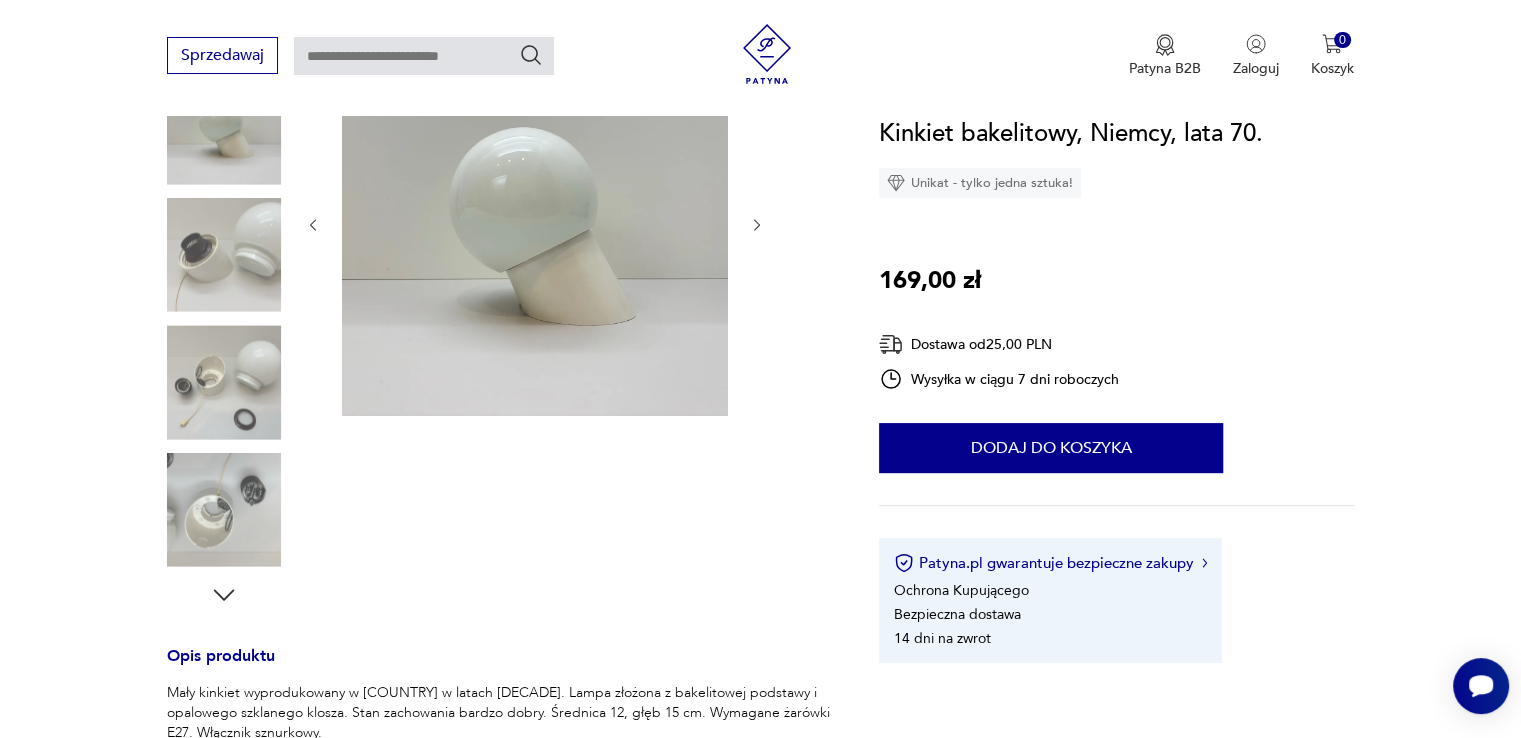 click 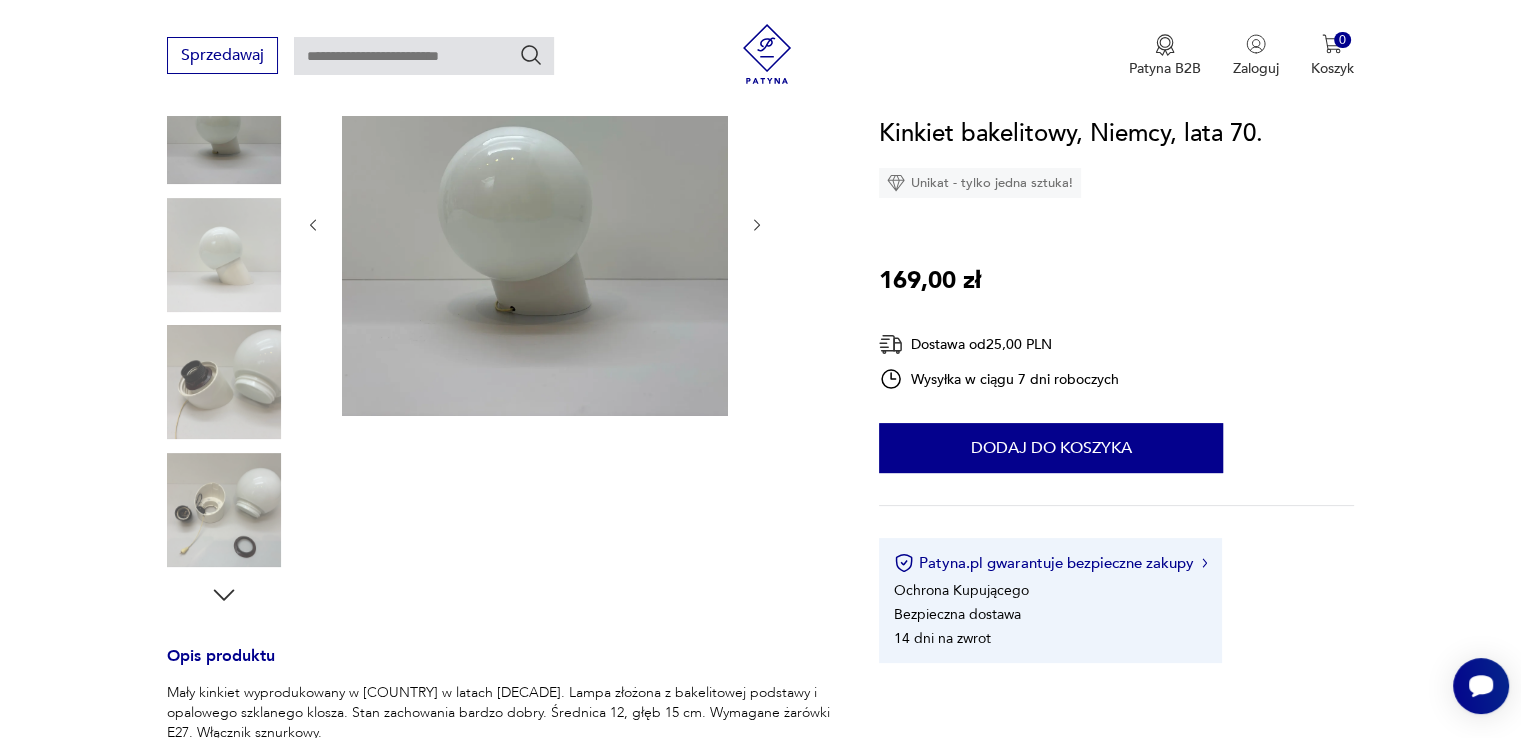 click 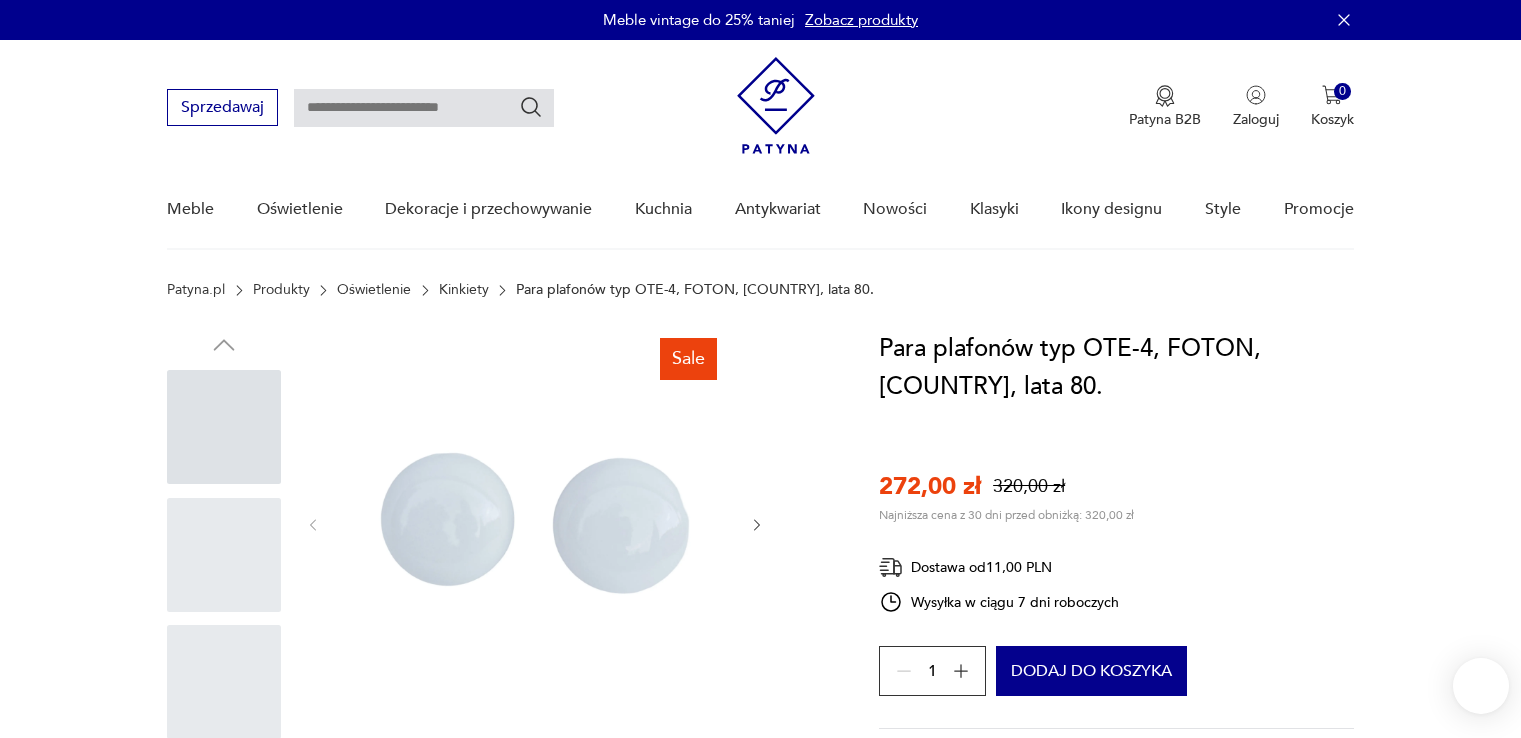 scroll, scrollTop: 0, scrollLeft: 0, axis: both 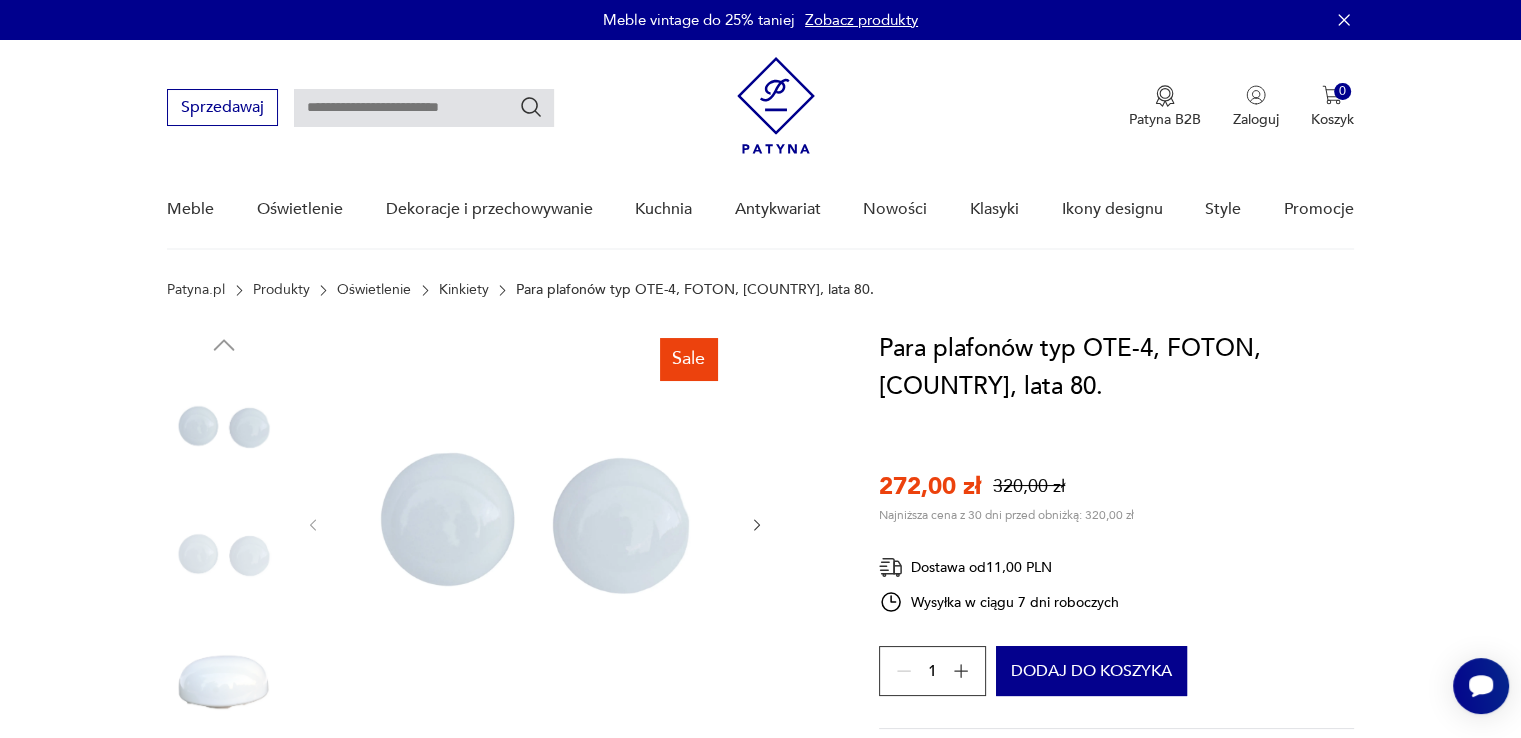 click 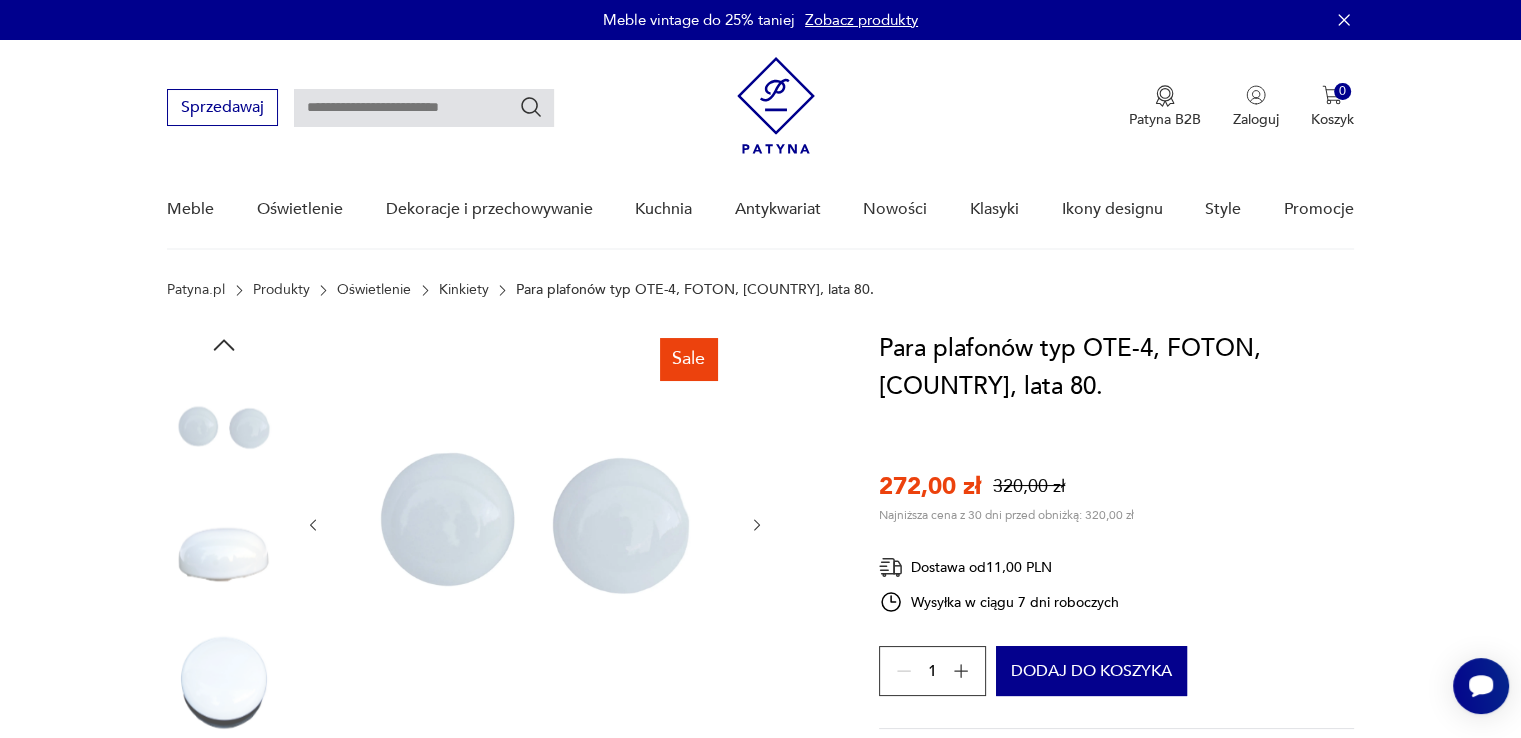click 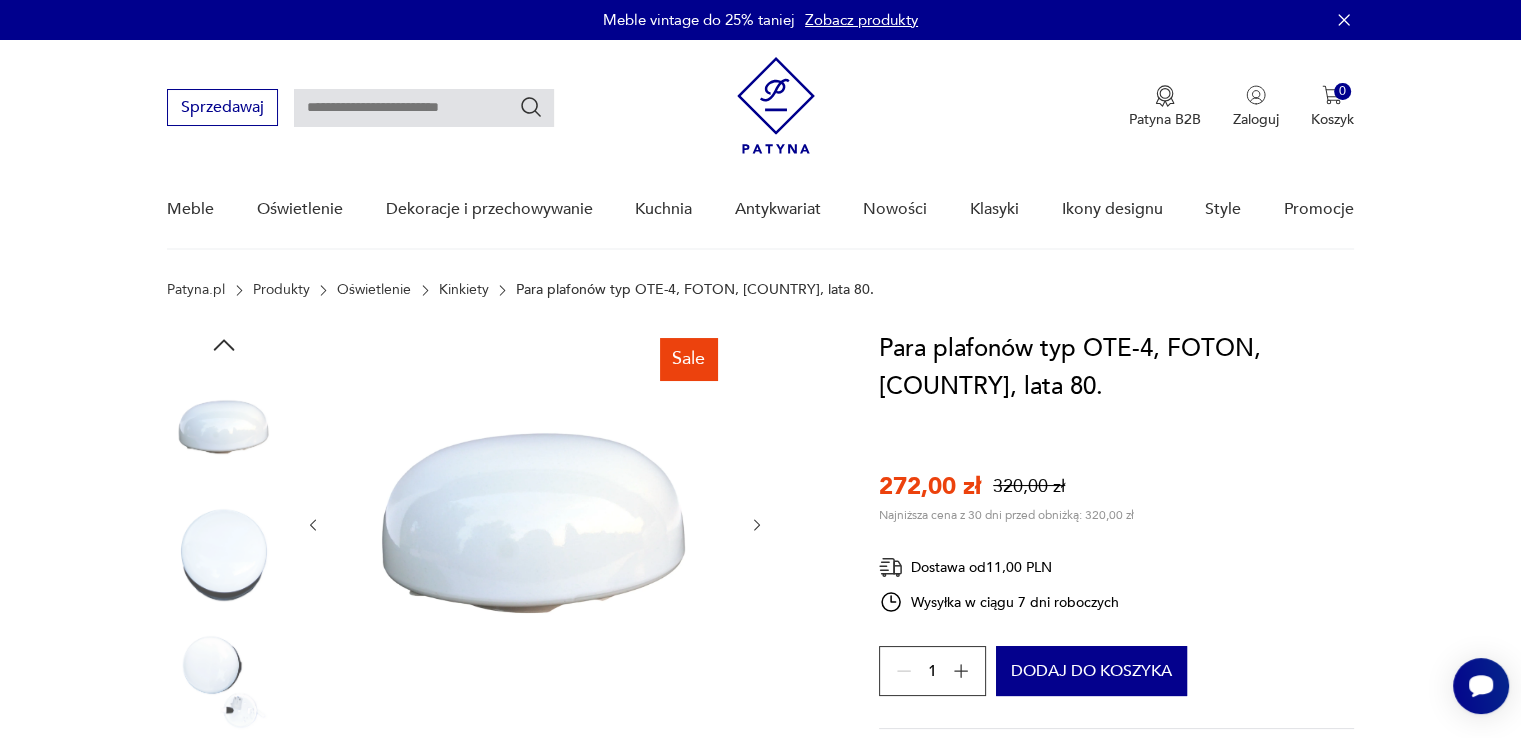 click 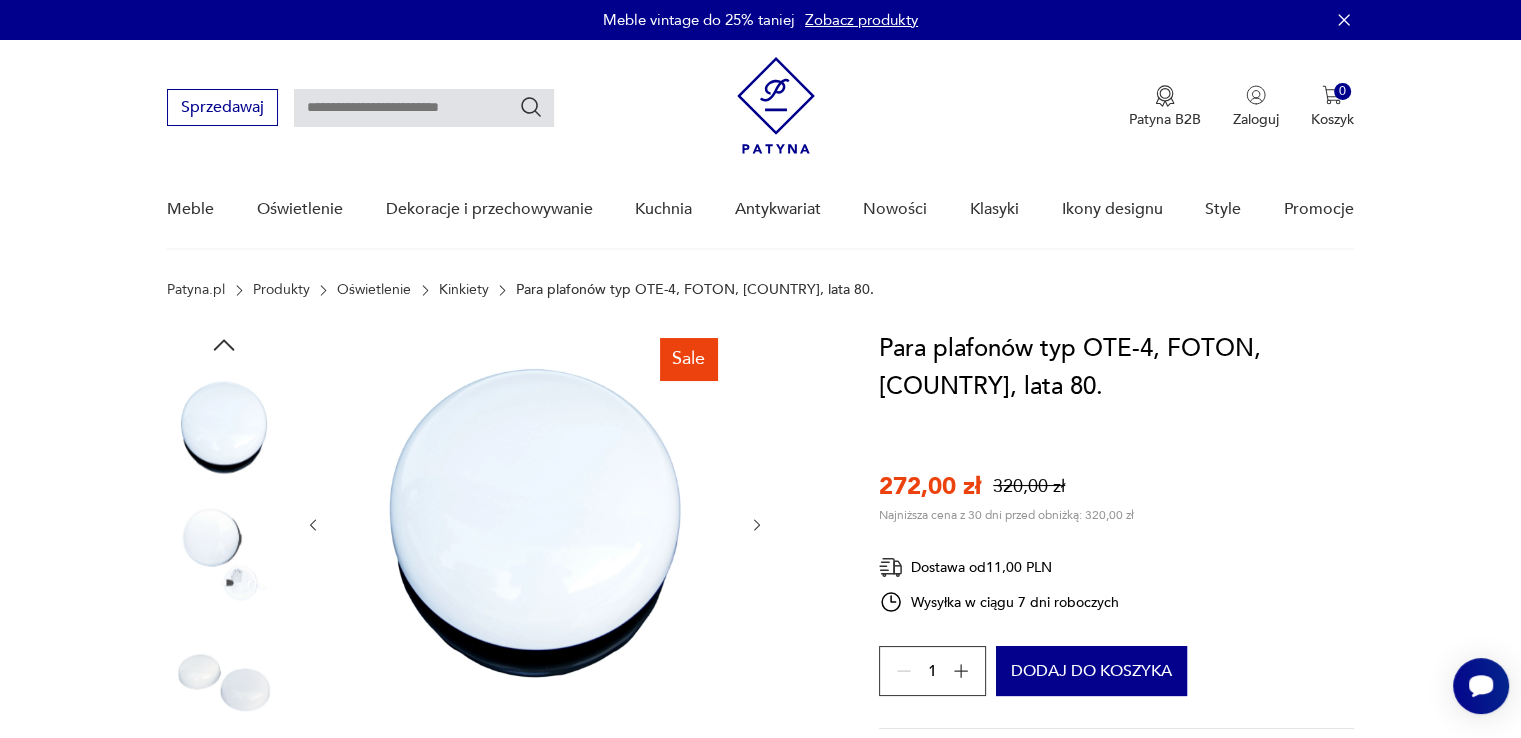 click 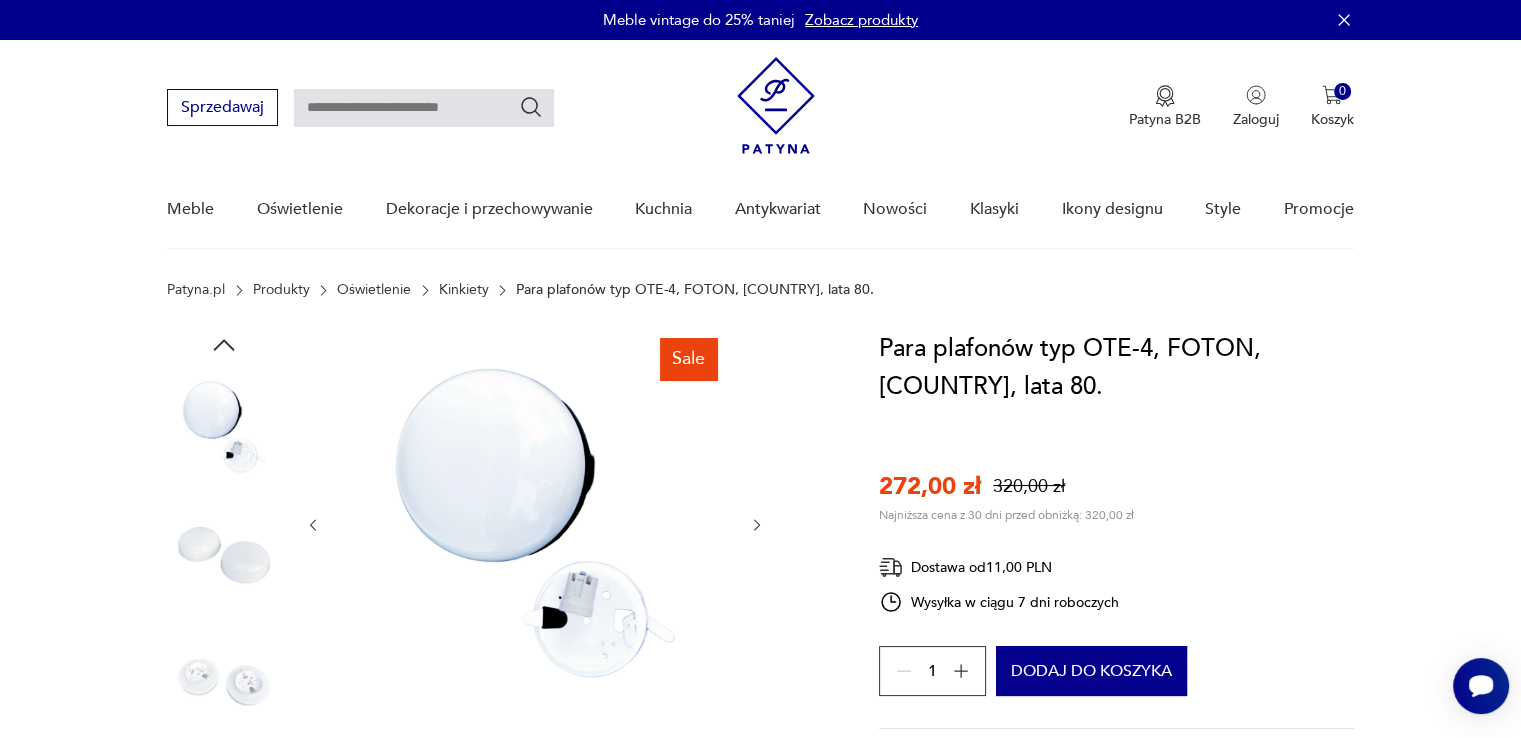 click 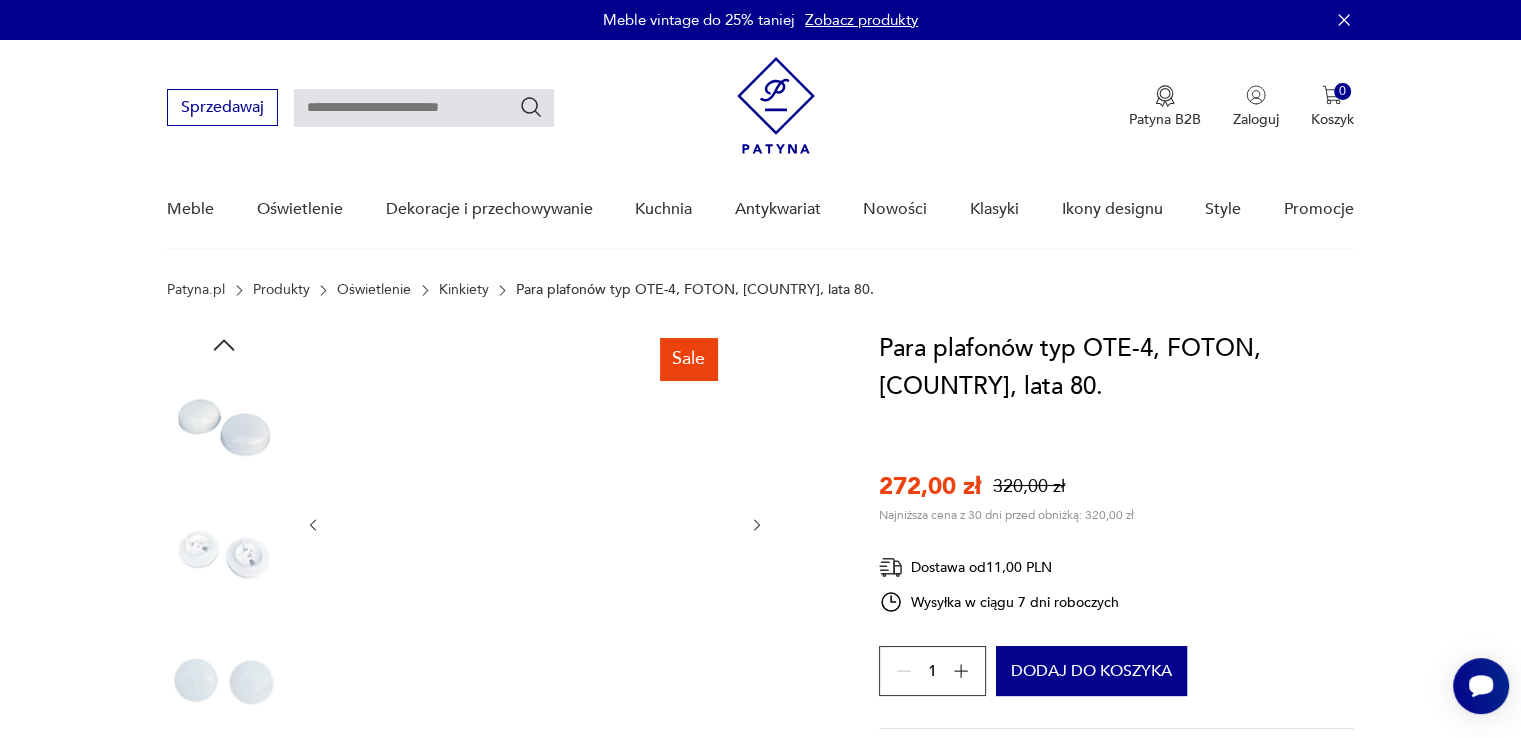 click 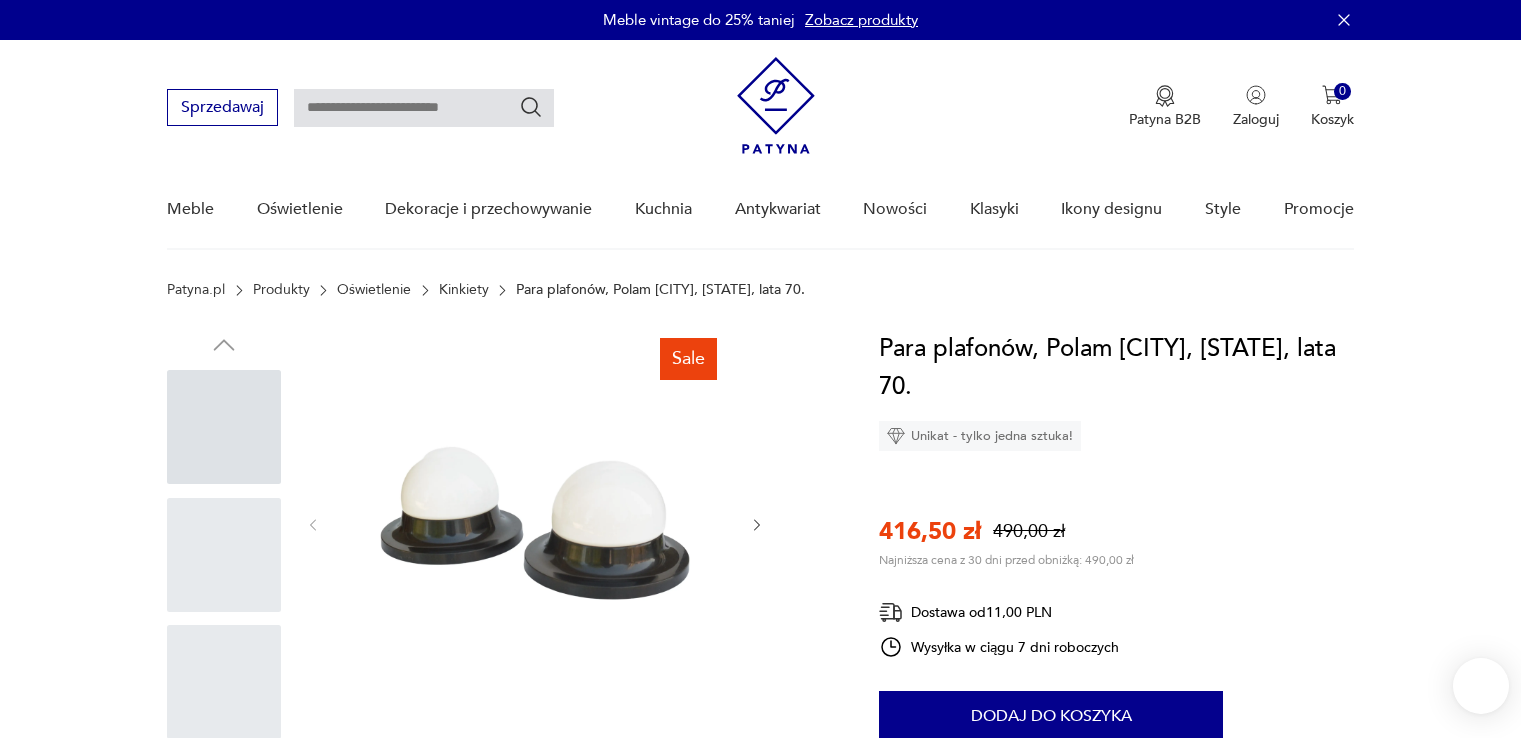 scroll, scrollTop: 0, scrollLeft: 0, axis: both 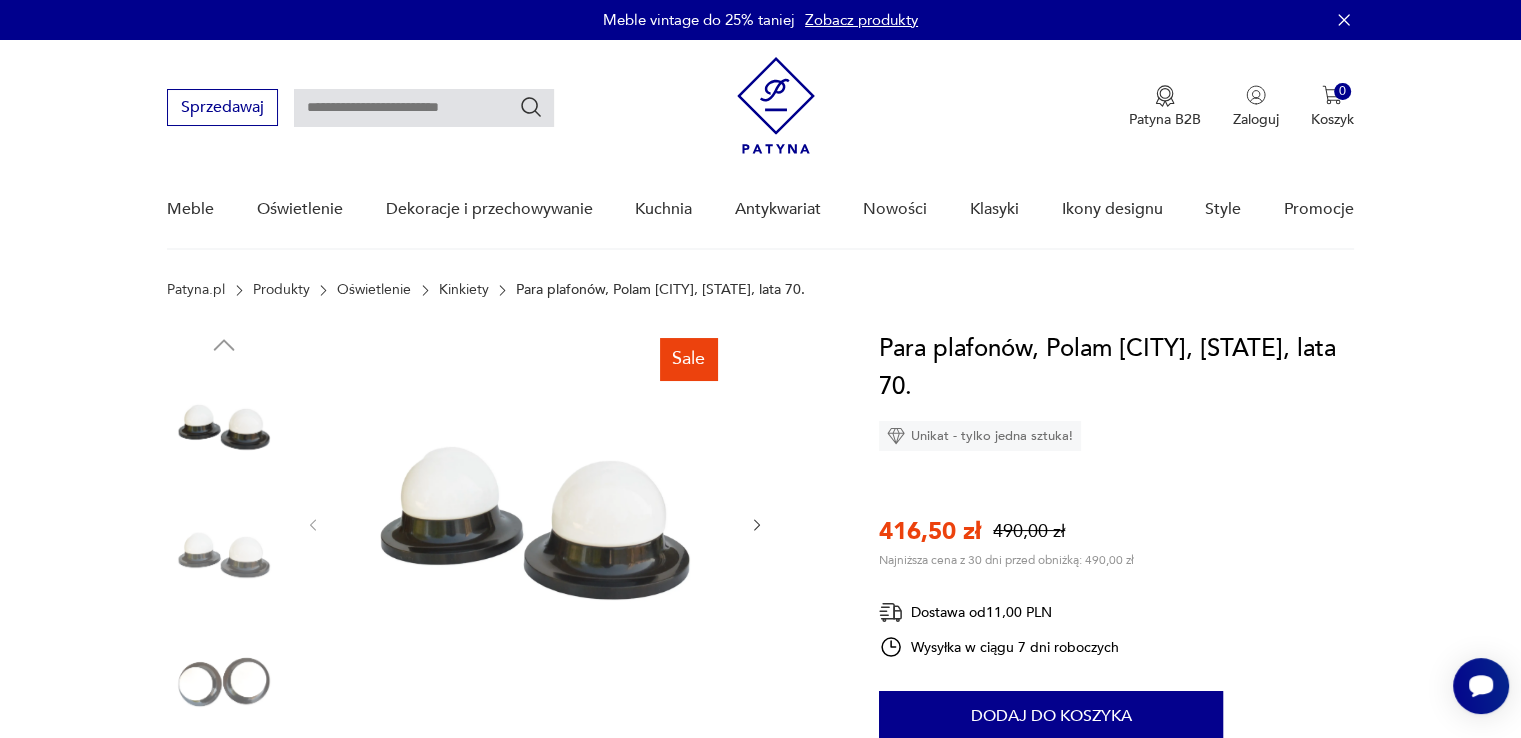 click 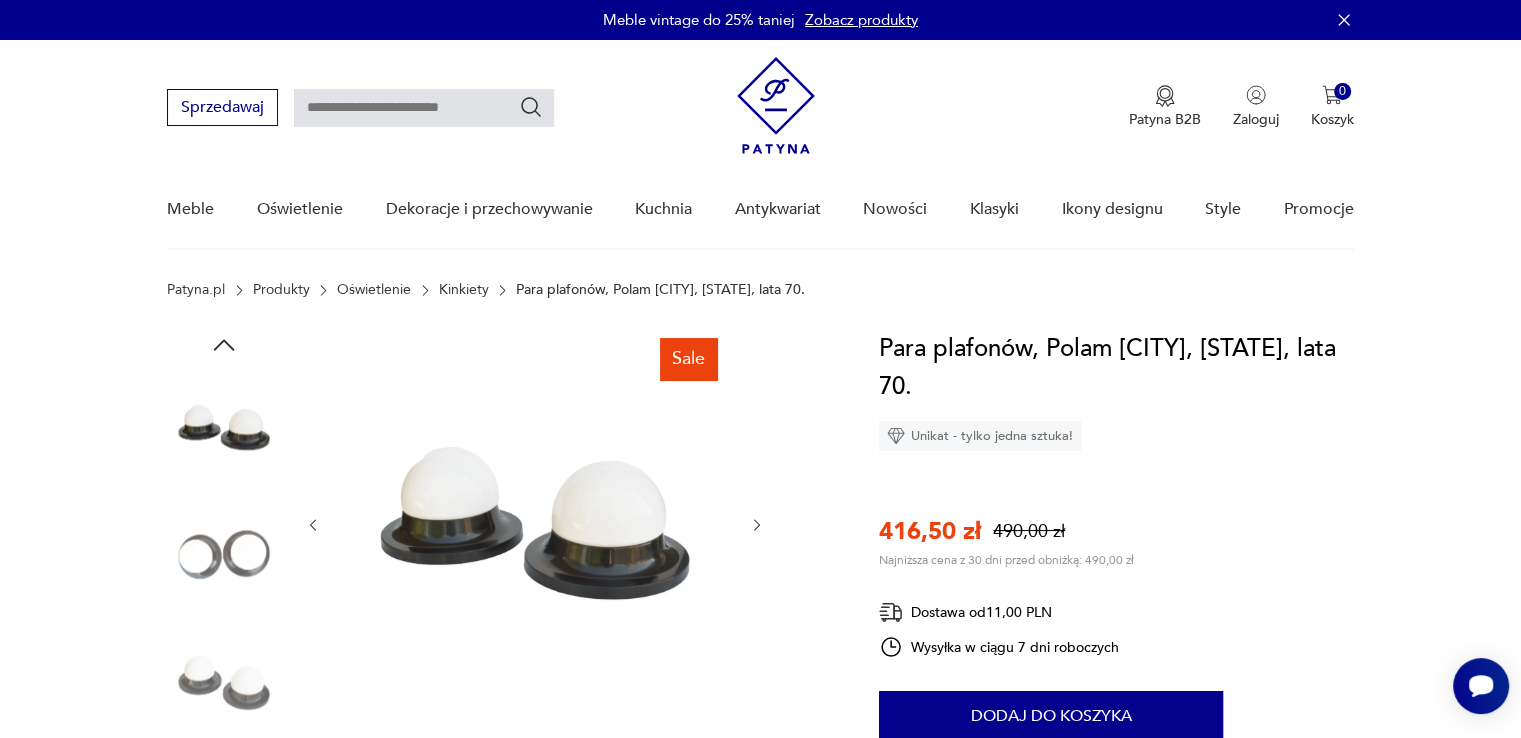 click 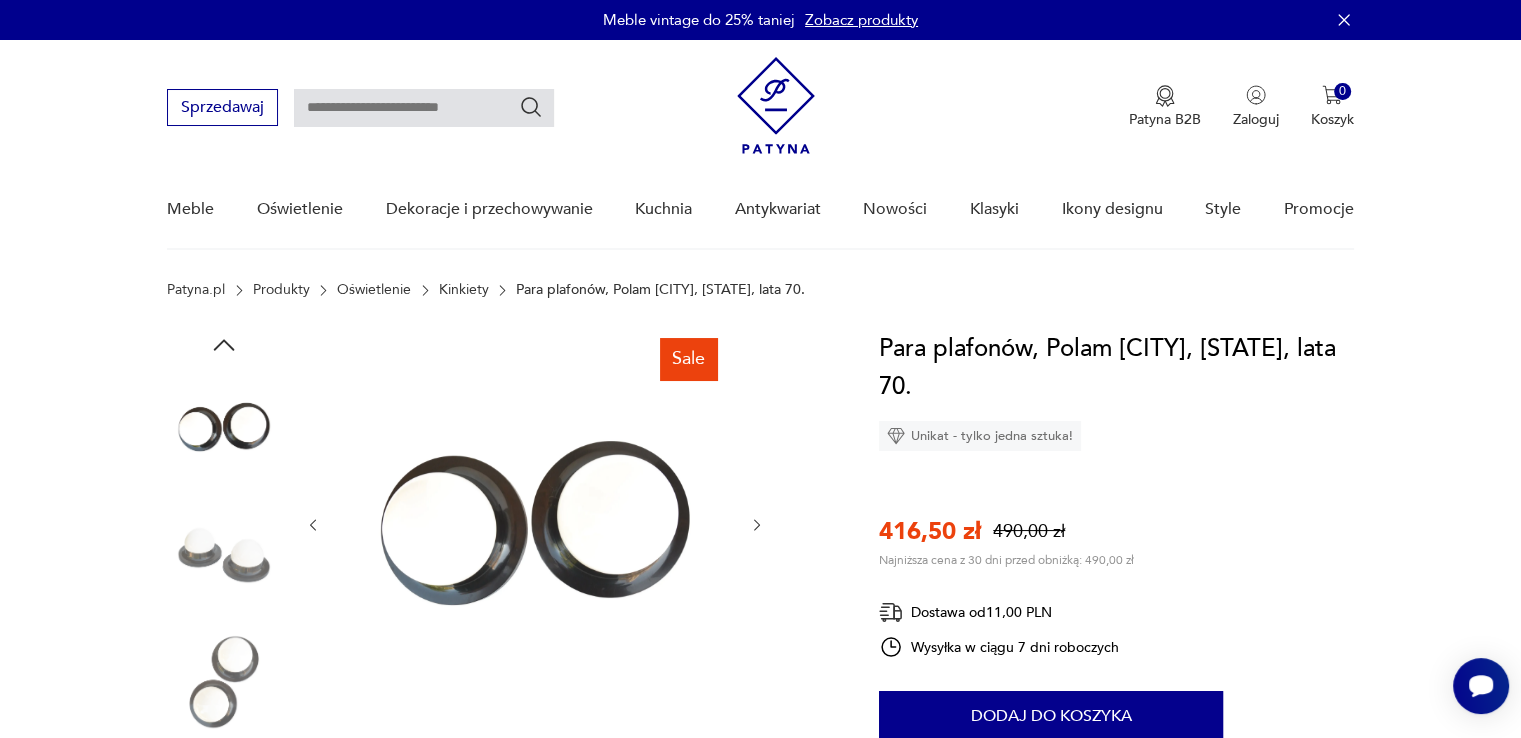 click 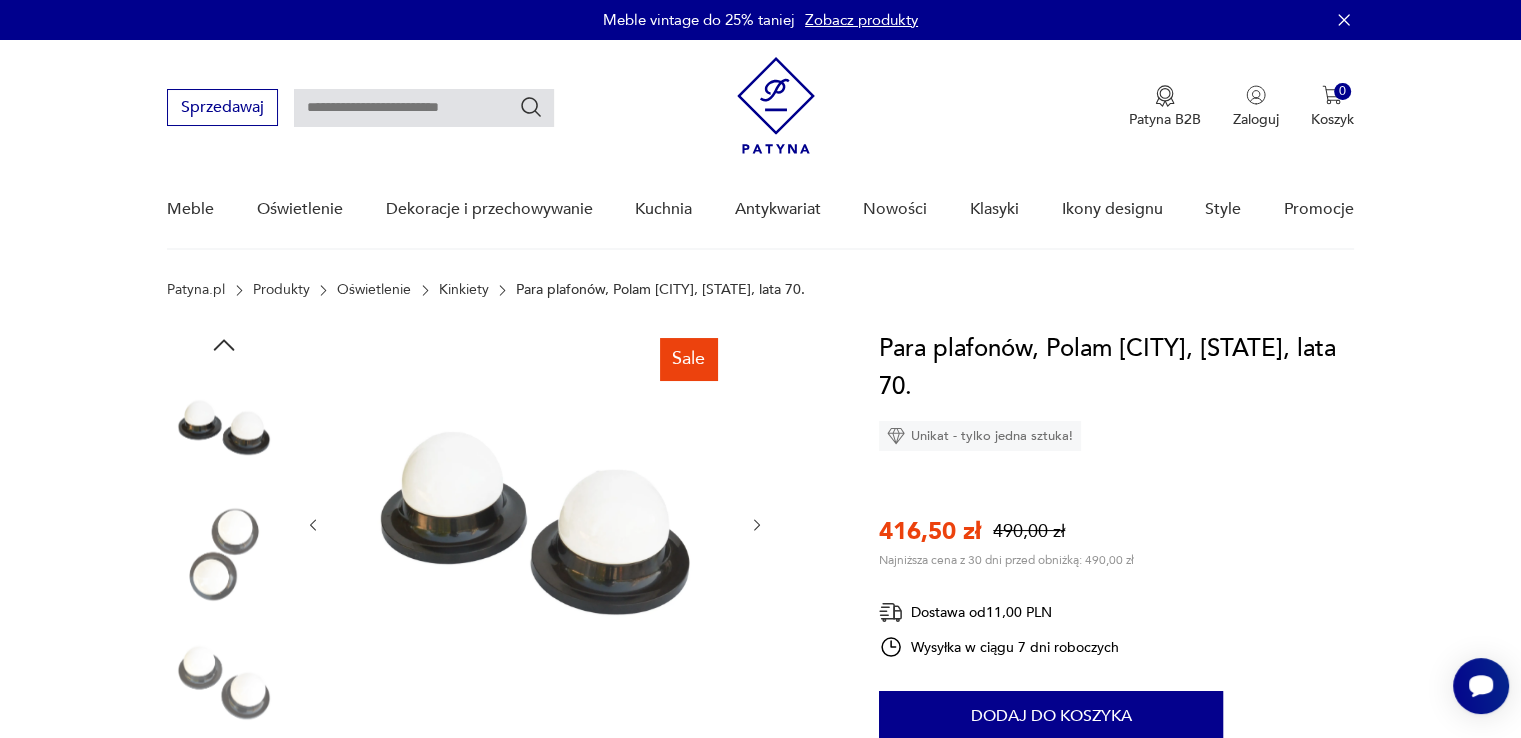 click 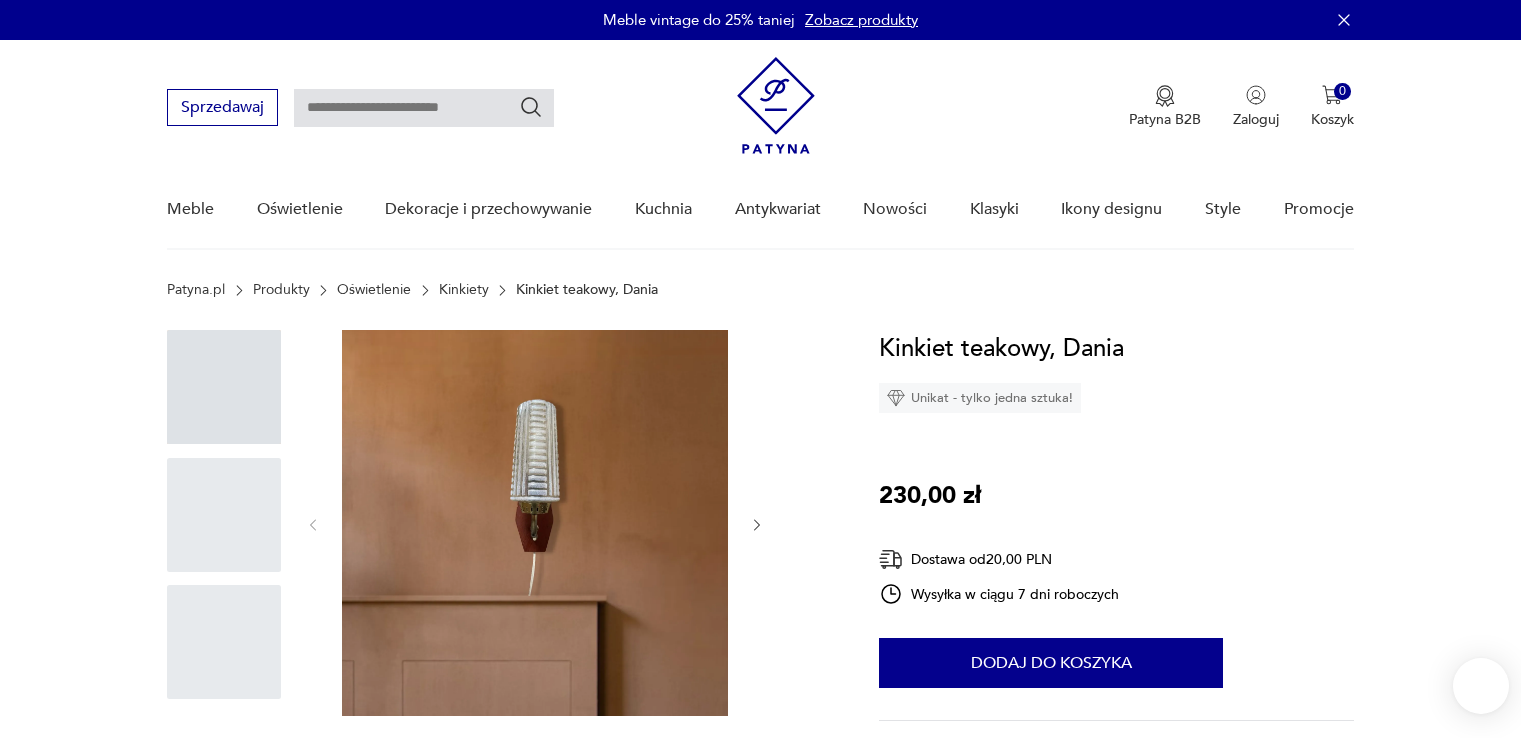 scroll, scrollTop: 0, scrollLeft: 0, axis: both 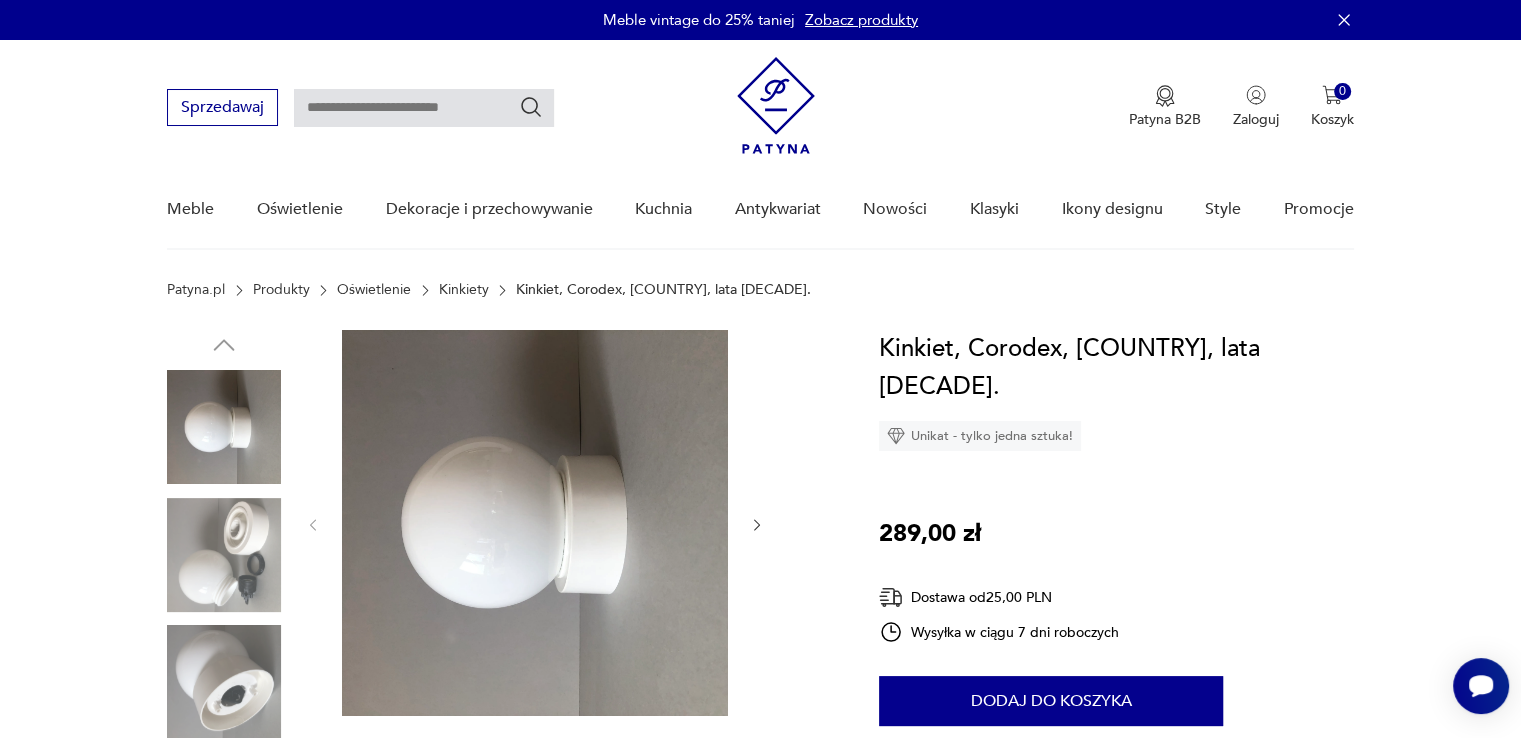 click 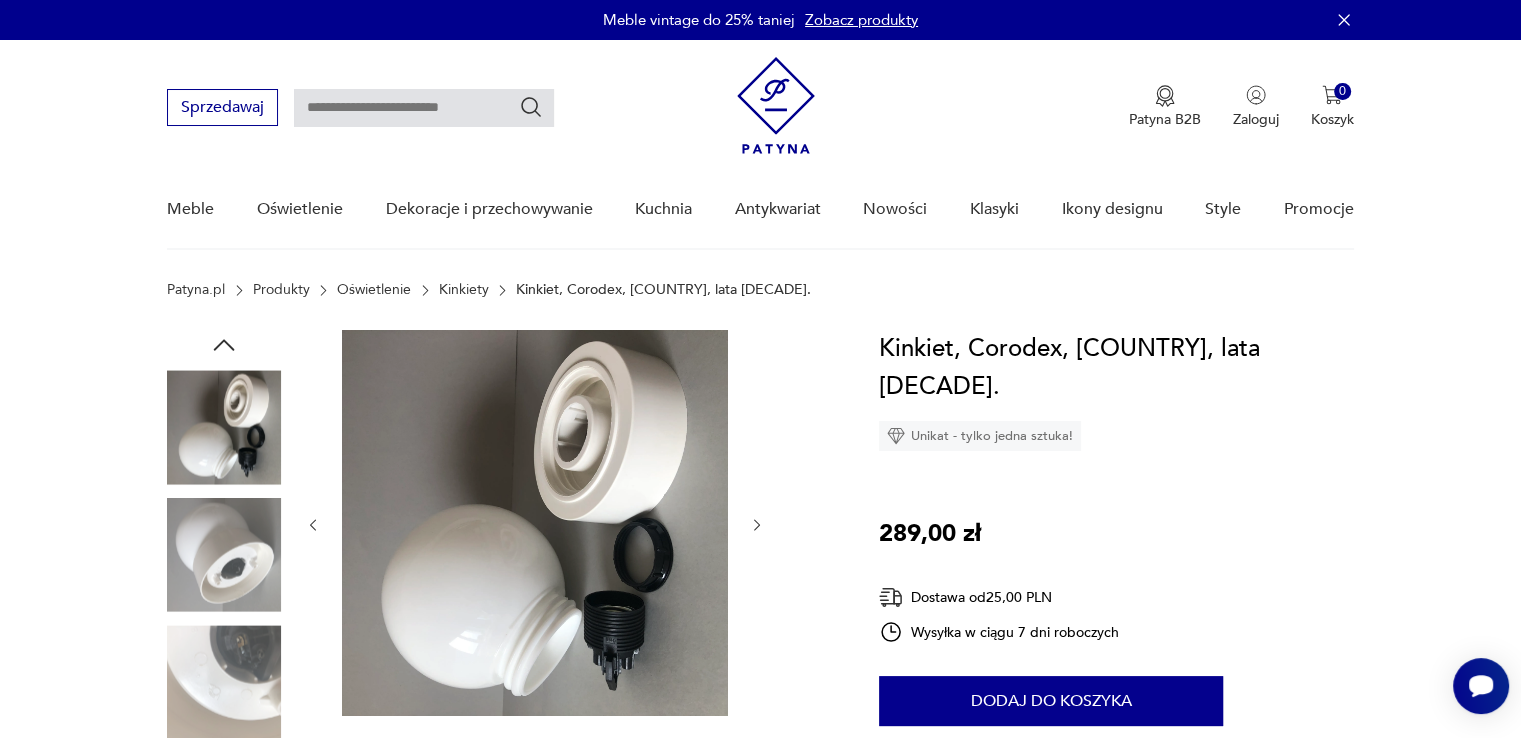 click 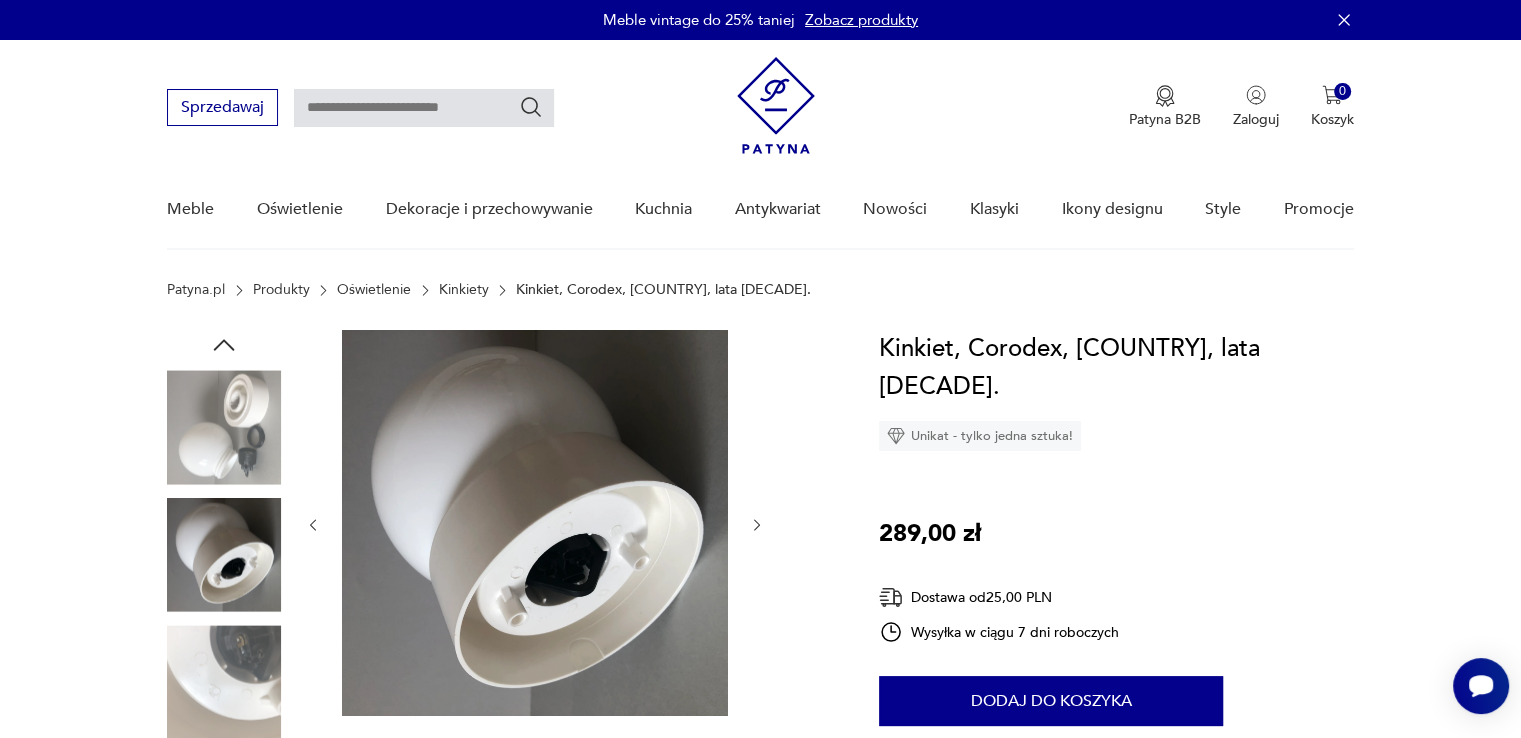 click 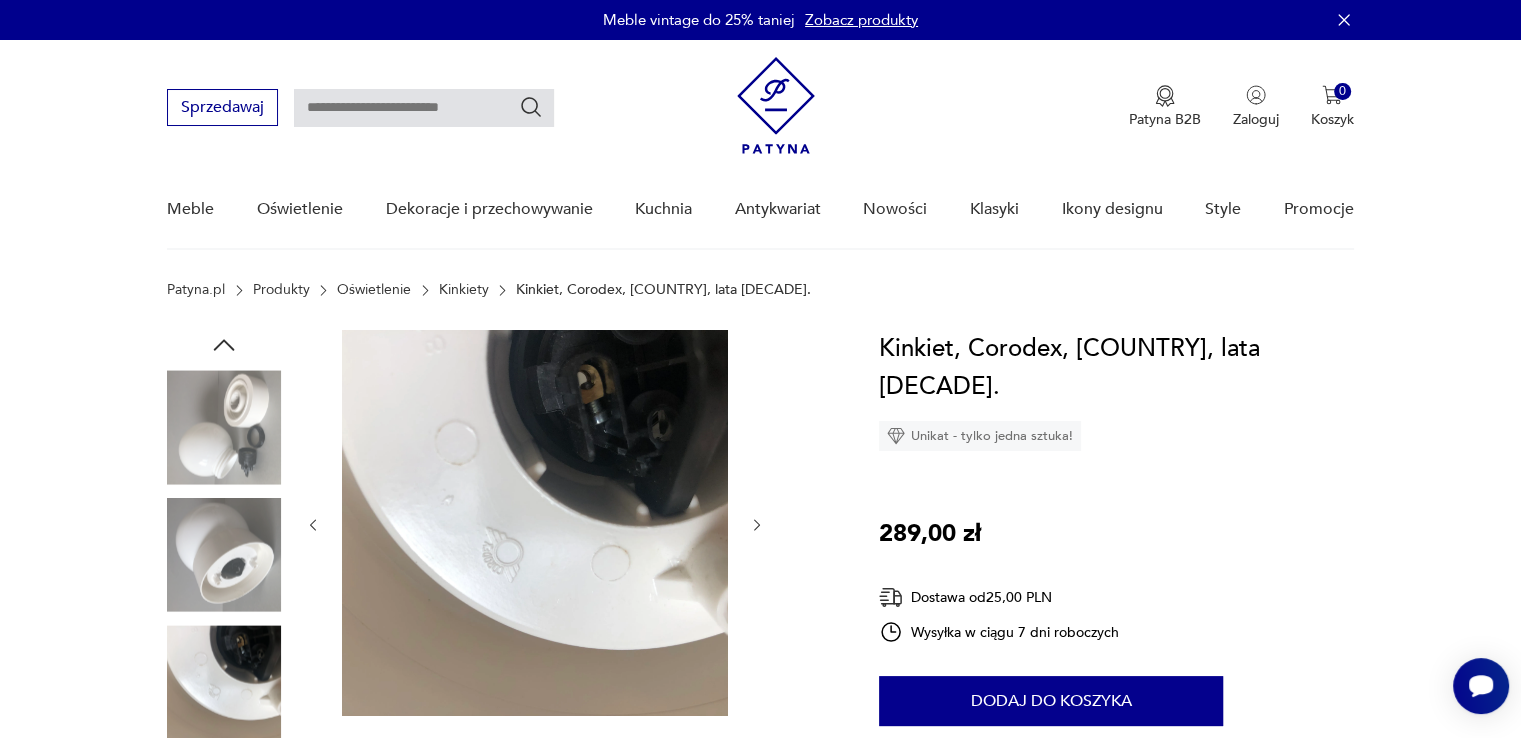 click 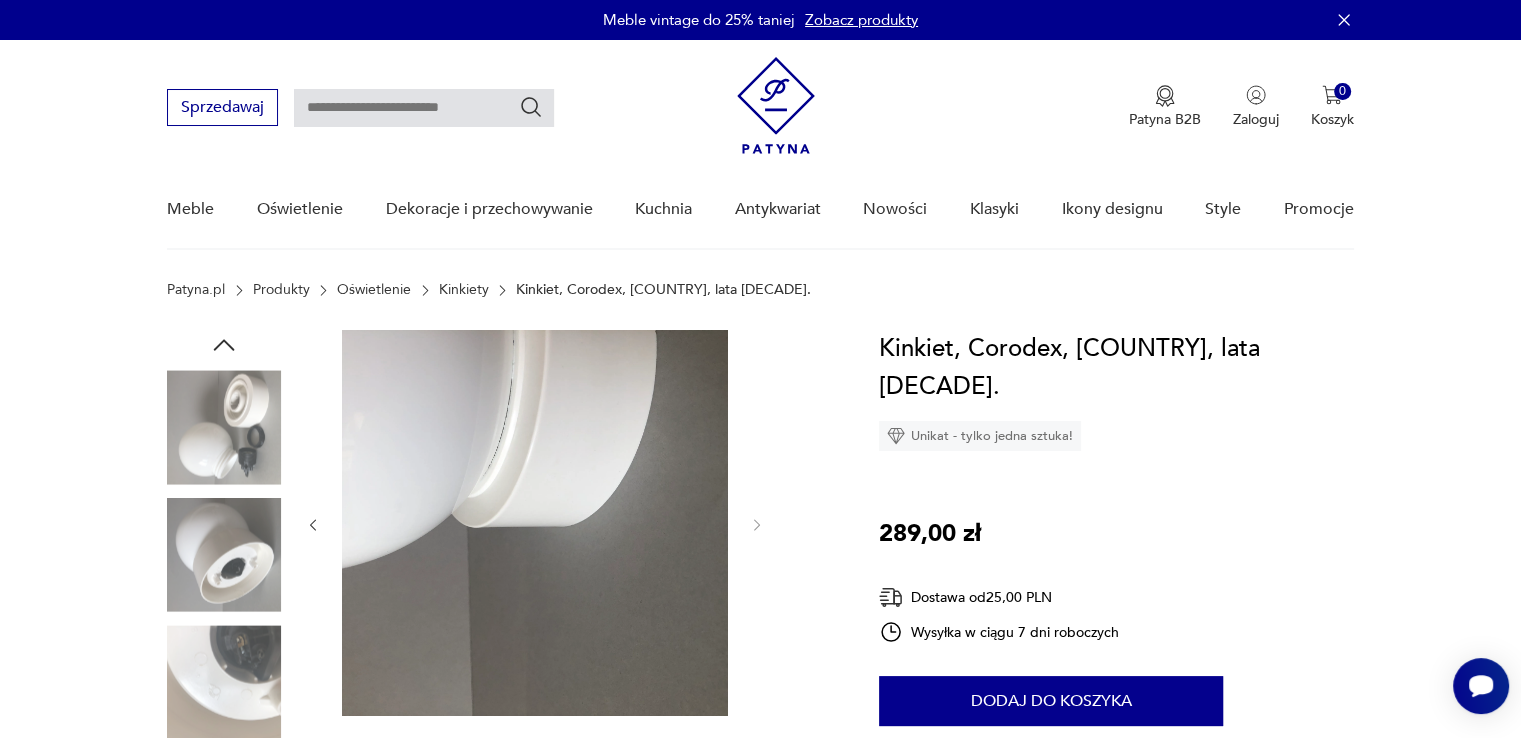 click 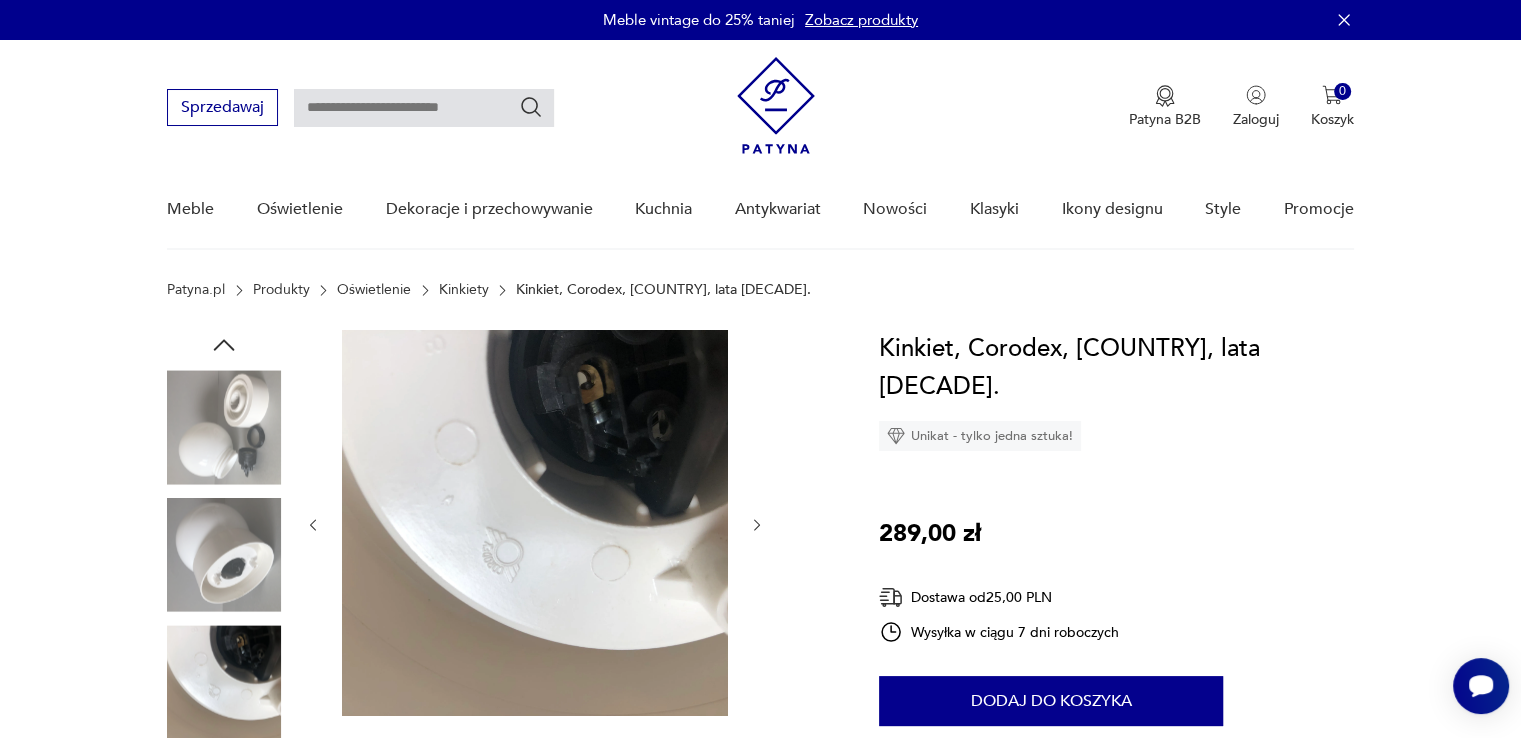 click 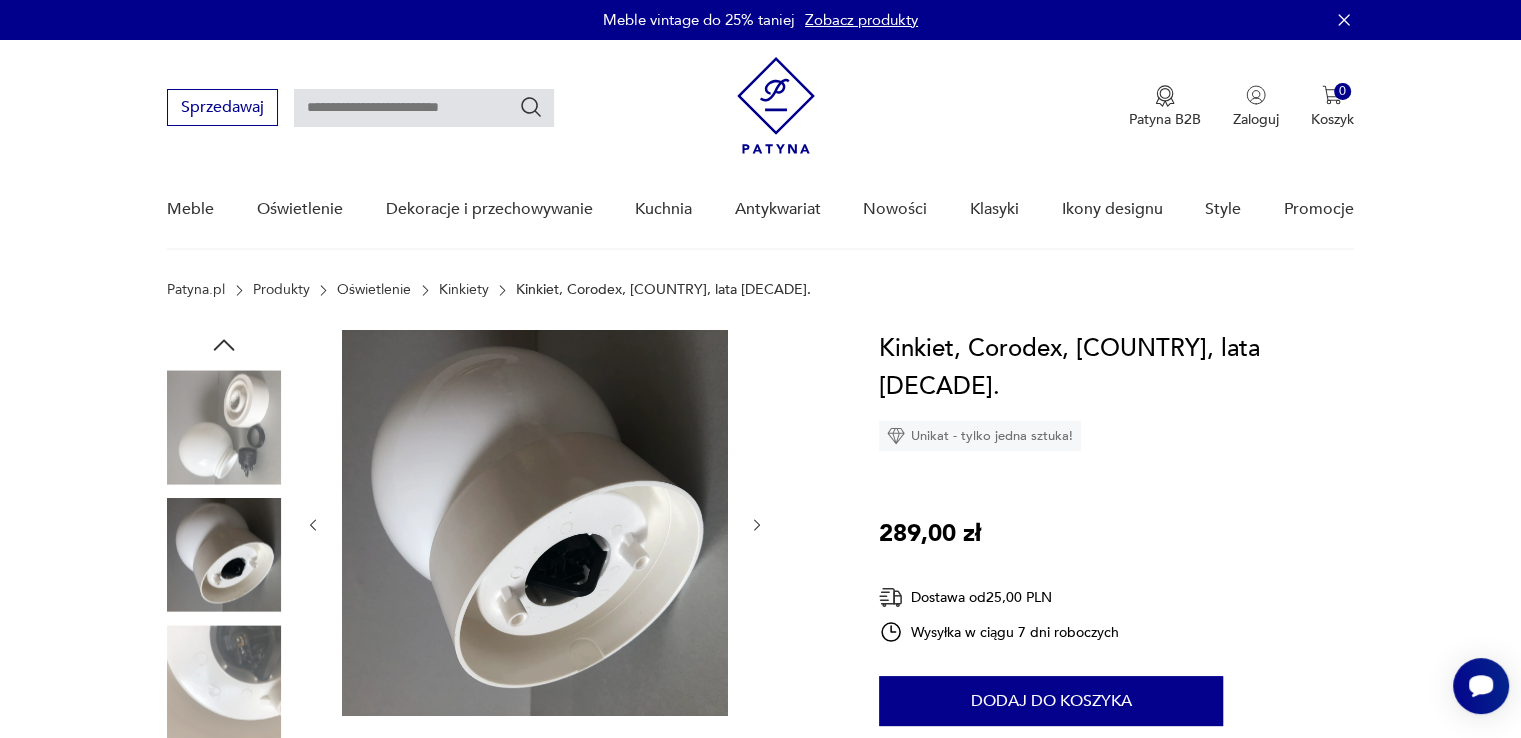 click 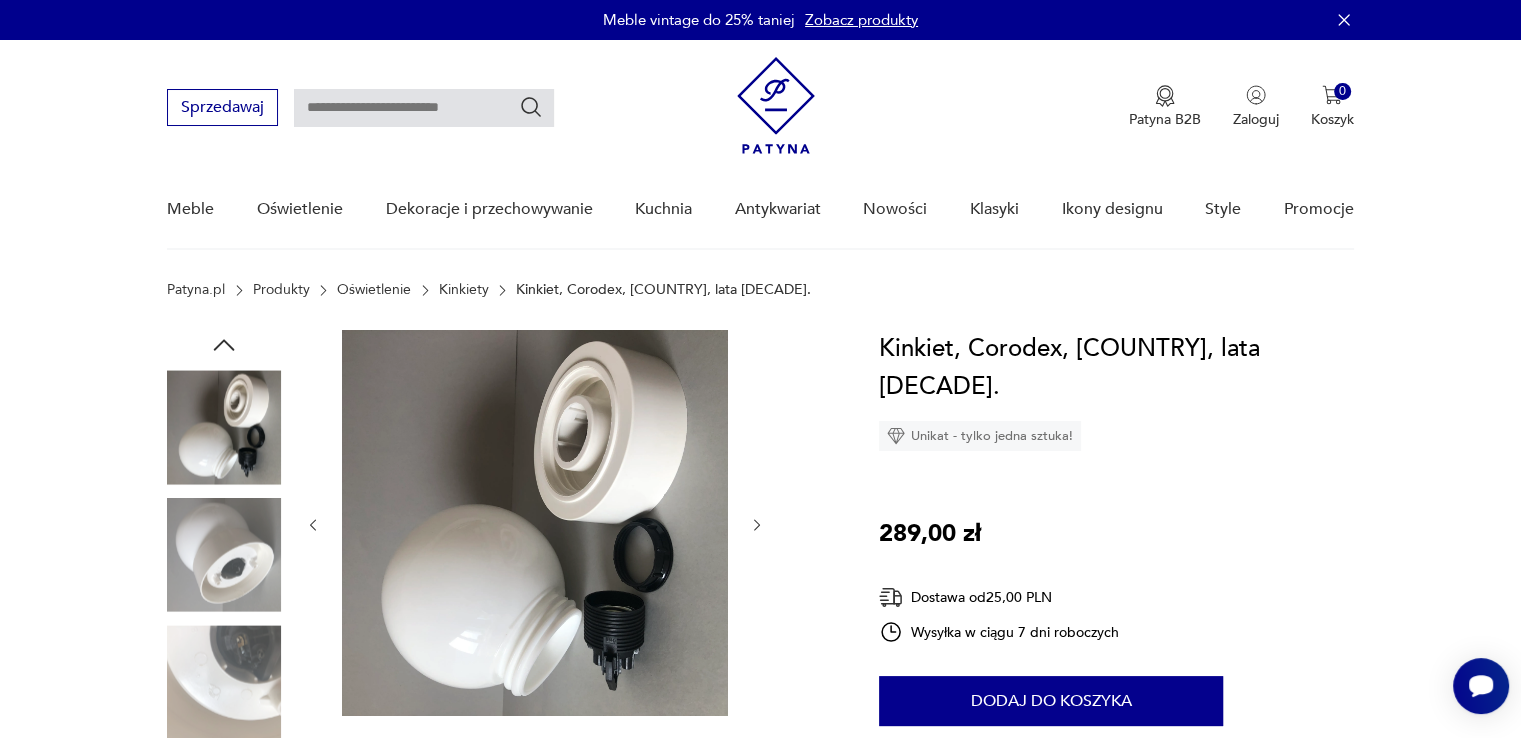 click 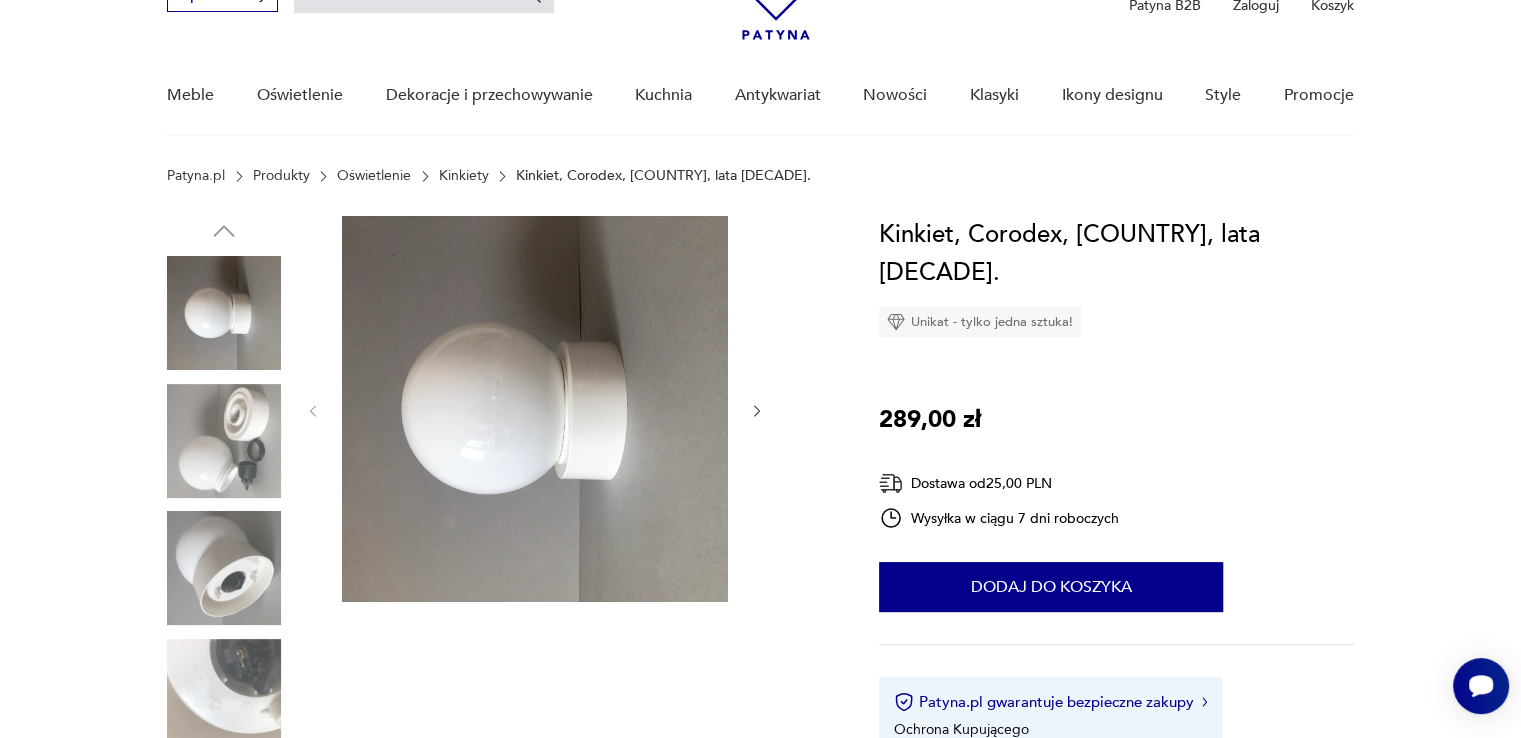 scroll, scrollTop: 200, scrollLeft: 0, axis: vertical 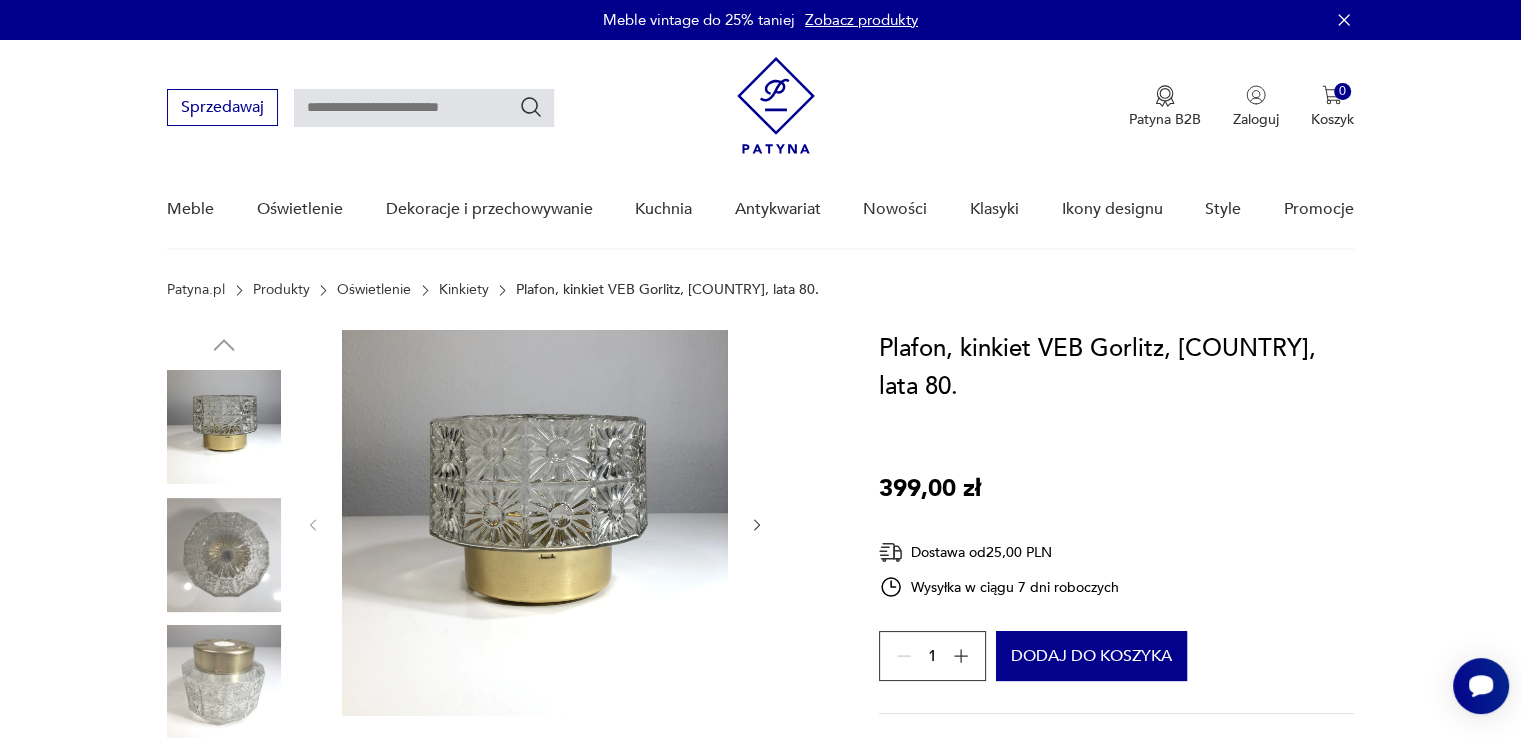 click at bounding box center (224, 555) 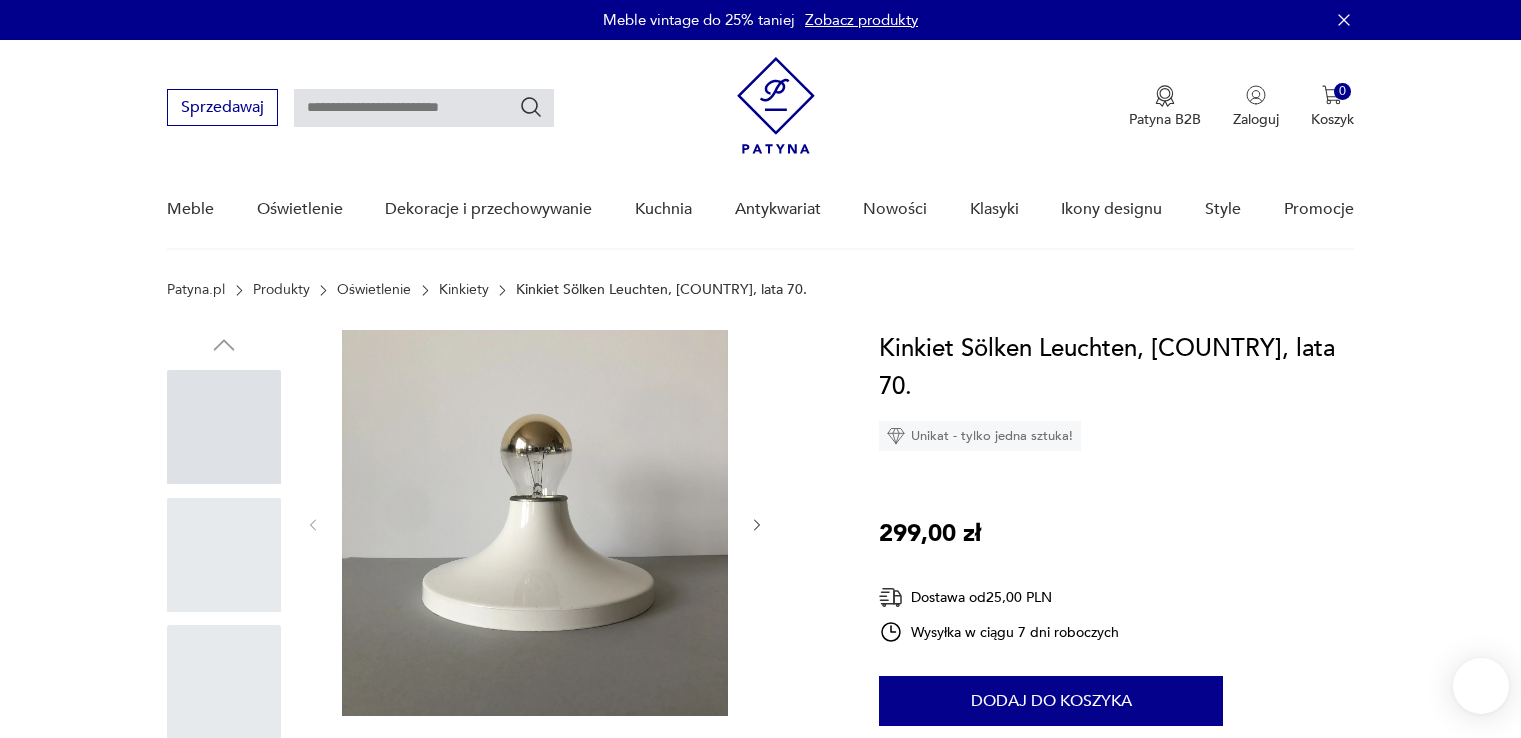 scroll, scrollTop: 0, scrollLeft: 0, axis: both 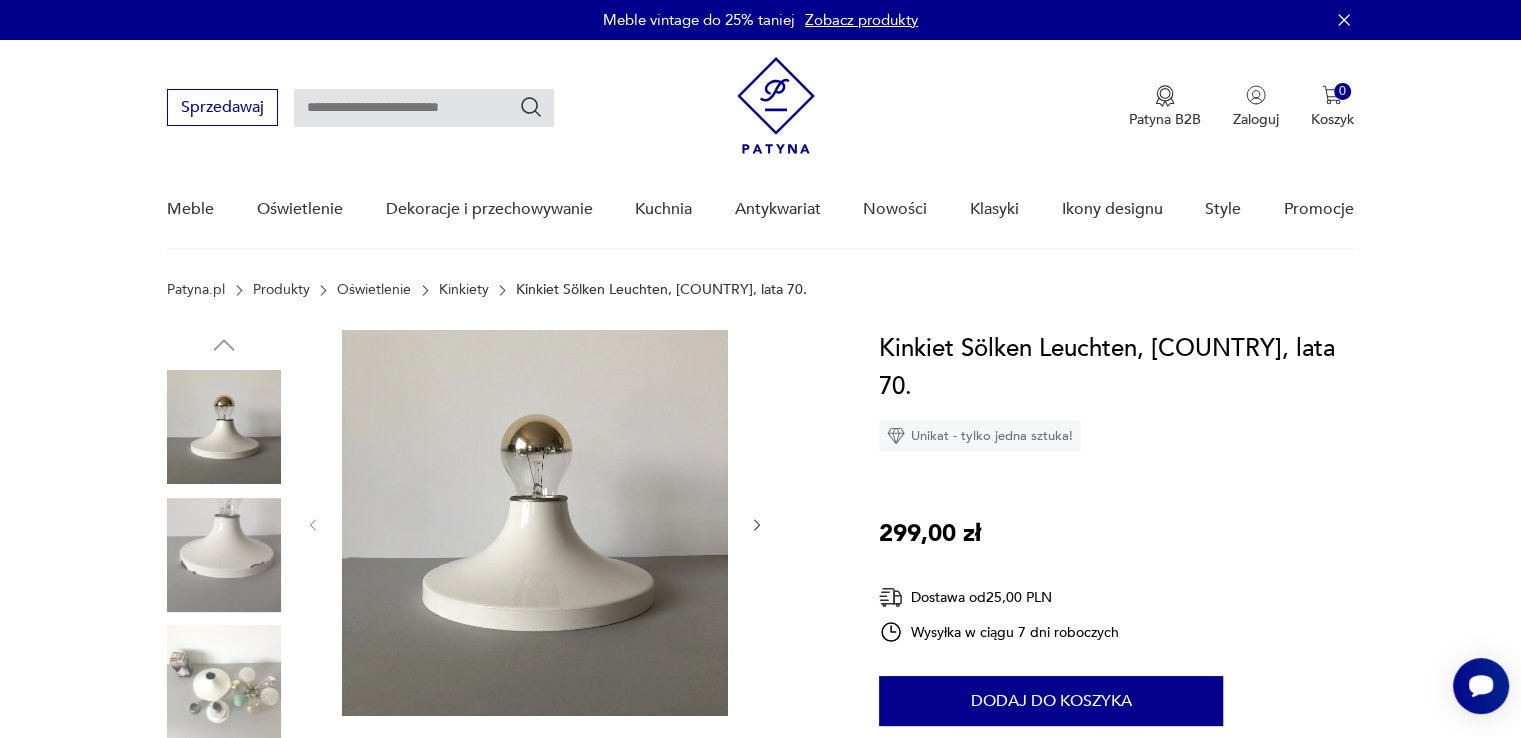 click at bounding box center [224, 555] 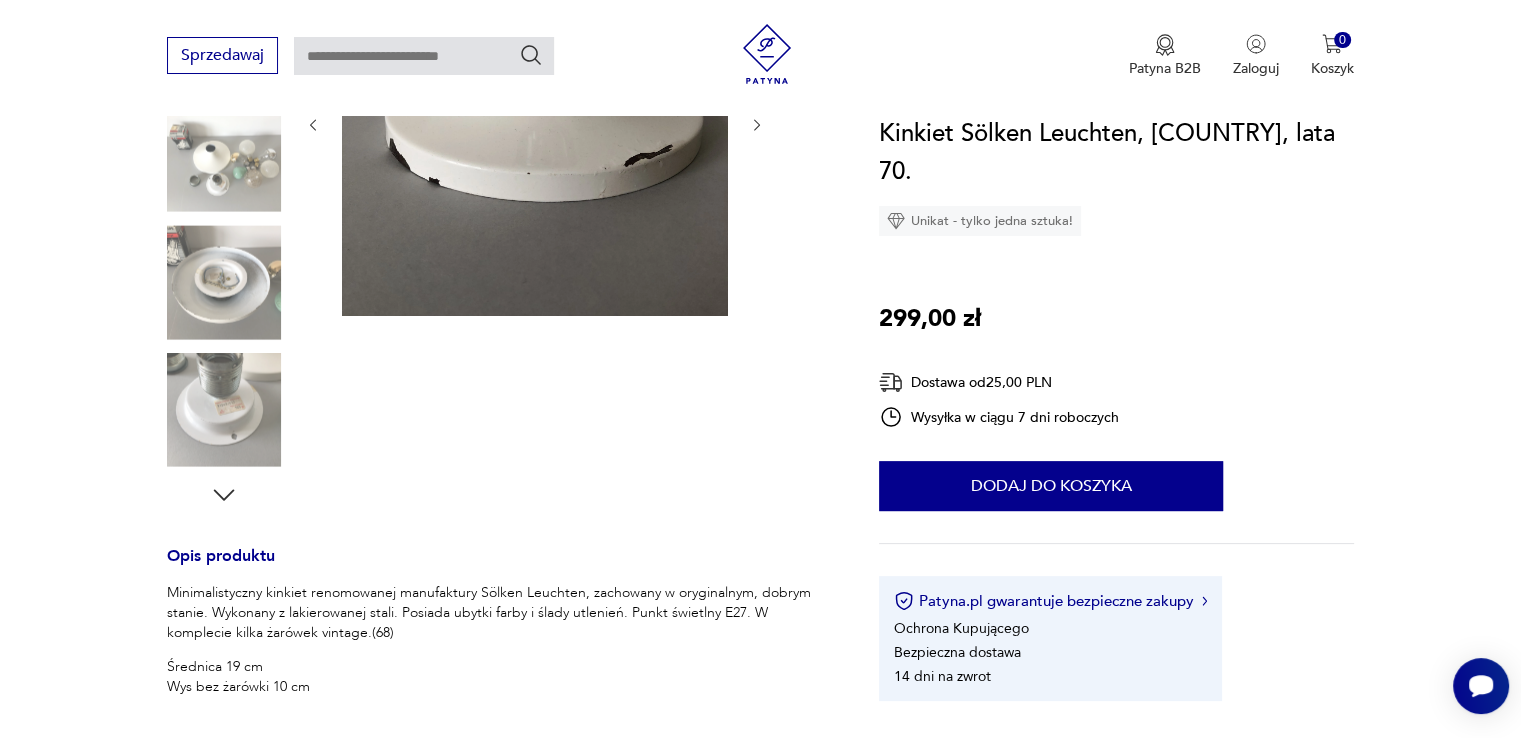 scroll, scrollTop: 100, scrollLeft: 0, axis: vertical 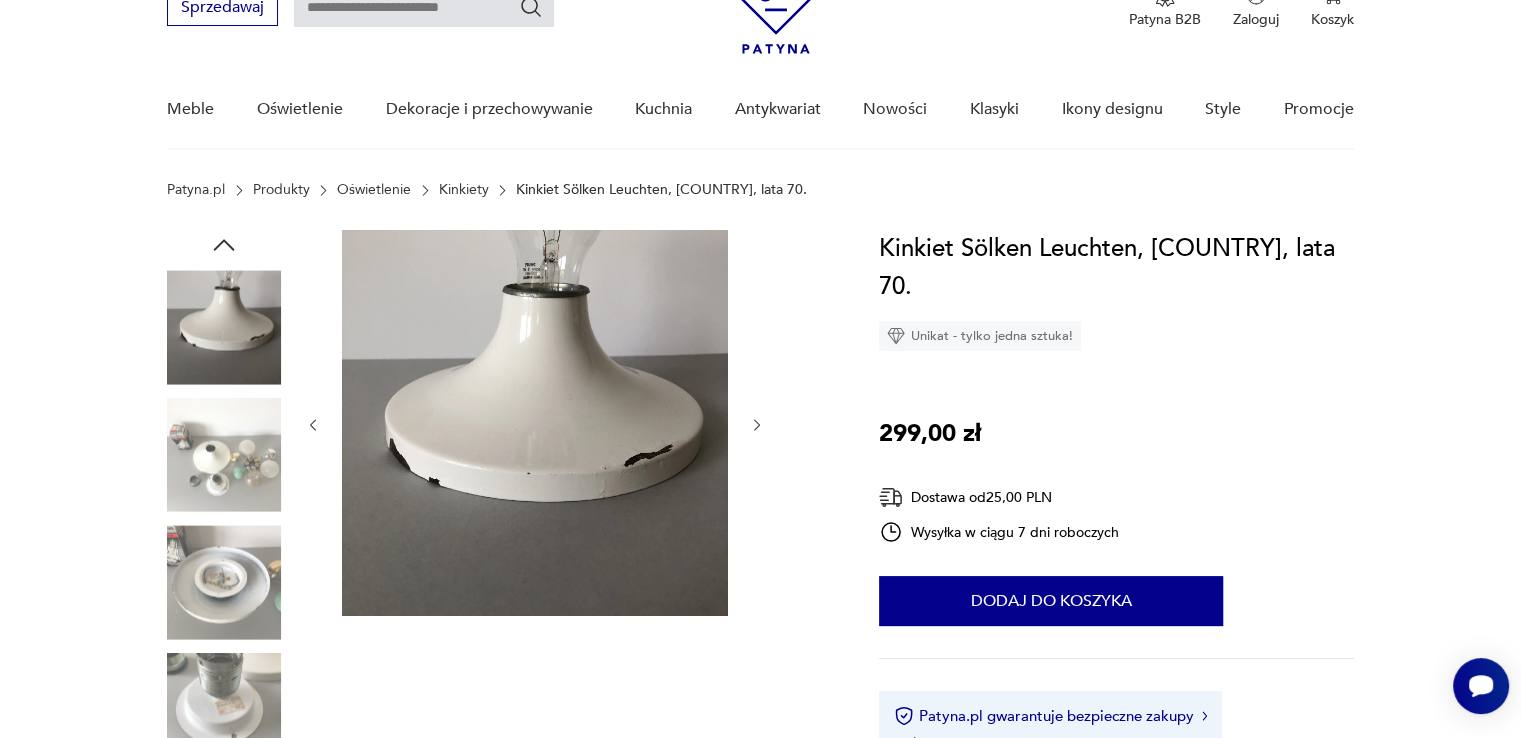 click at bounding box center (224, 327) 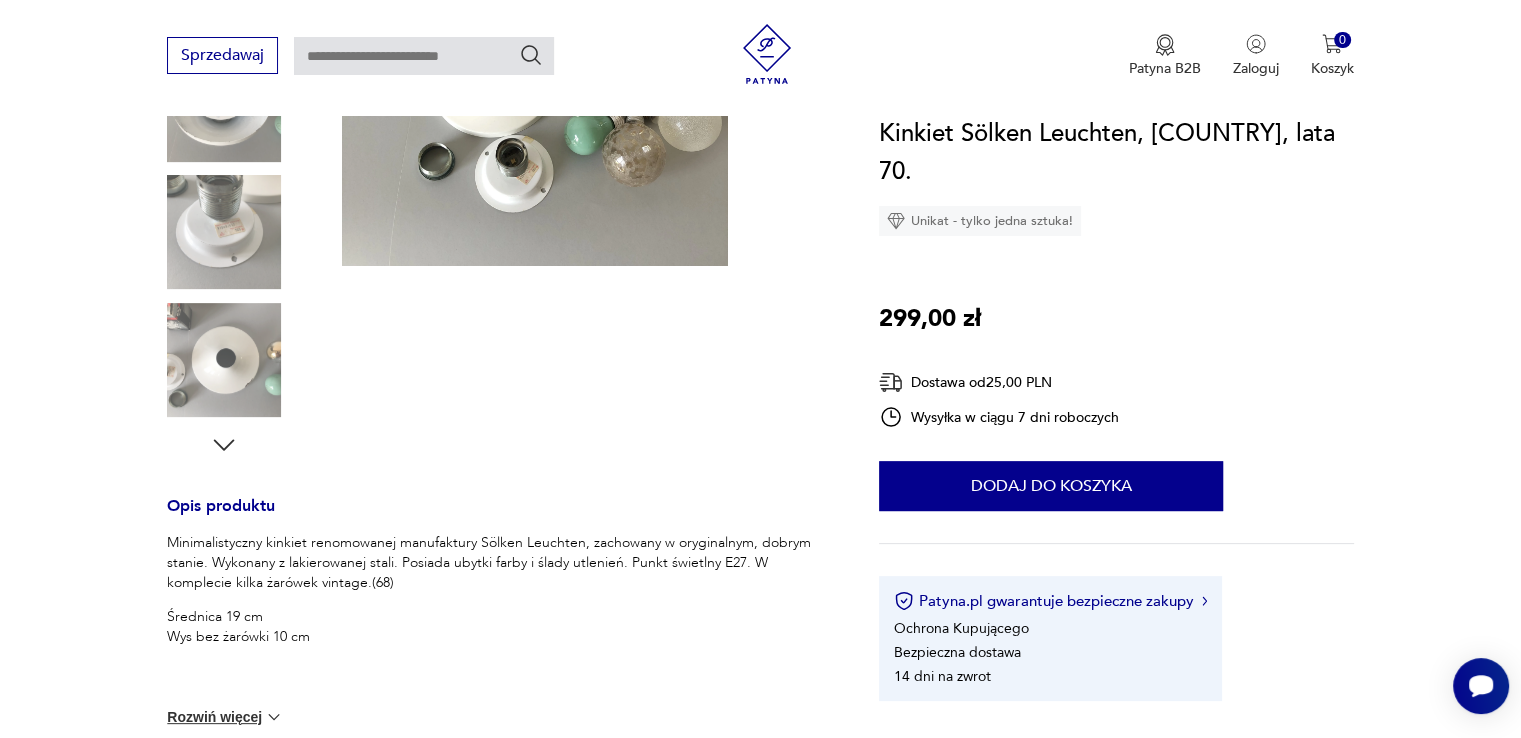 scroll, scrollTop: 200, scrollLeft: 0, axis: vertical 